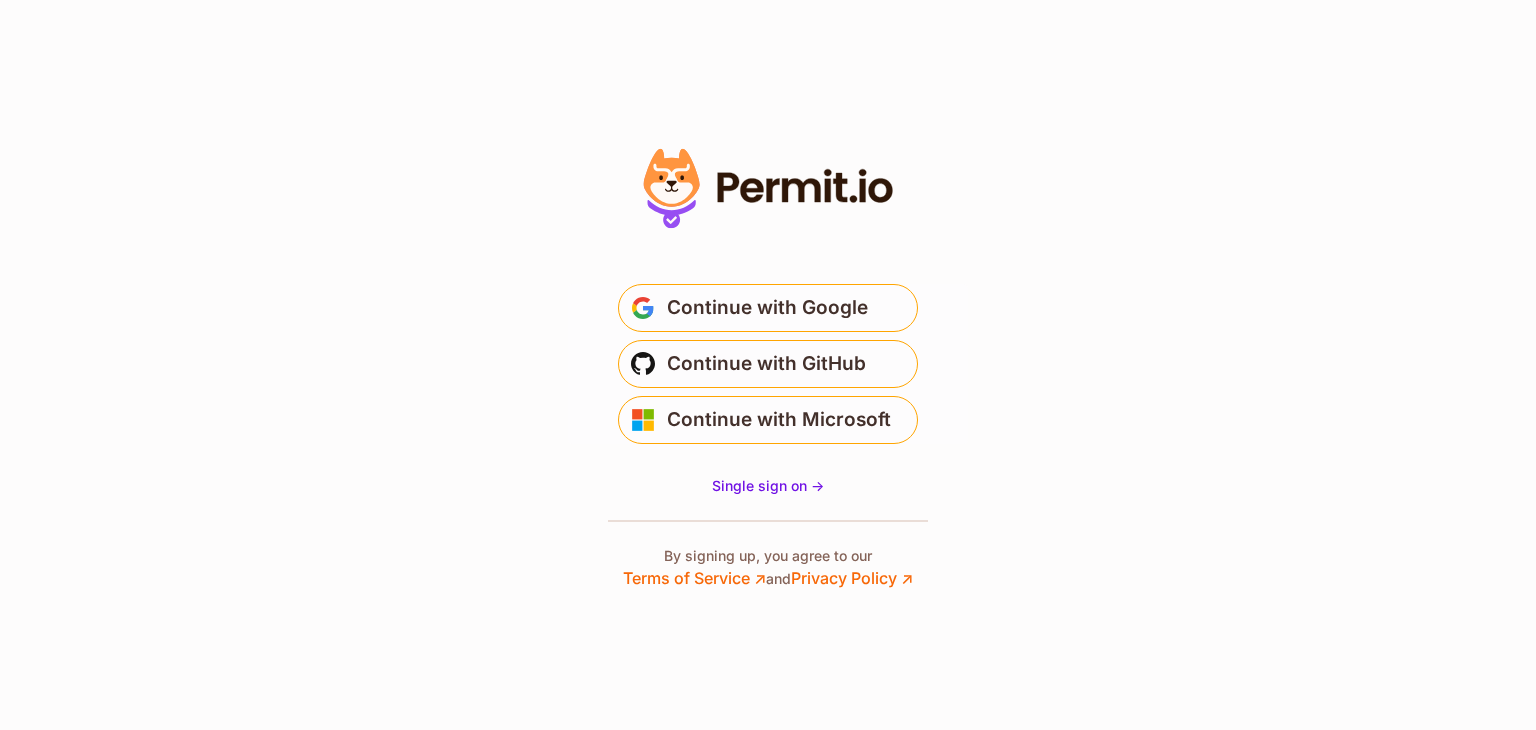 scroll, scrollTop: 0, scrollLeft: 0, axis: both 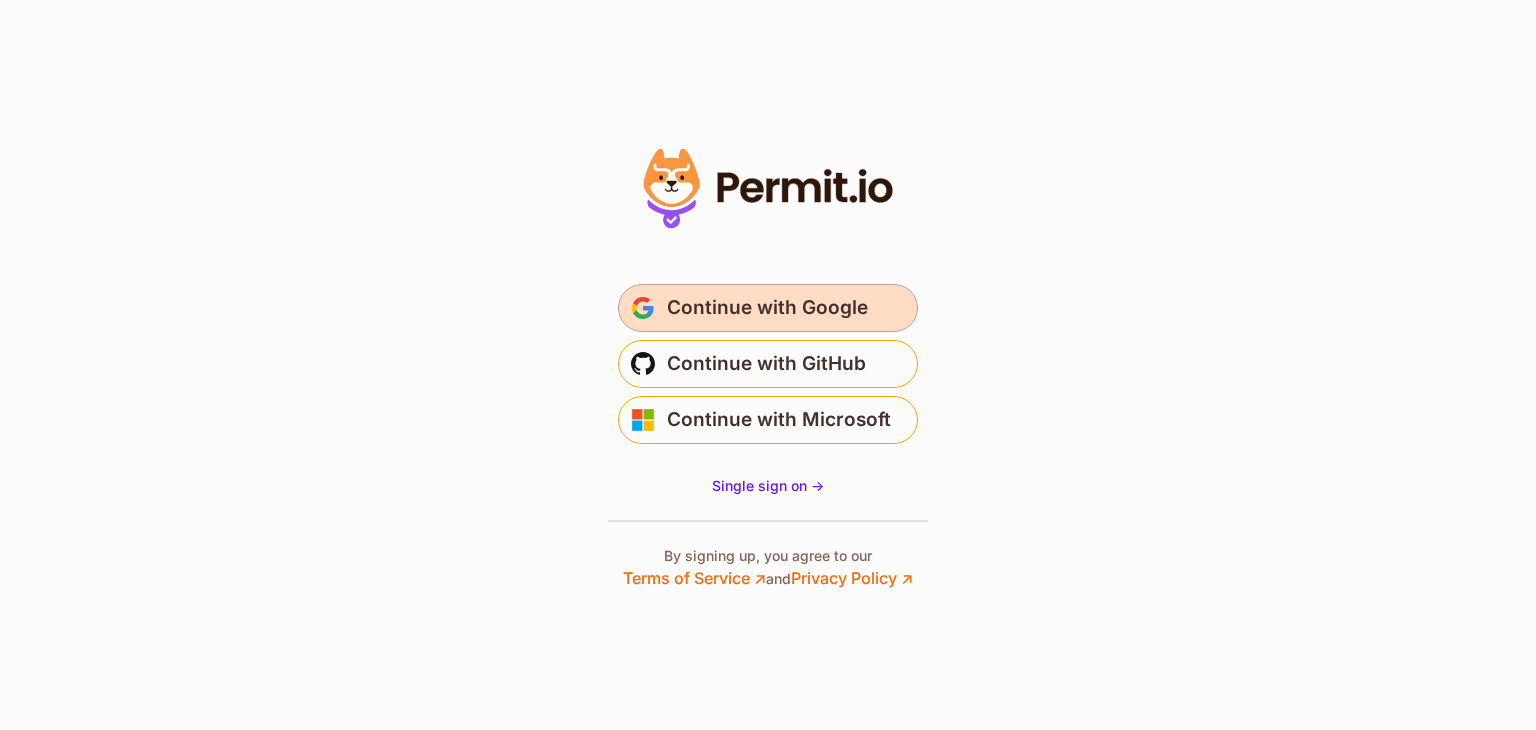 click on "Continue with Google" at bounding box center [768, 308] 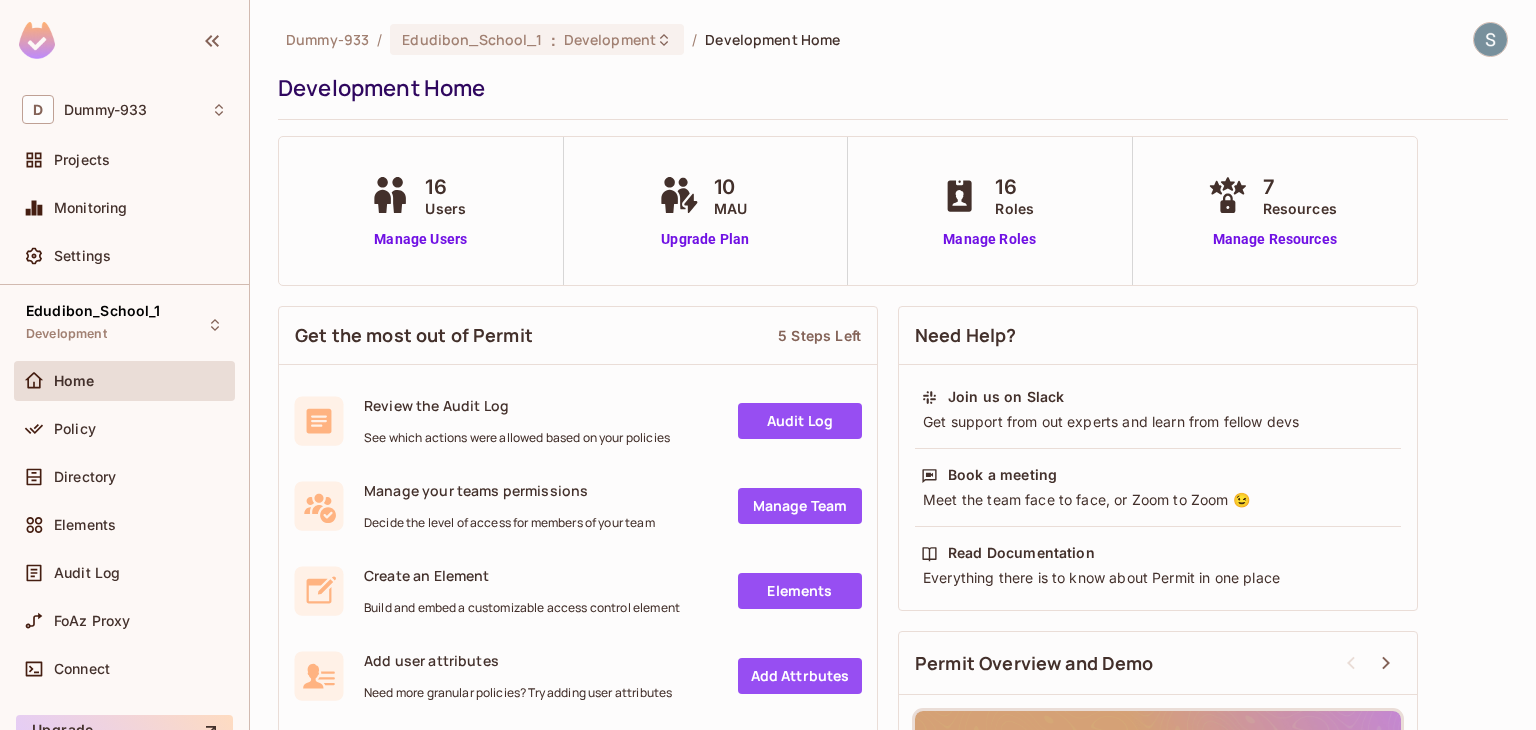 scroll, scrollTop: 0, scrollLeft: 0, axis: both 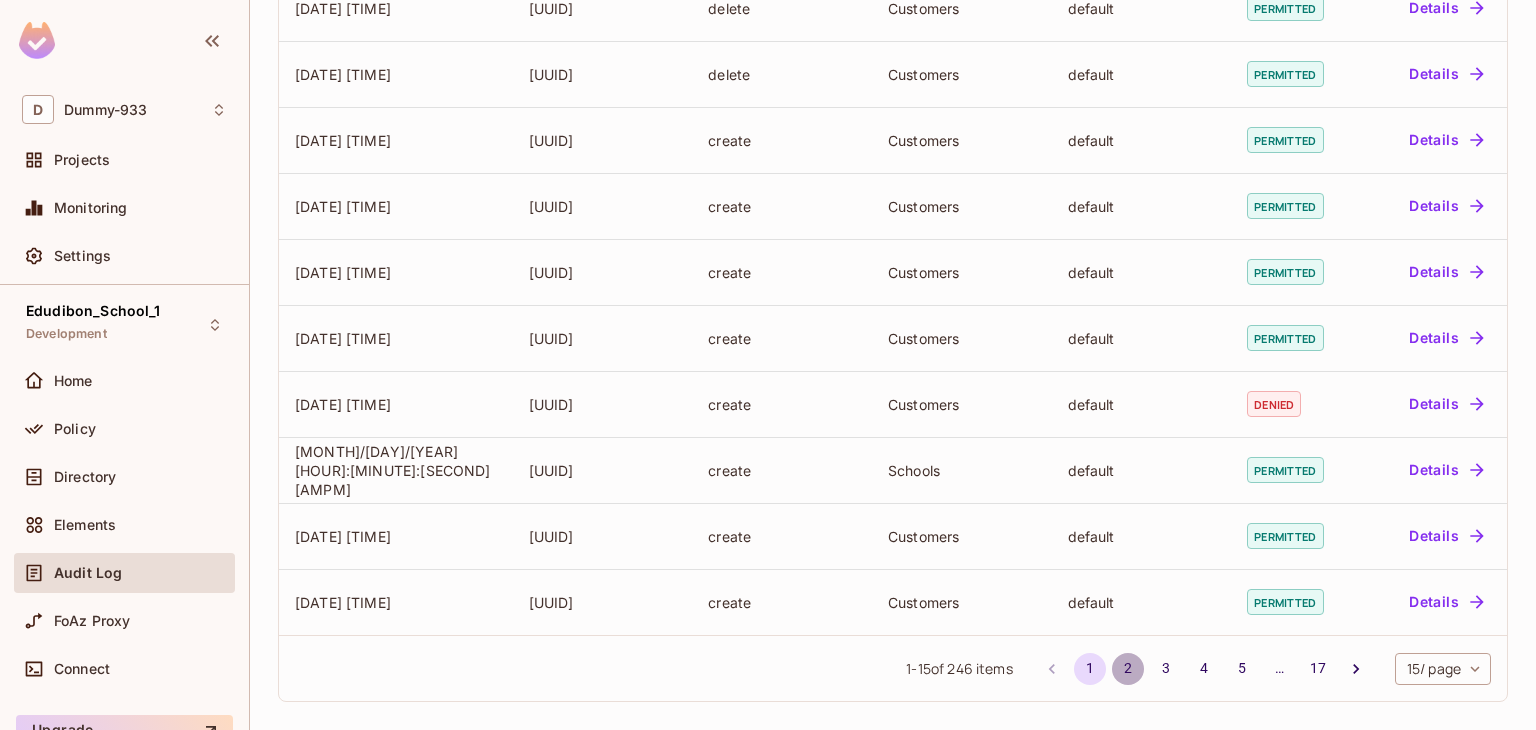 click on "2" at bounding box center (1128, 669) 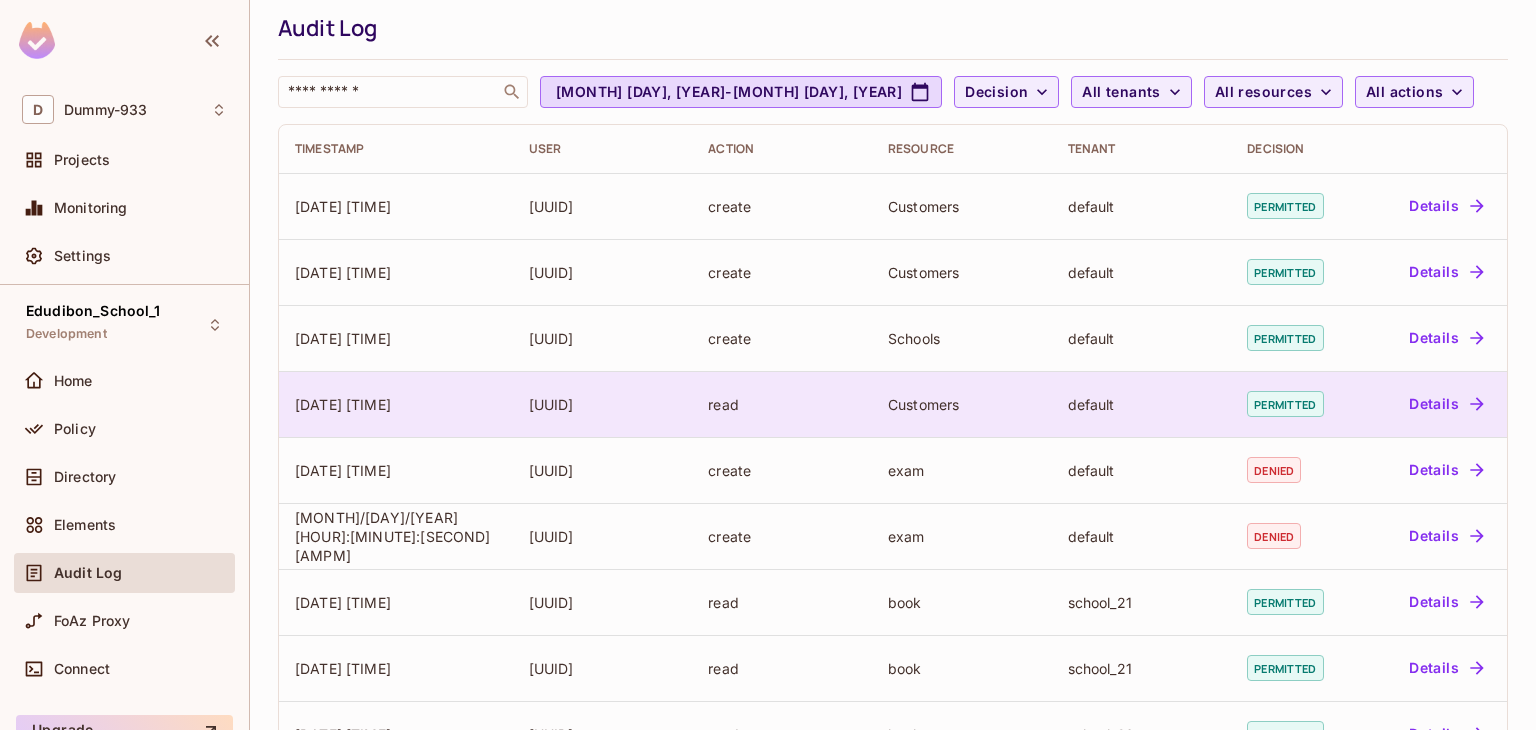 scroll, scrollTop: 18, scrollLeft: 0, axis: vertical 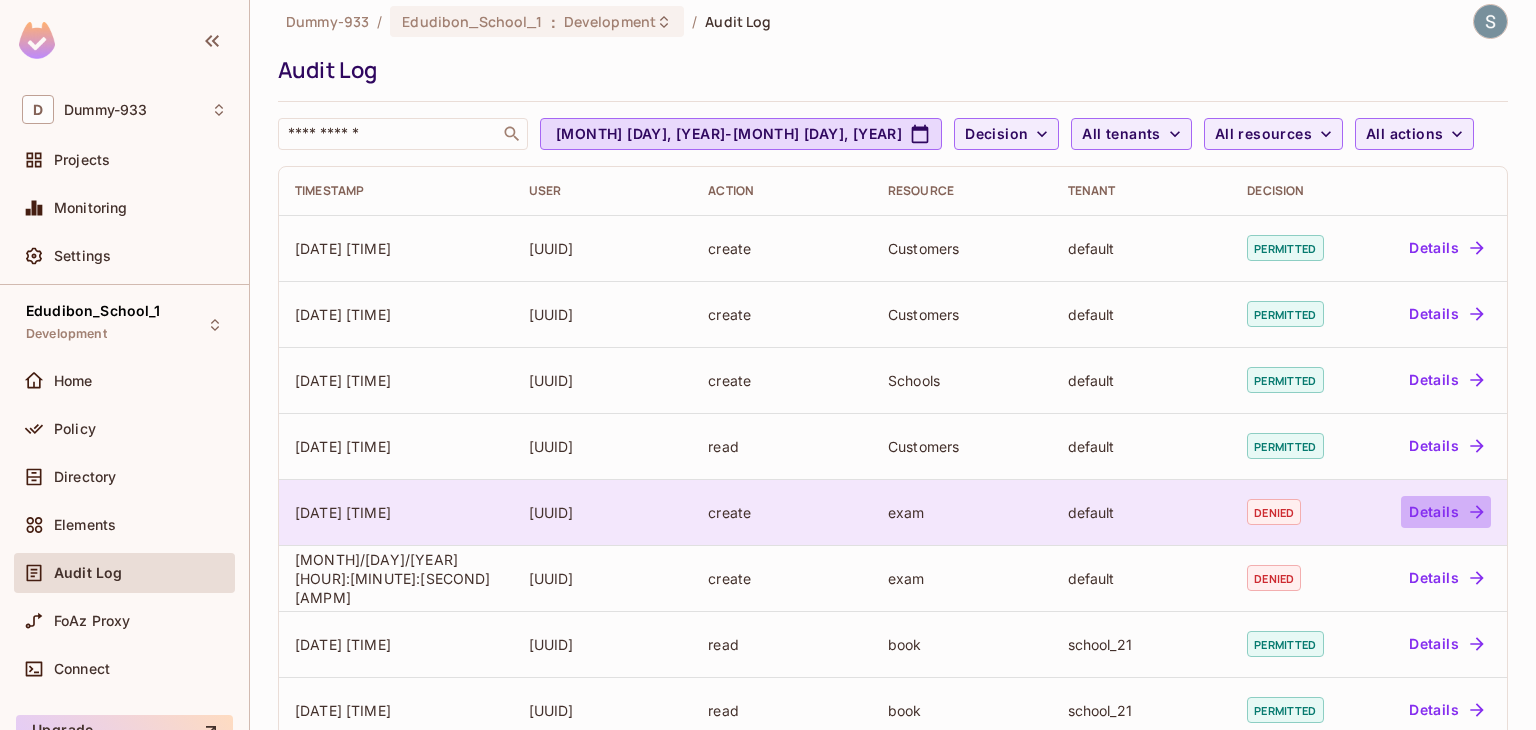 click on "Details" at bounding box center [1446, 512] 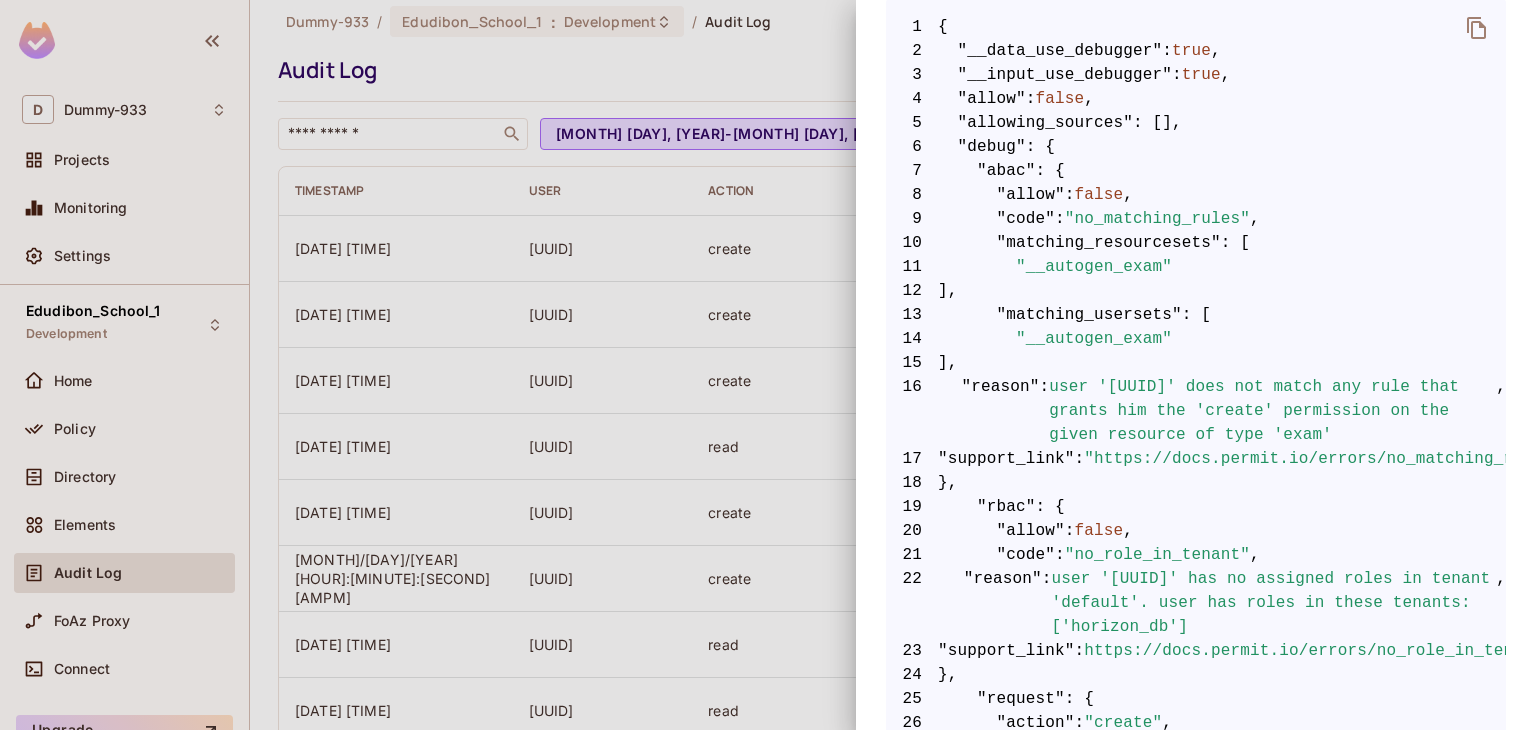 scroll, scrollTop: 0, scrollLeft: 0, axis: both 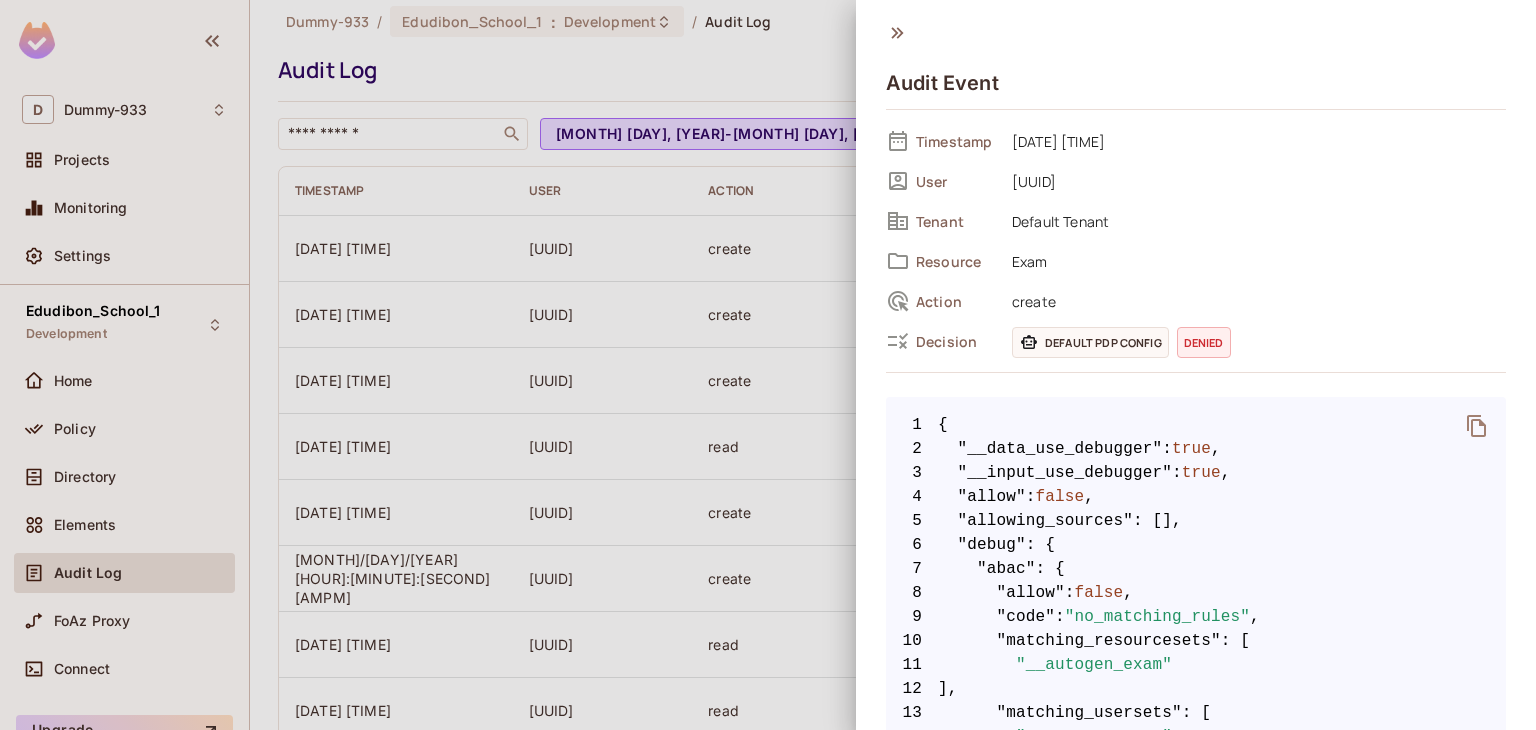 click 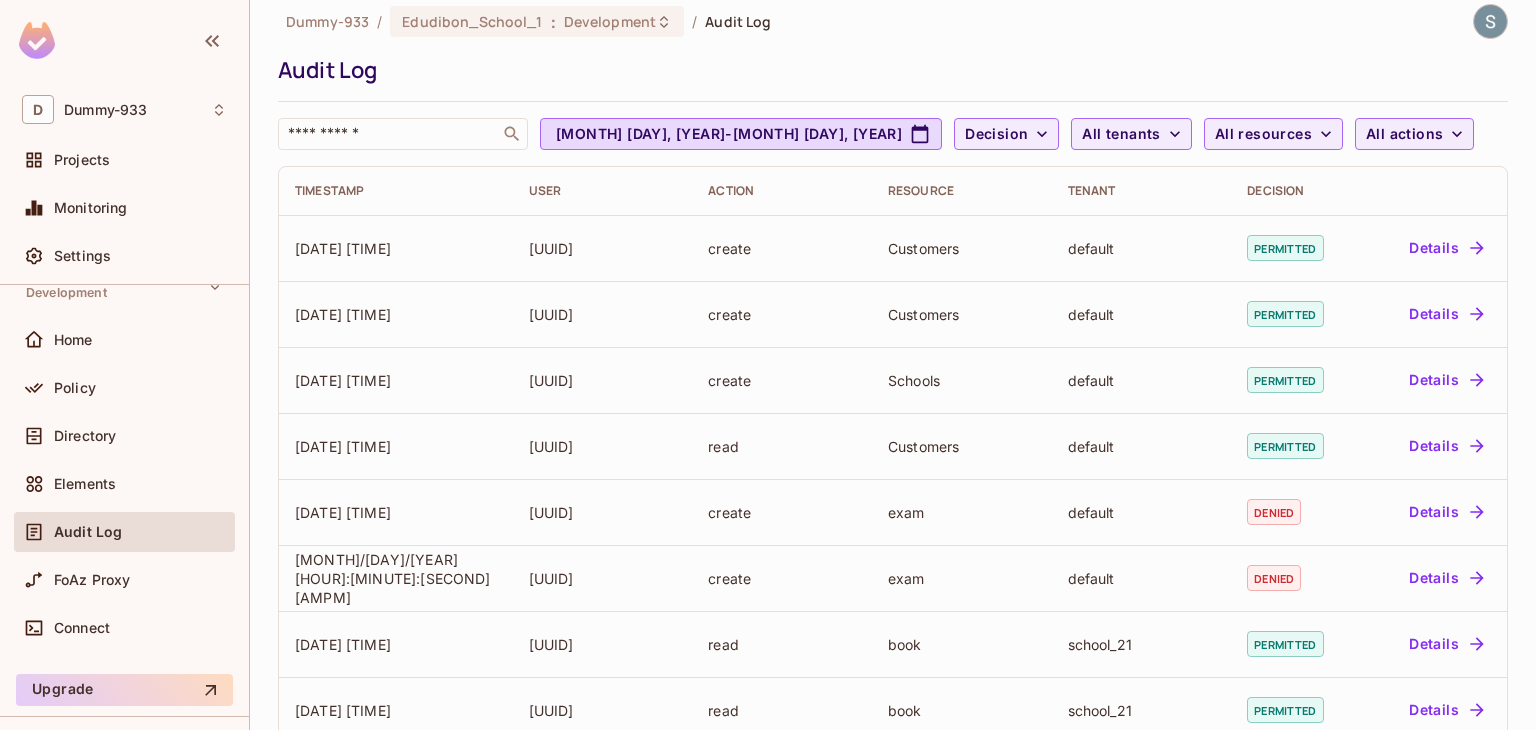 scroll, scrollTop: 0, scrollLeft: 0, axis: both 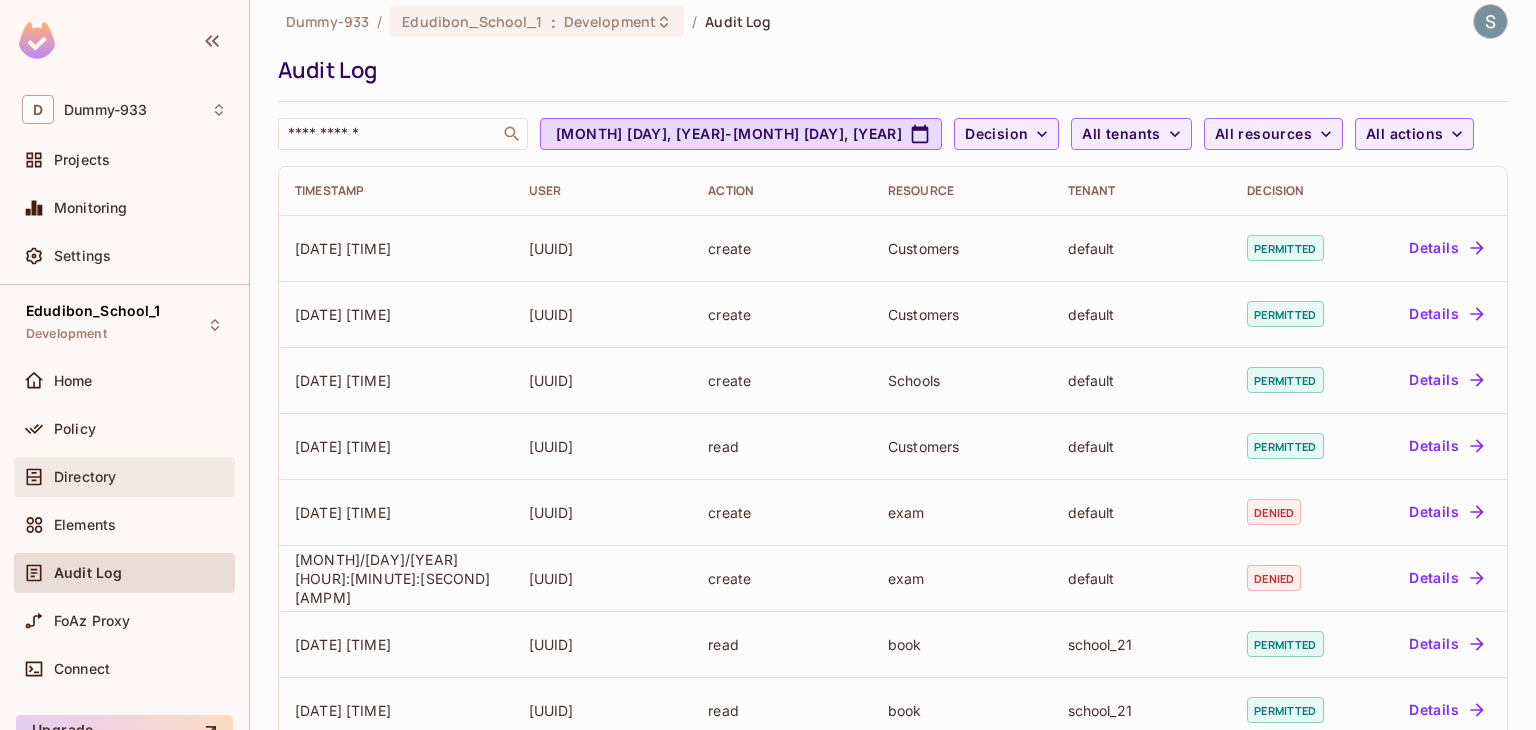 click on "Directory" at bounding box center [124, 477] 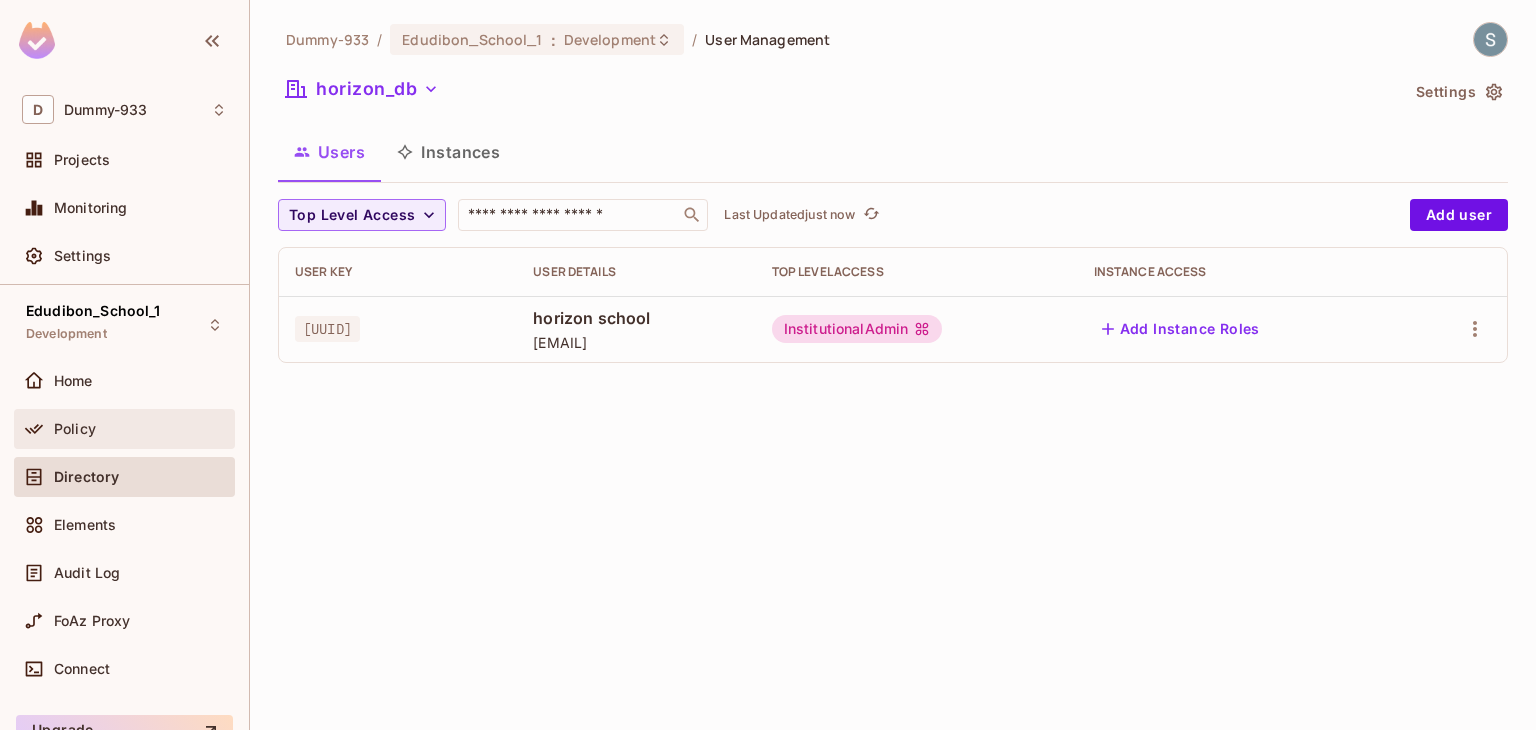 click on "Policy" at bounding box center [140, 429] 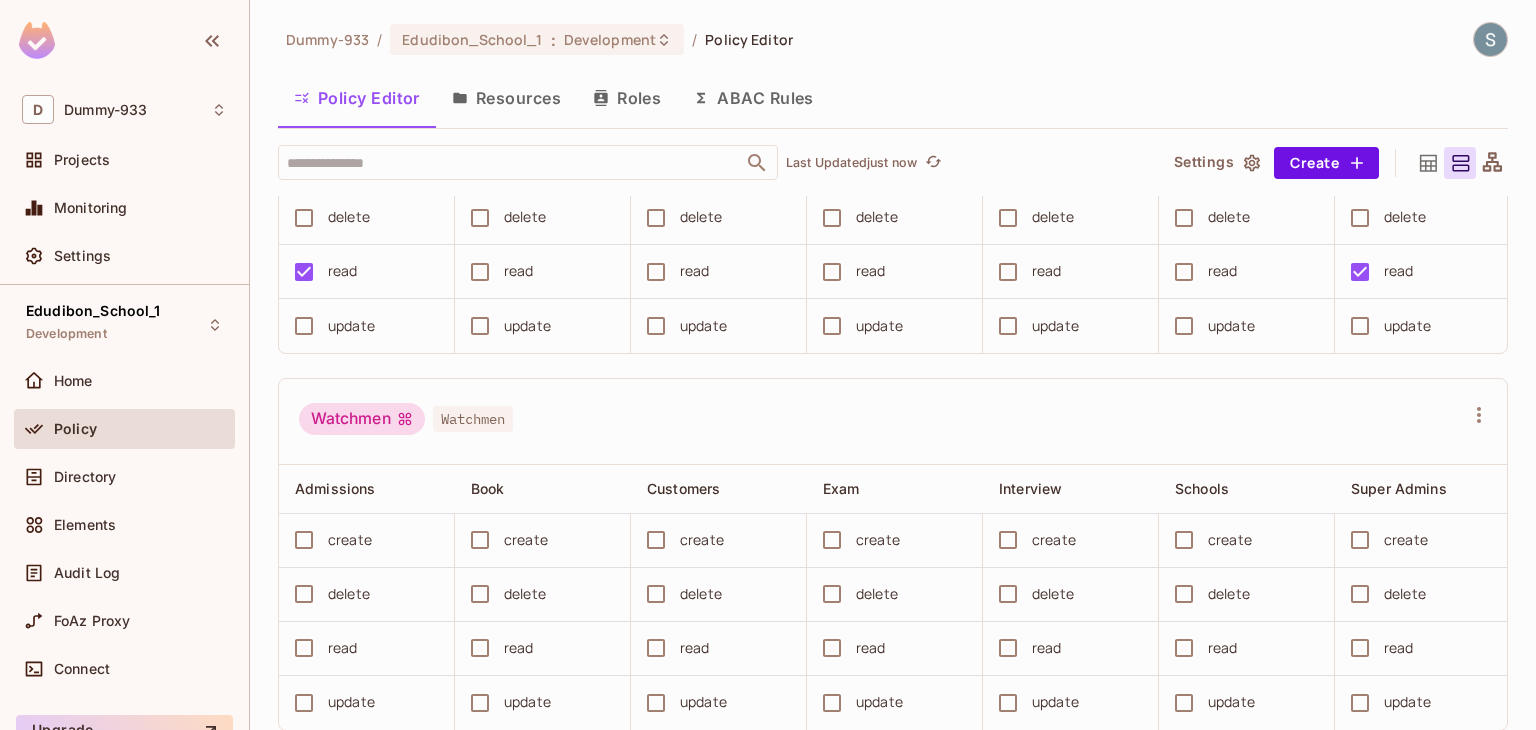 scroll, scrollTop: 5636, scrollLeft: 0, axis: vertical 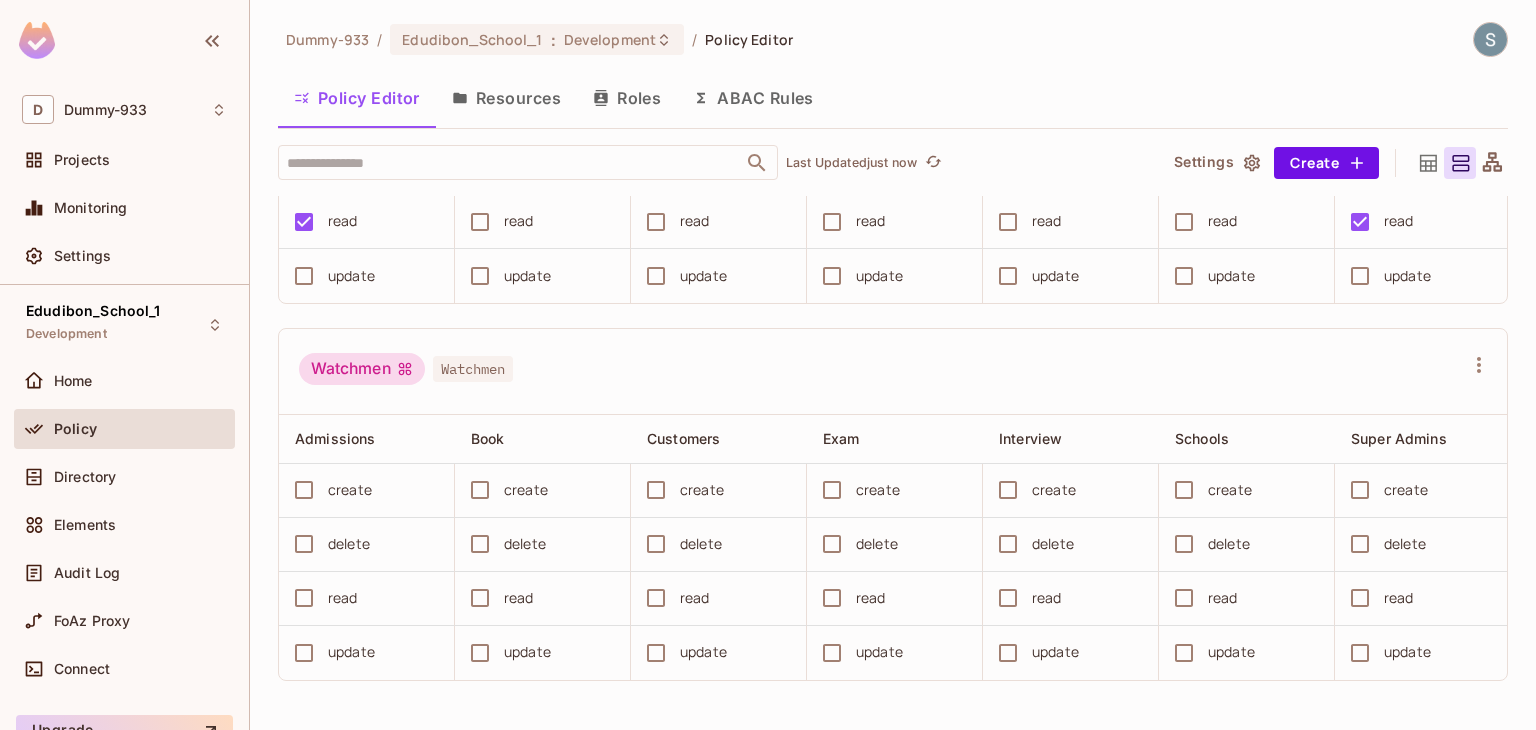 click on "Resources" at bounding box center [506, 98] 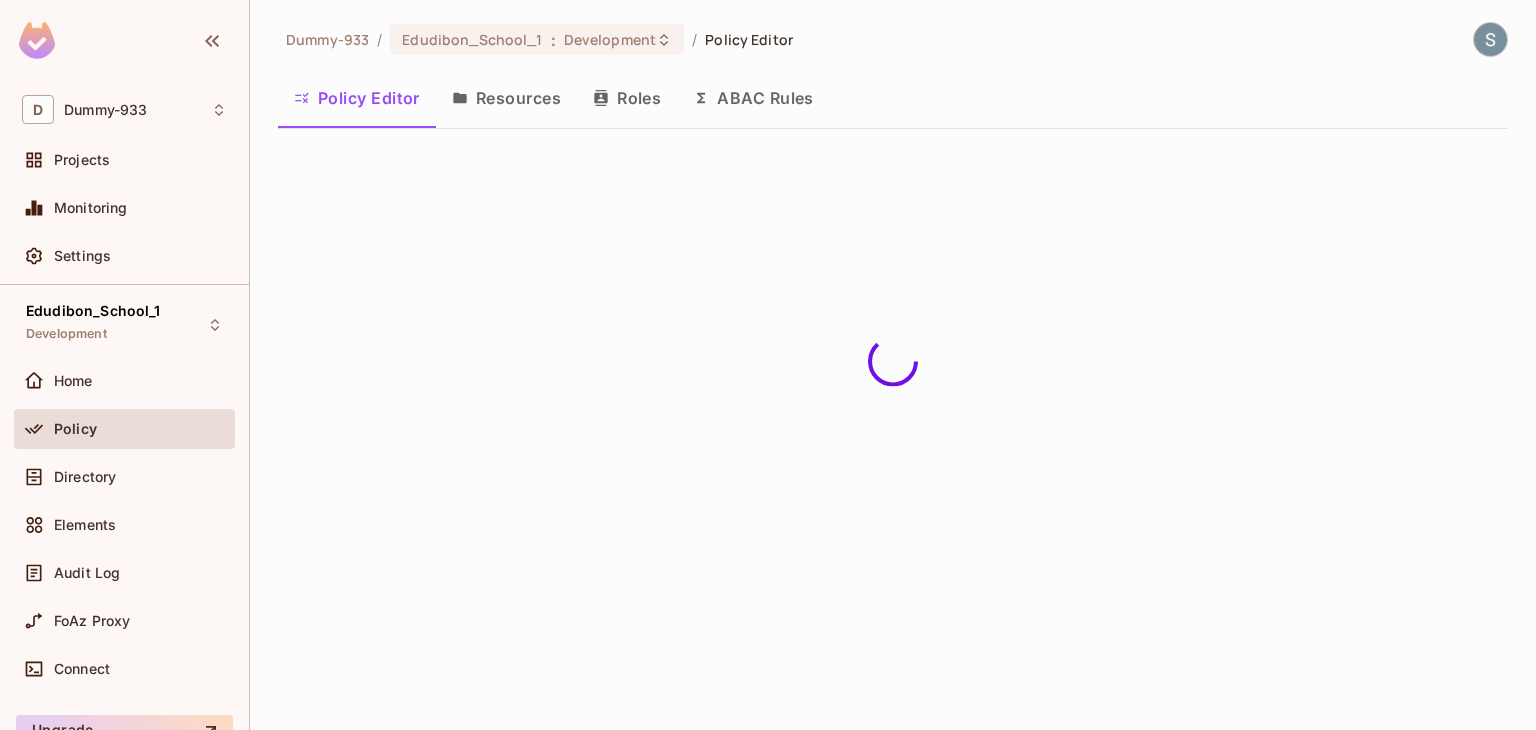 scroll, scrollTop: 0, scrollLeft: 0, axis: both 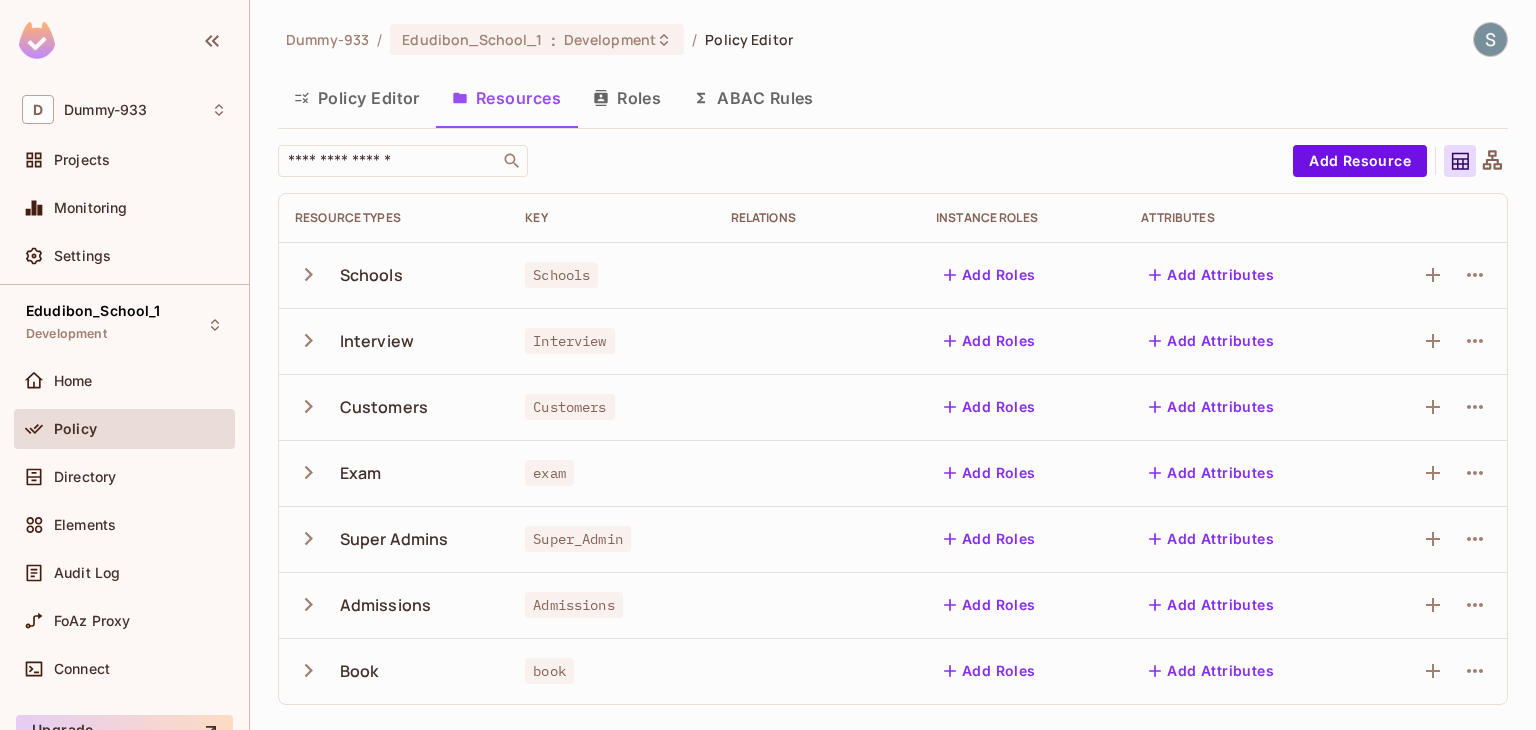 click 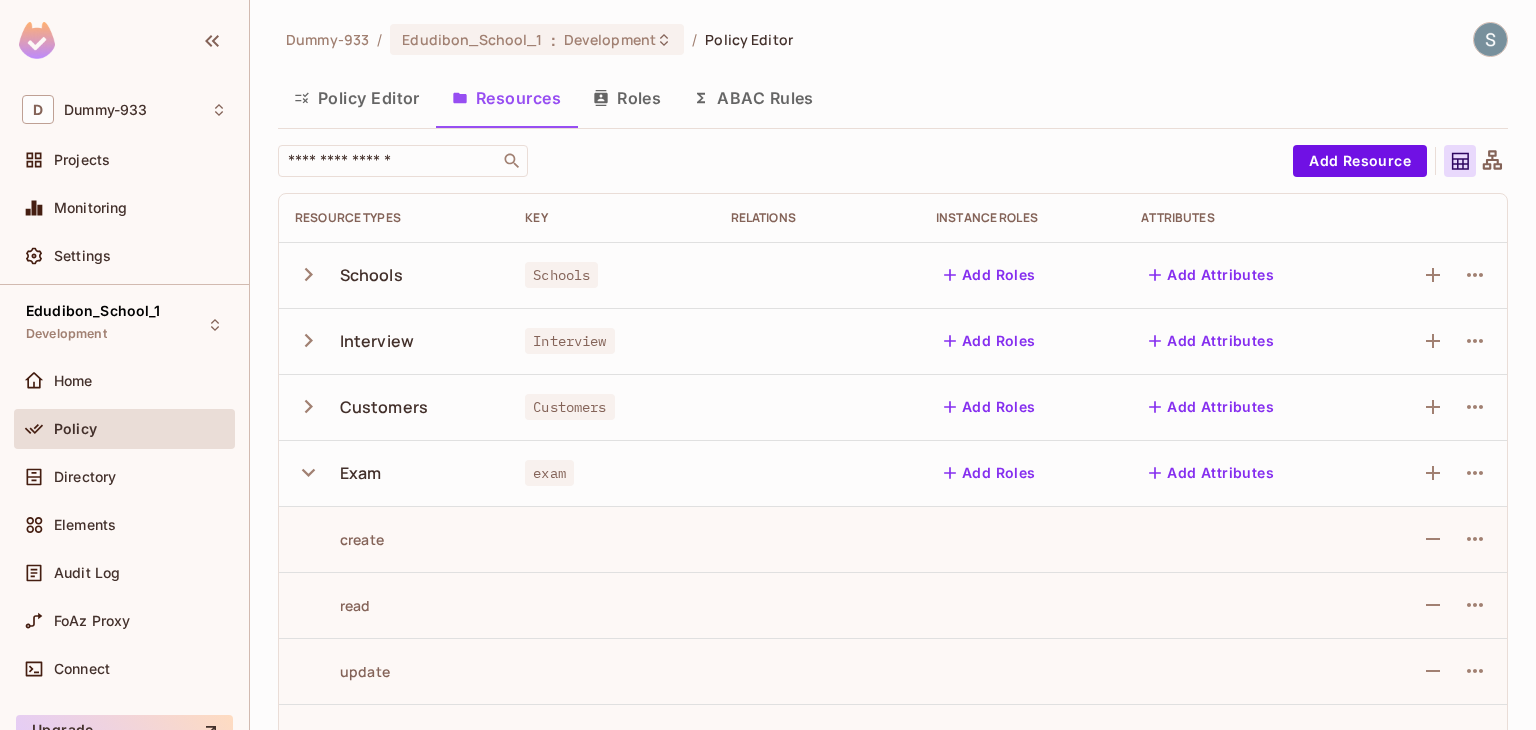 click 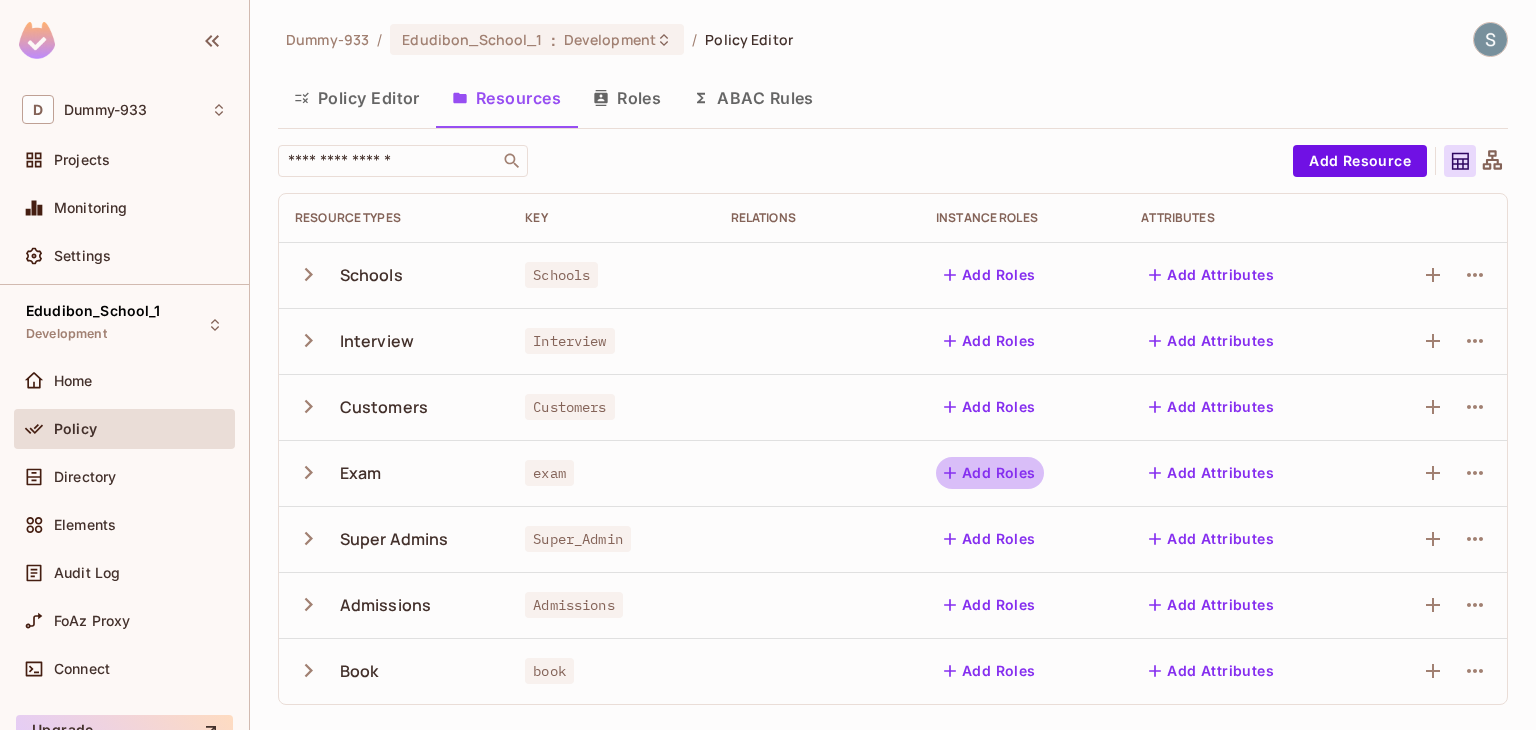click on "Add Roles" at bounding box center (990, 473) 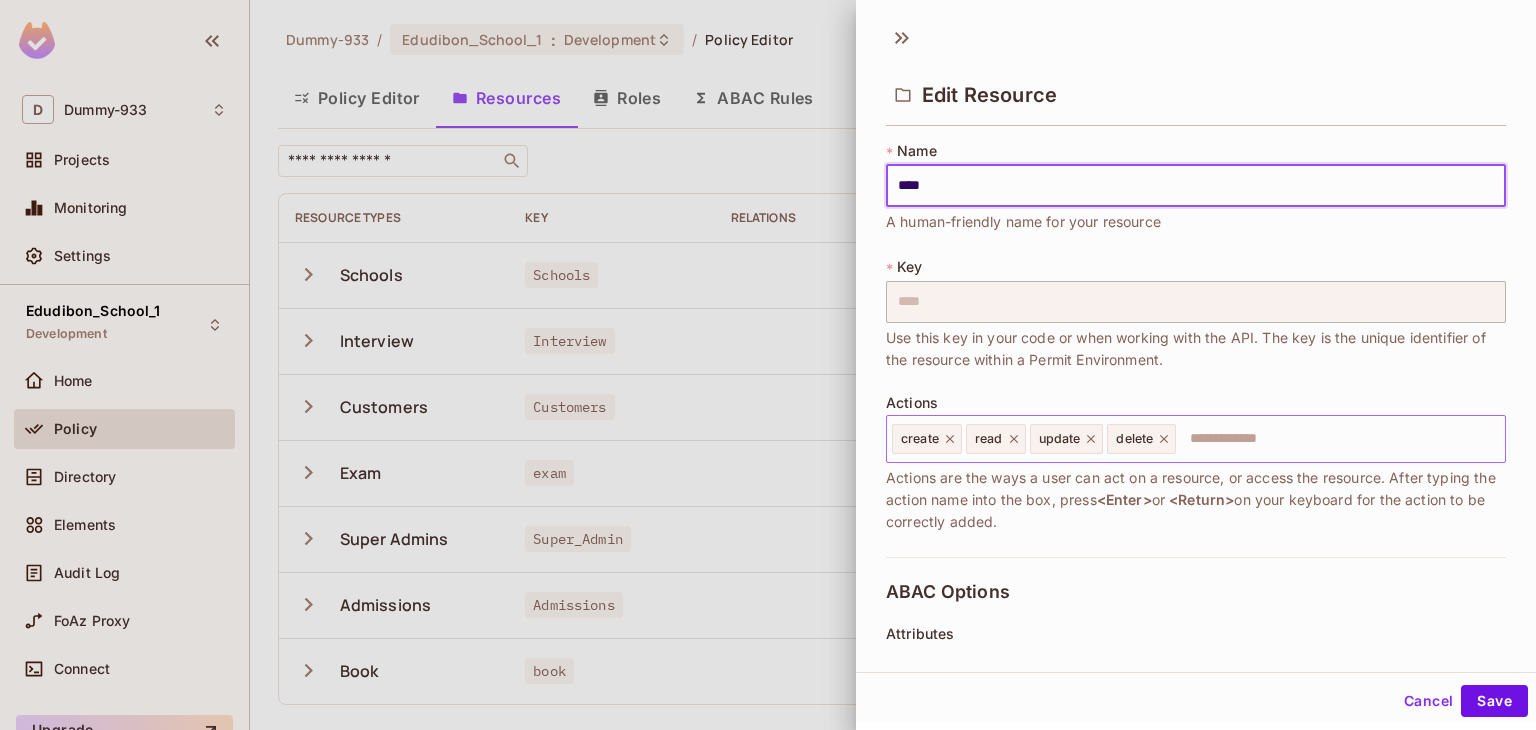 scroll, scrollTop: 370, scrollLeft: 0, axis: vertical 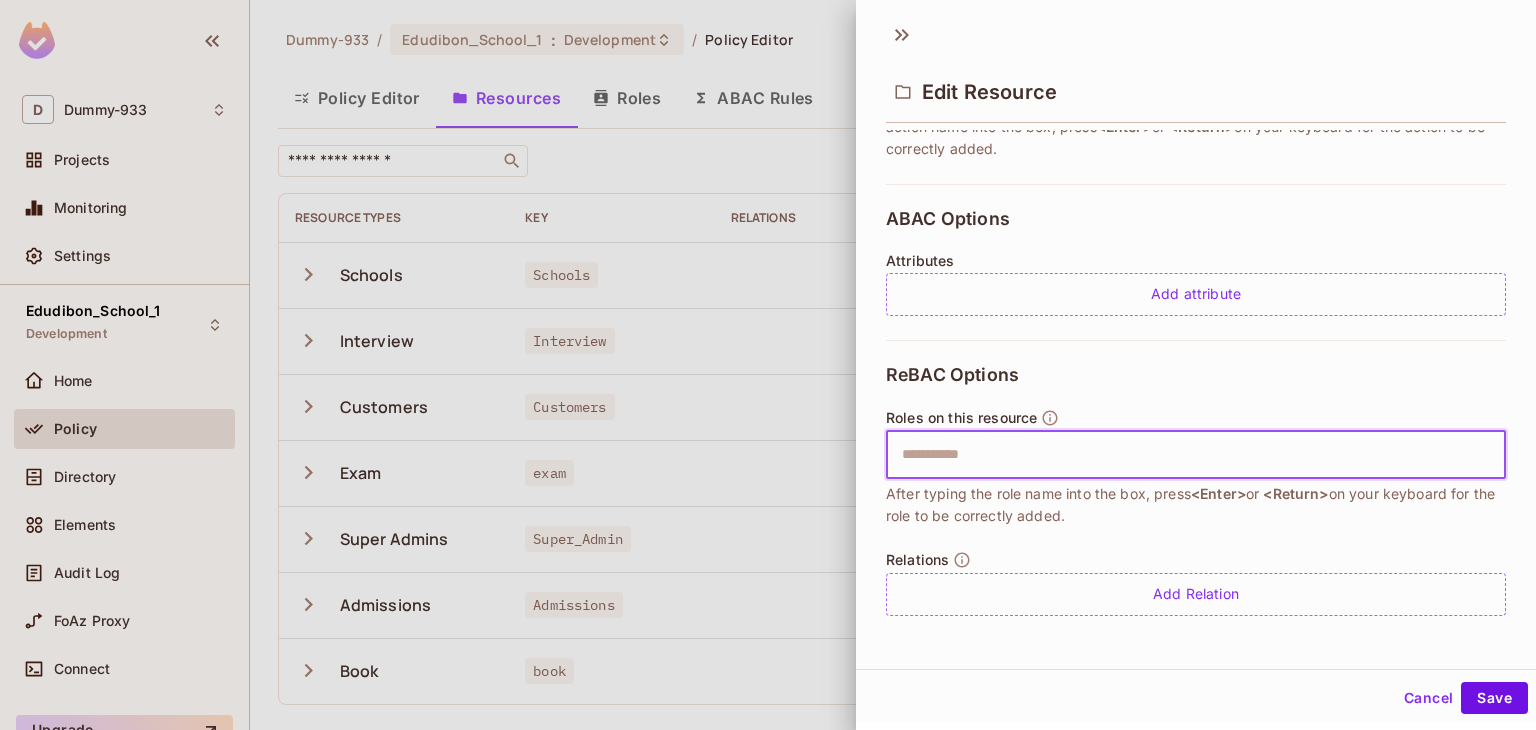 click at bounding box center [1193, 455] 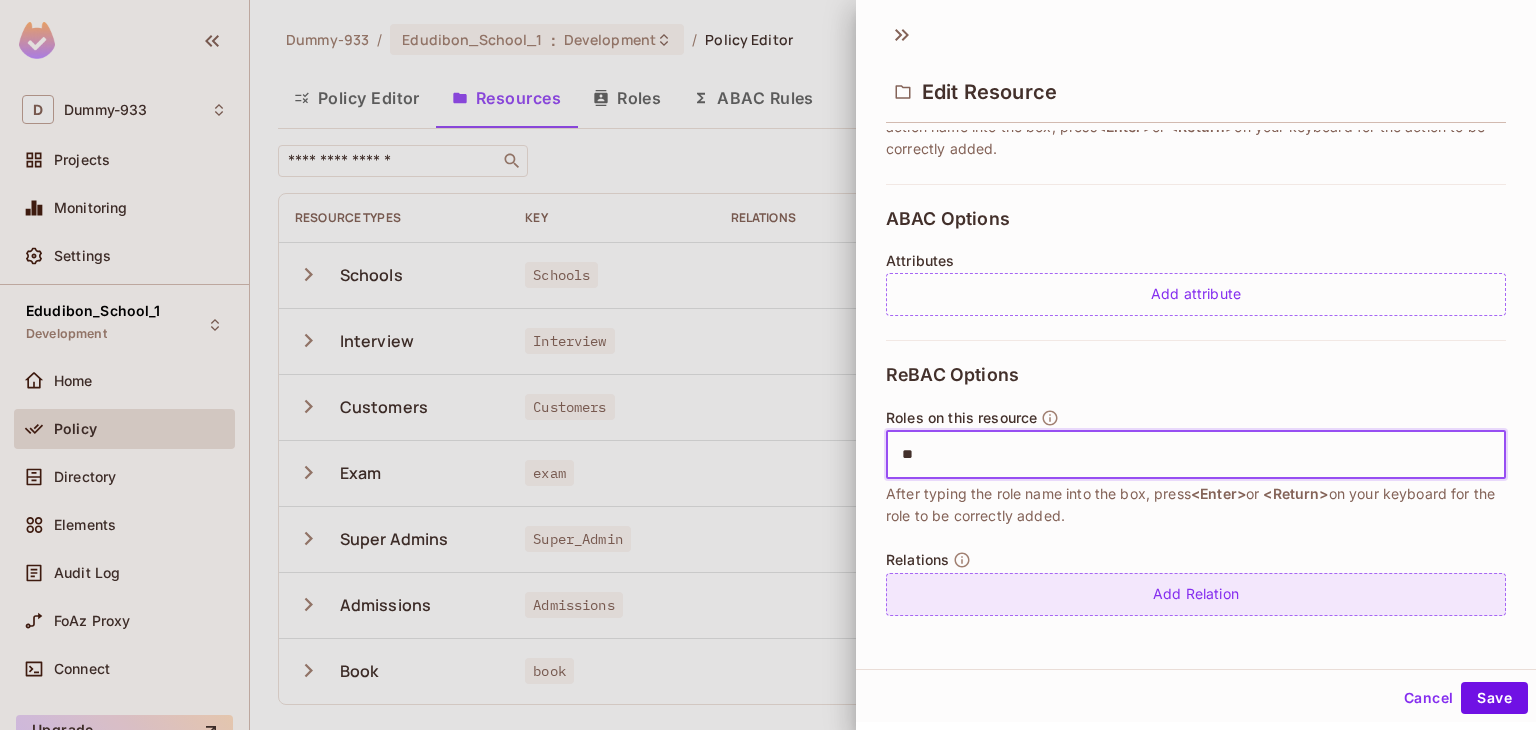 type on "**" 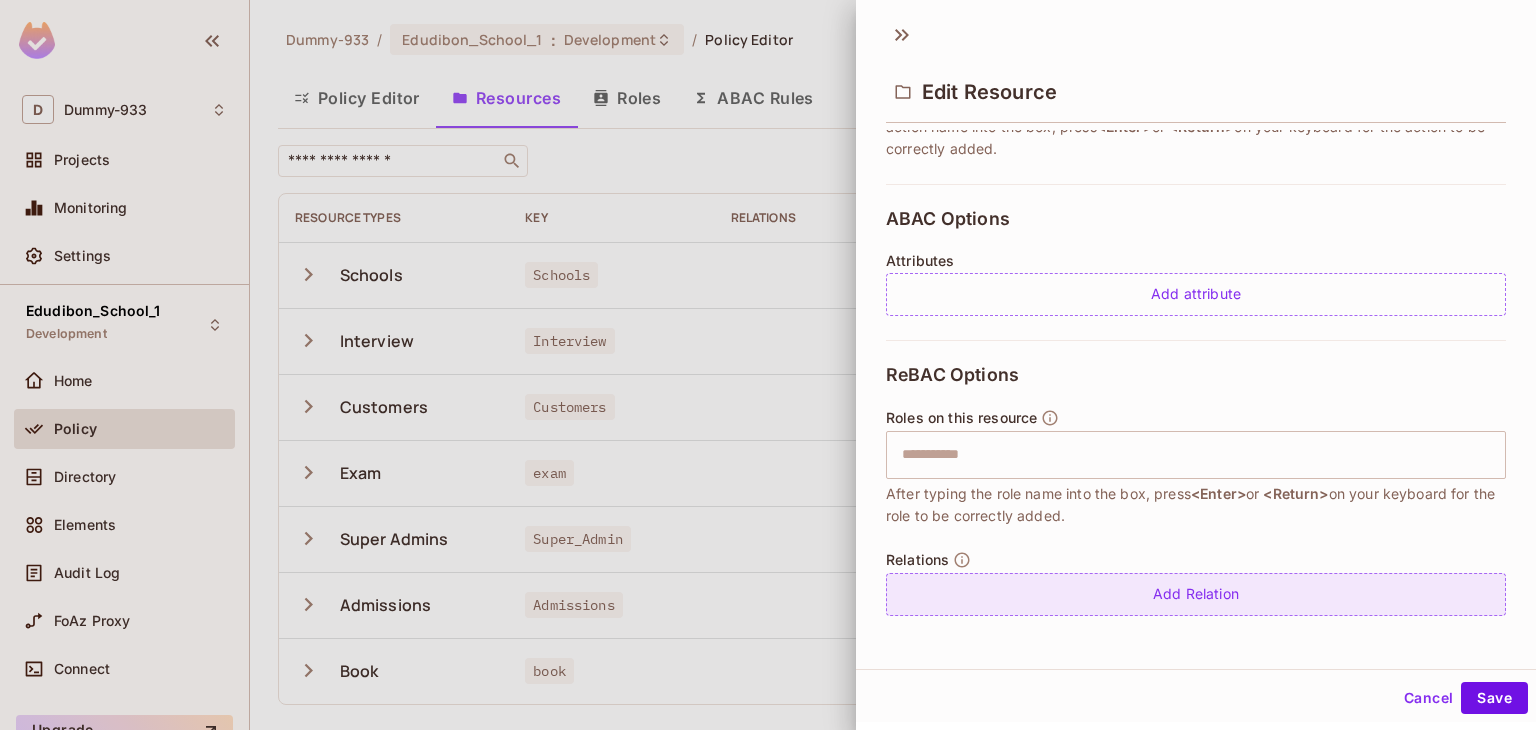 click on "Add Relation" at bounding box center [1196, 594] 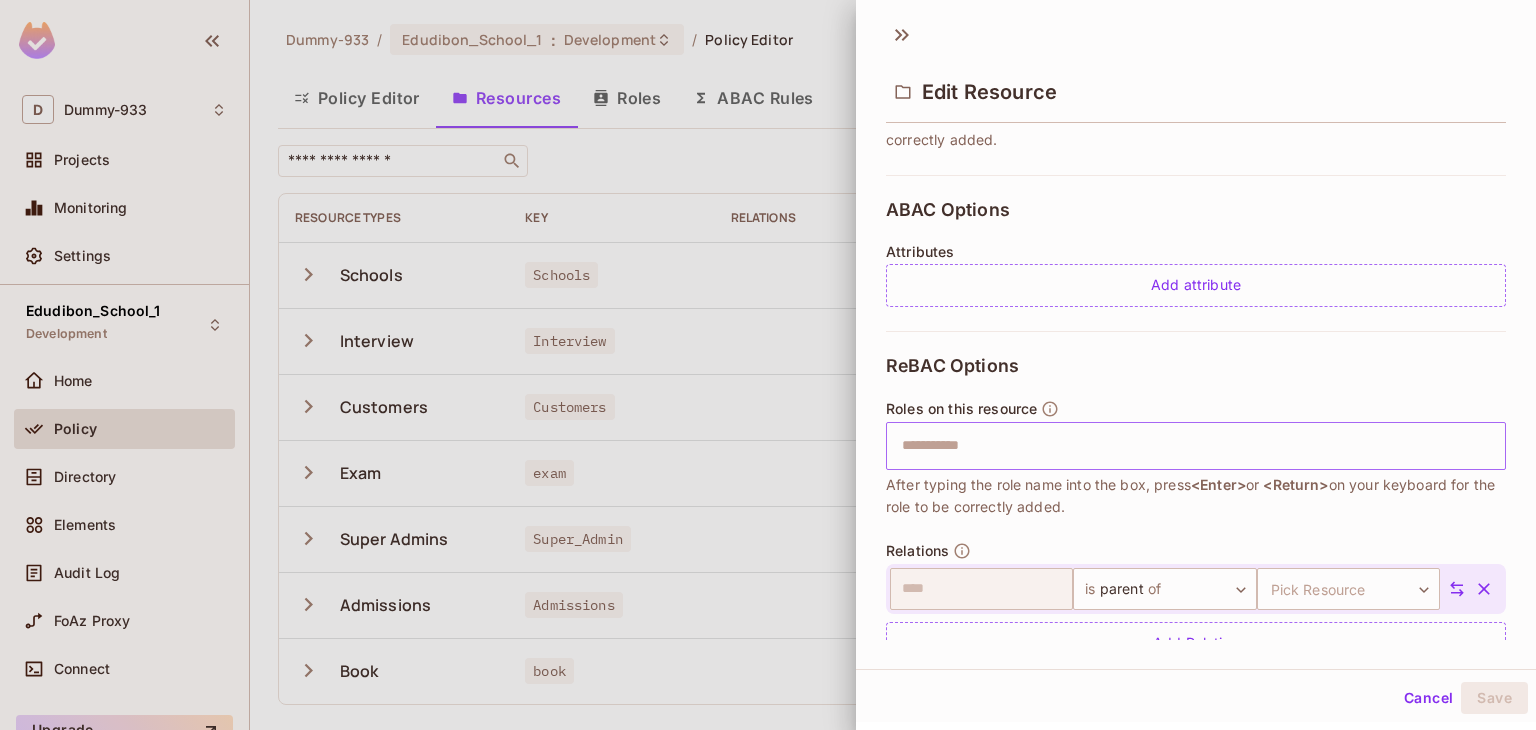 scroll, scrollTop: 379, scrollLeft: 0, axis: vertical 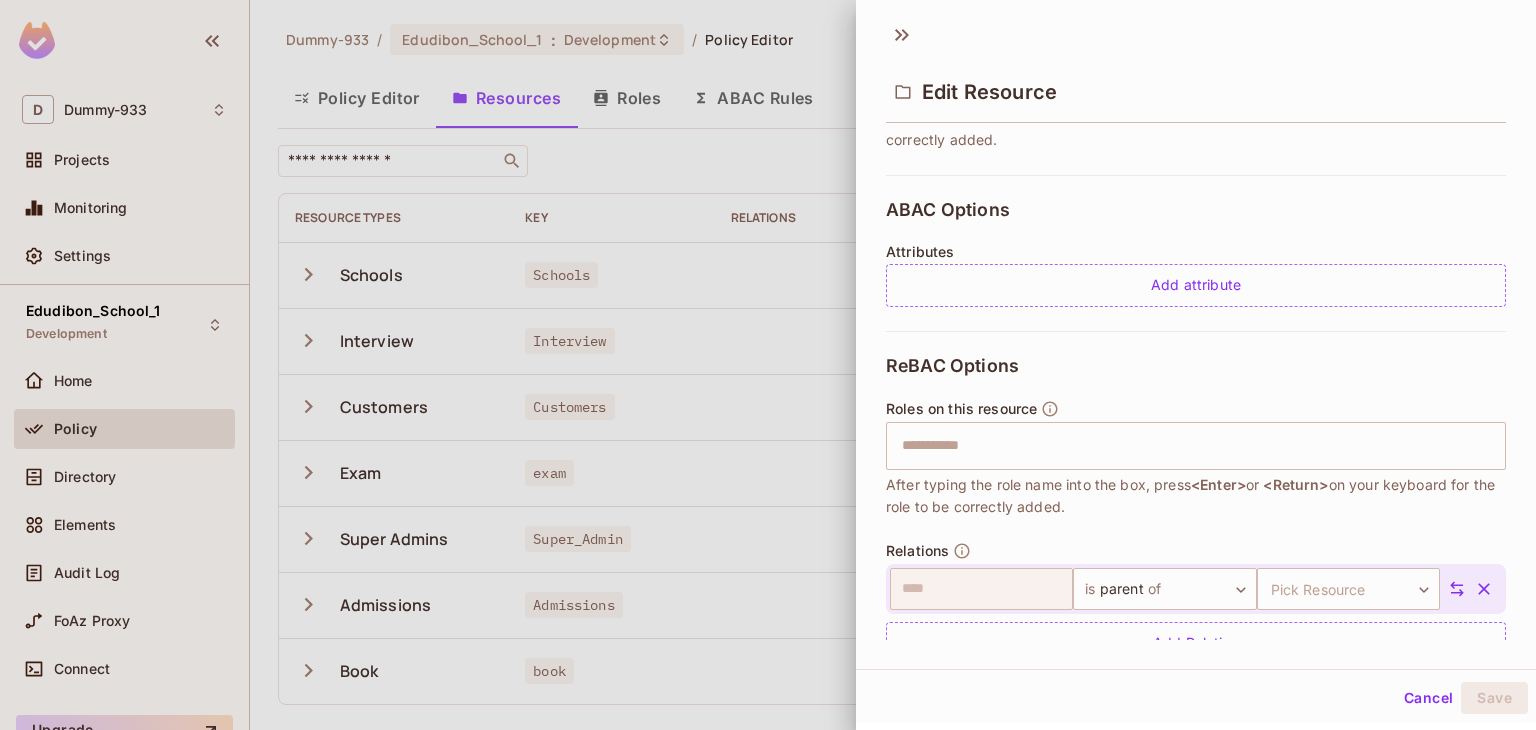 click 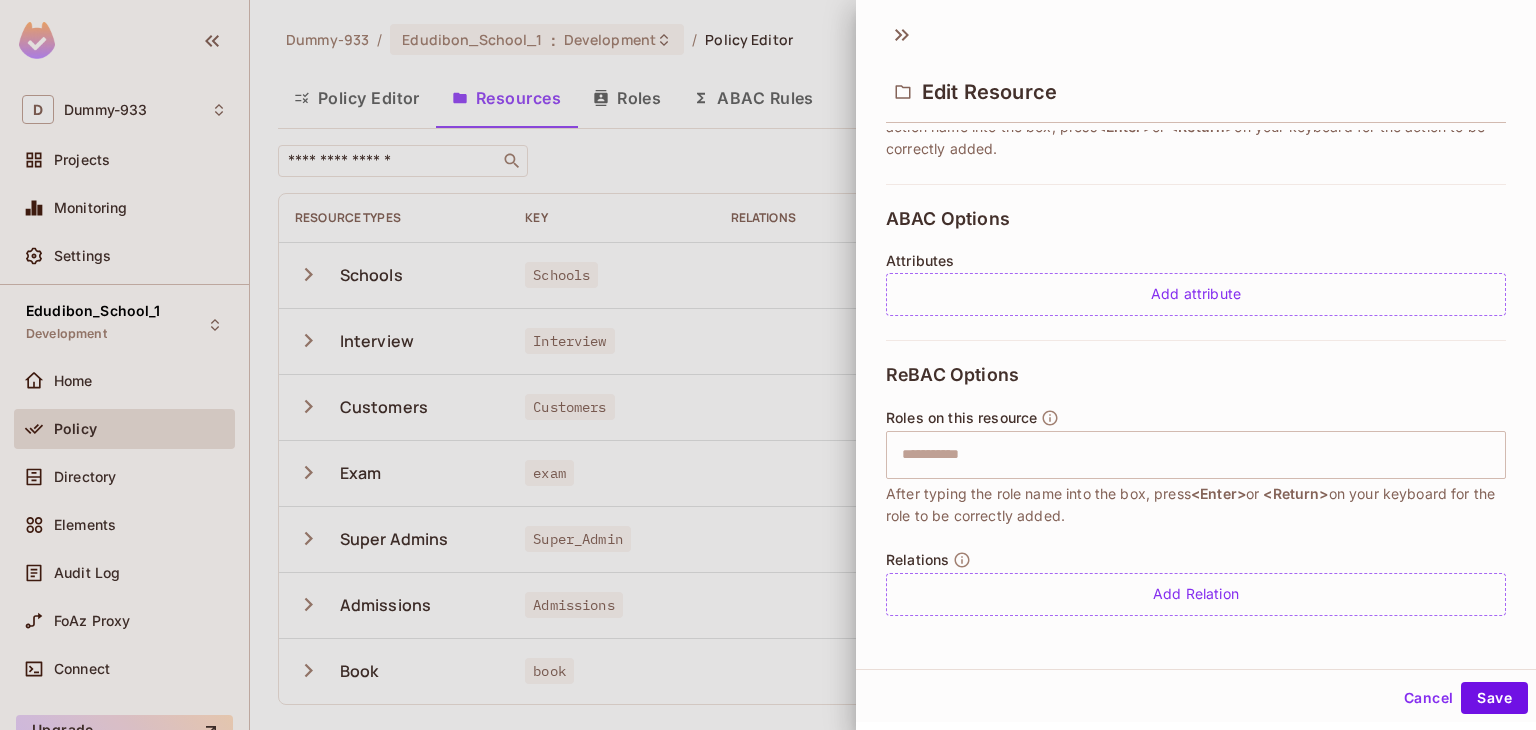 scroll, scrollTop: 370, scrollLeft: 0, axis: vertical 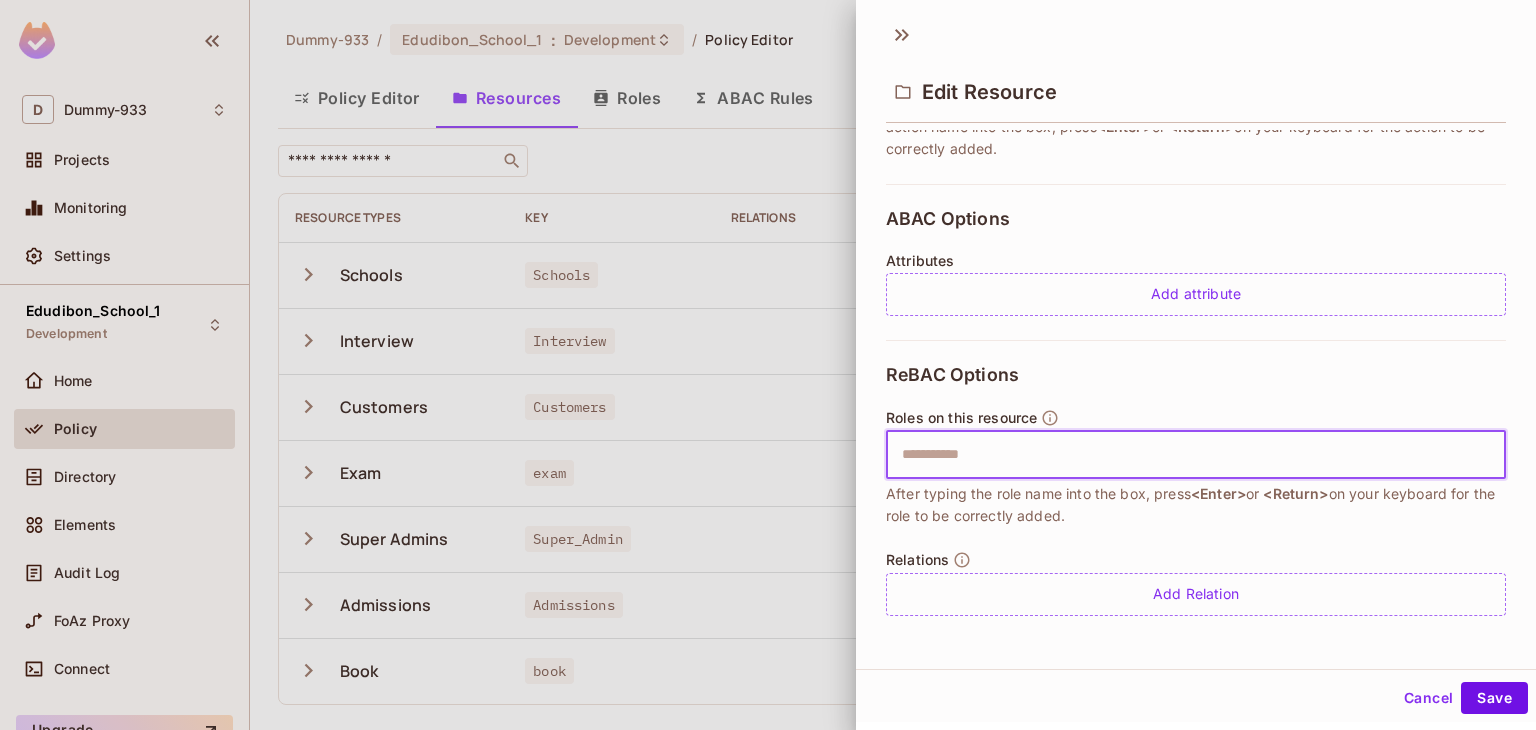 click at bounding box center [1193, 455] 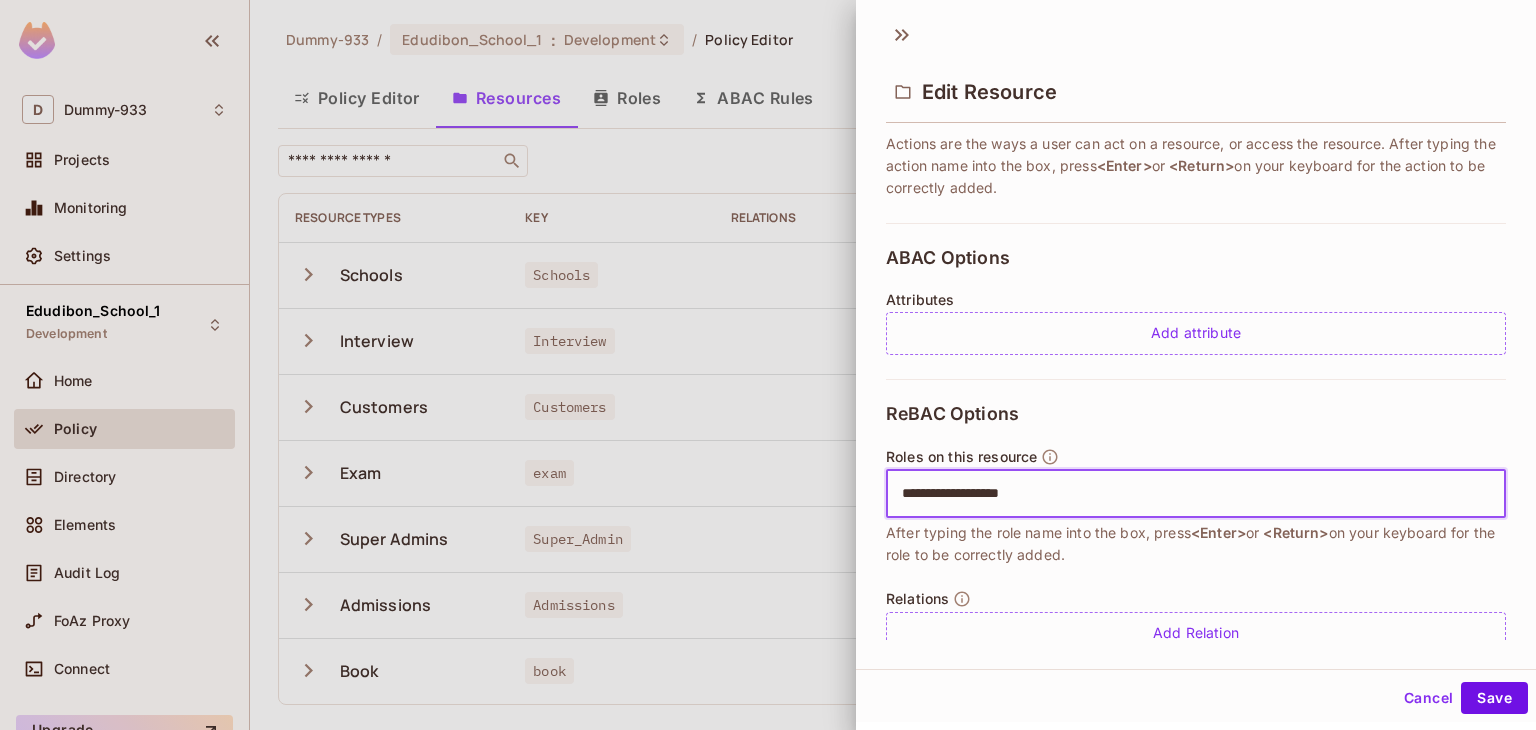 scroll, scrollTop: 370, scrollLeft: 0, axis: vertical 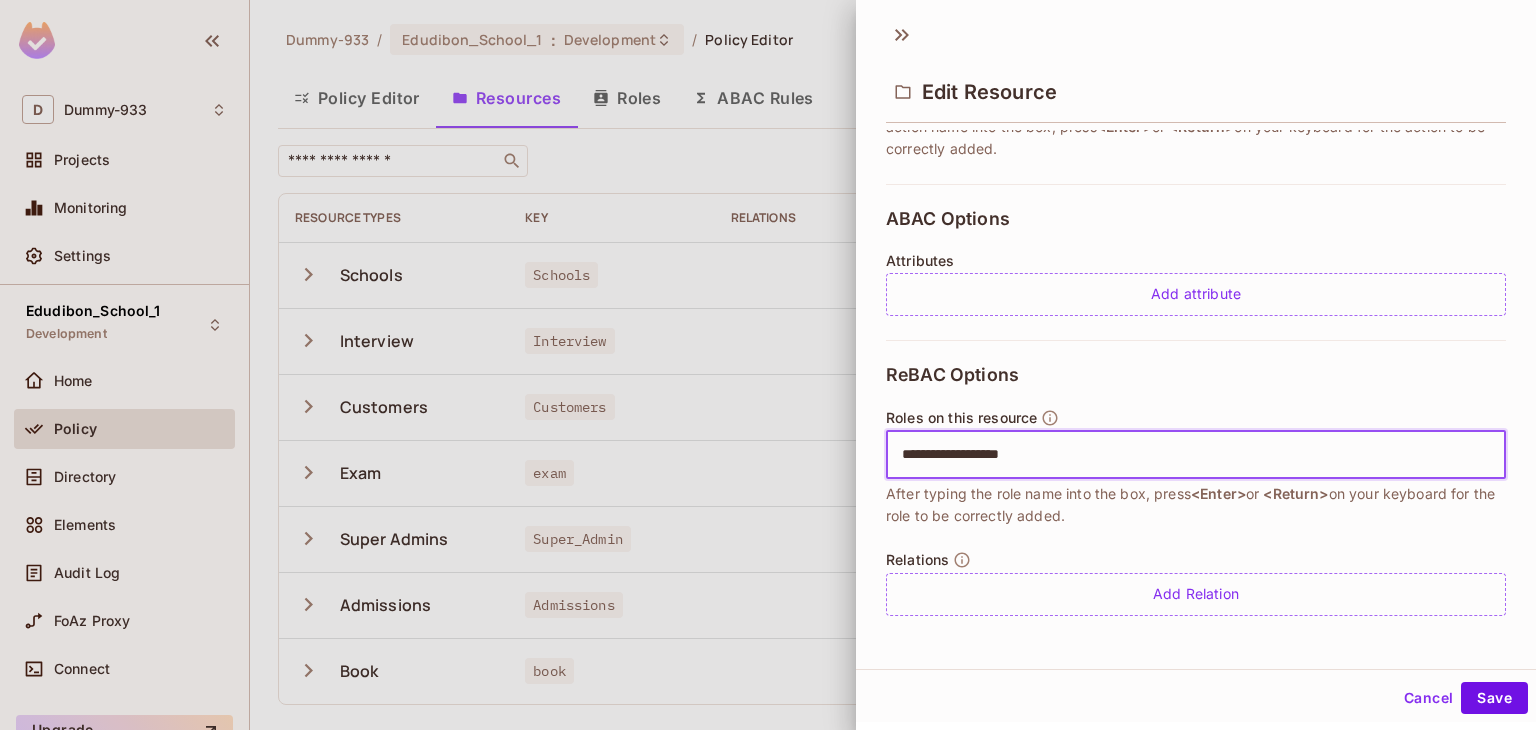 type on "**********" 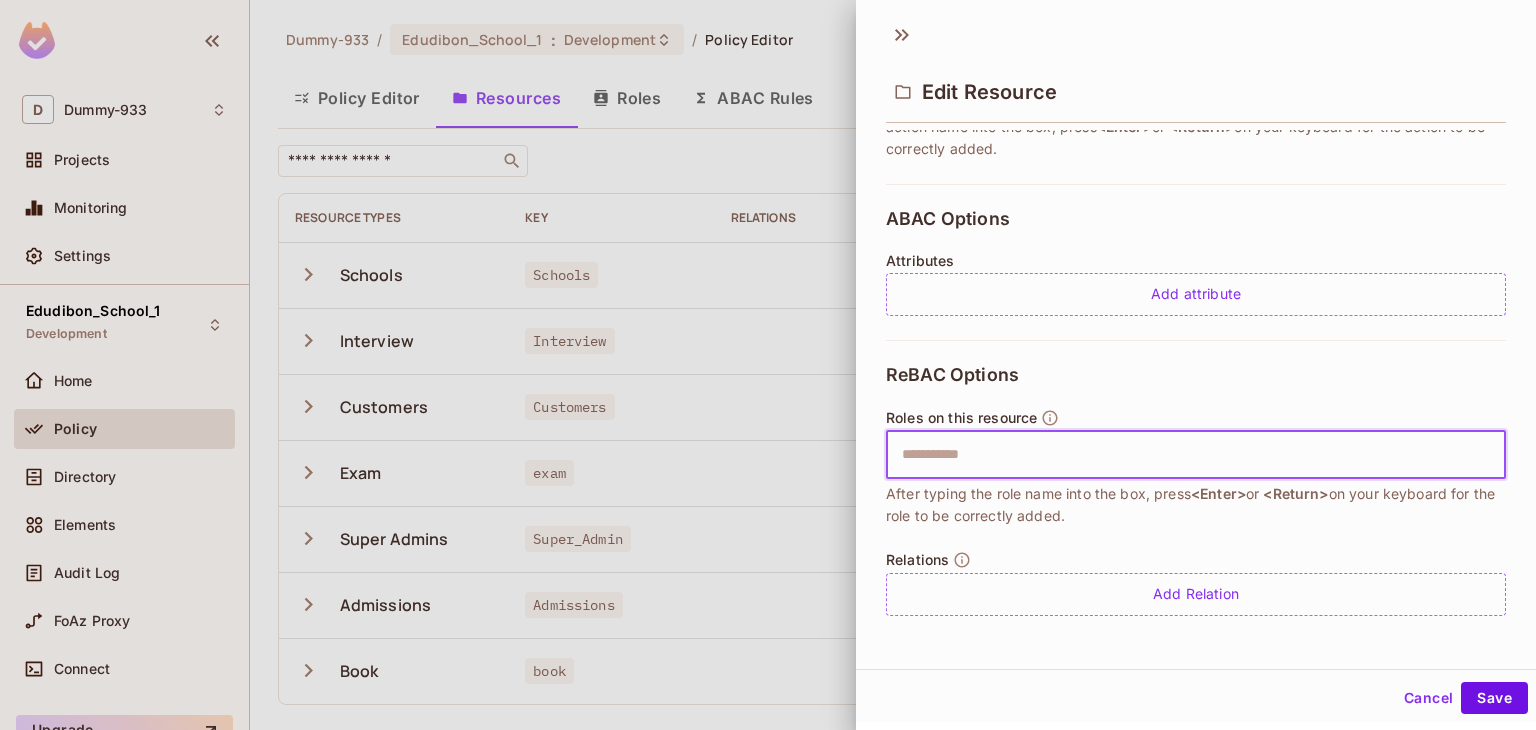 click on "Roles on this resource ​ After typing the role name into the box, press  <Enter>  or   <Return>  on your keyboard for the role to be correctly added." at bounding box center [1196, 468] 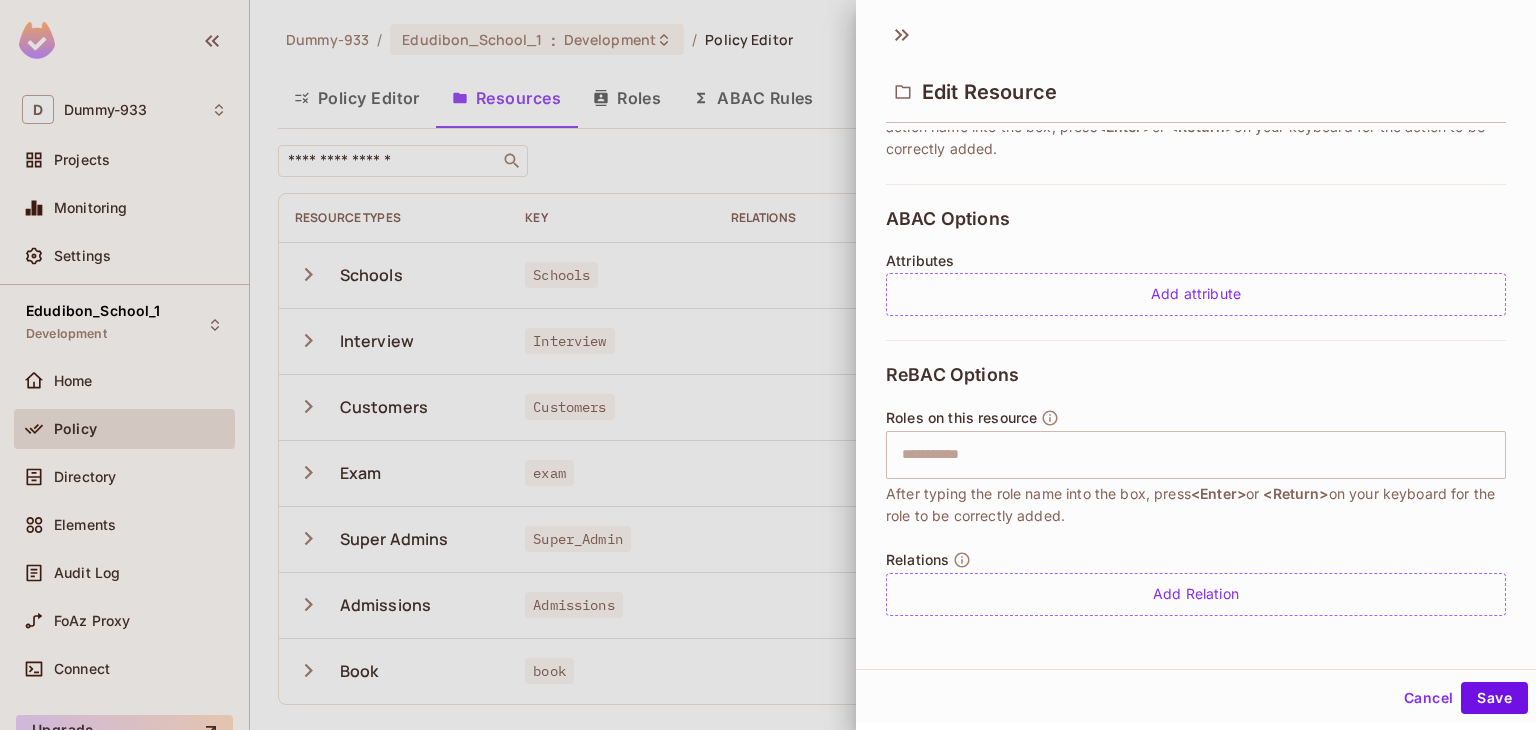 click on "Edit Resource * Name **** ​ A human-friendly name for your resource * Key **** ​ Use this key in your code or when working with the API. The key is the unique identifier of the resource within a Permit Environment. Actions create read update delete ​ Actions are the ways a user can act on a resource, or access the resource. After typing the action name into the box, press  <Enter>  or   <Return>  on your keyboard for the action to be correctly added. ABAC Options Attributes Add attribute ReBAC Options Roles on this resource ​ After typing the role name into the box, press  <Enter>  or   <Return>  on your keyboard for the role to be correctly added. Relations Add Relation" at bounding box center [1196, 340] 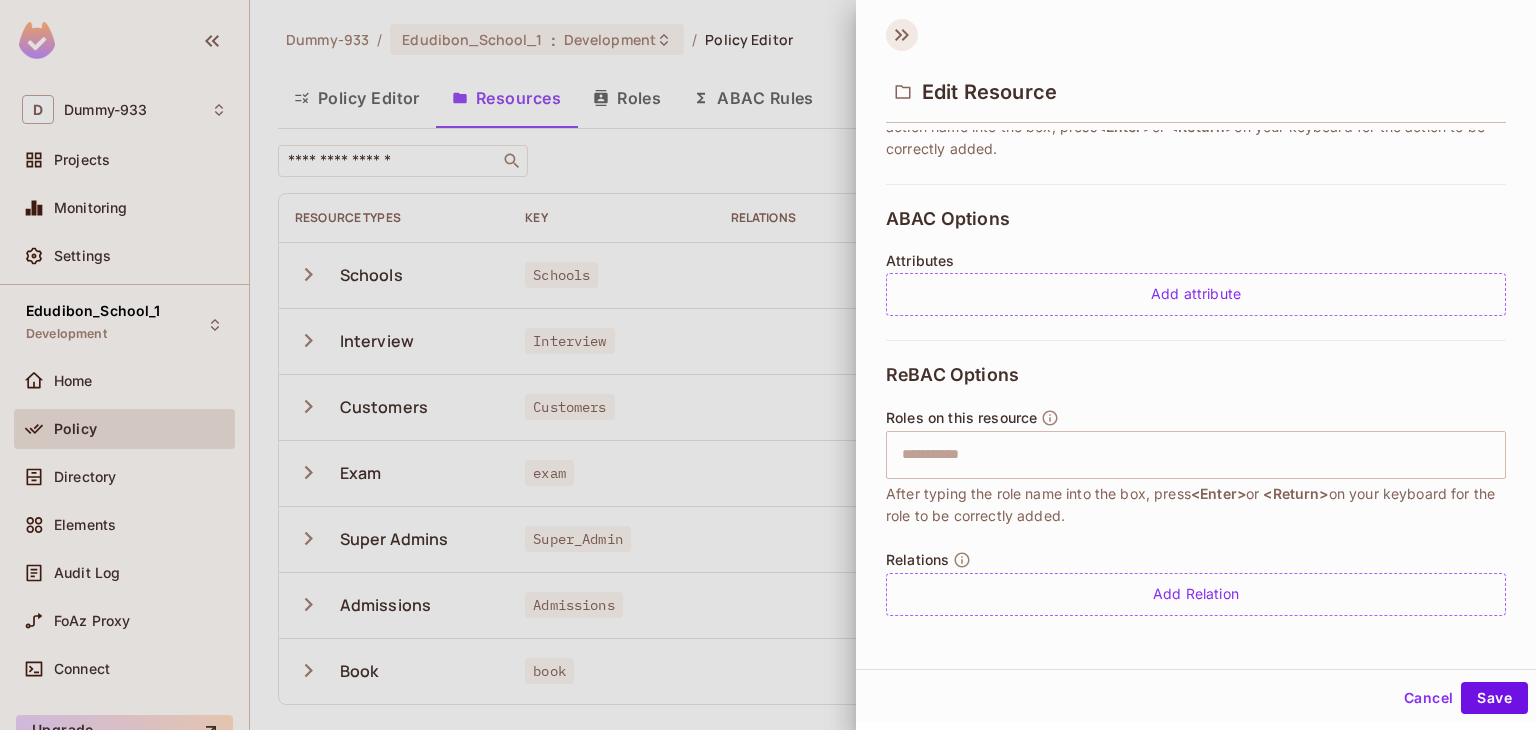 click 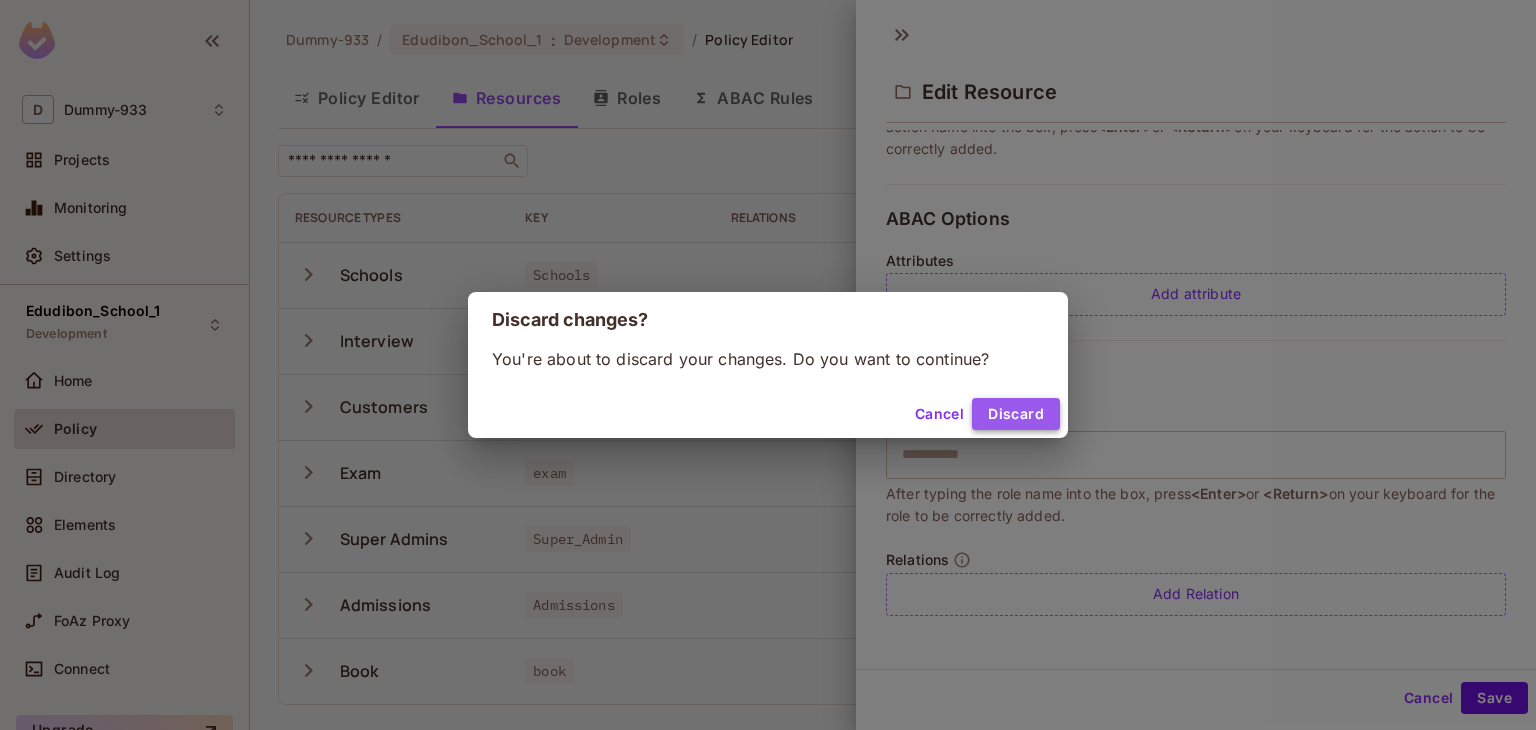 click on "Discard" at bounding box center [1016, 414] 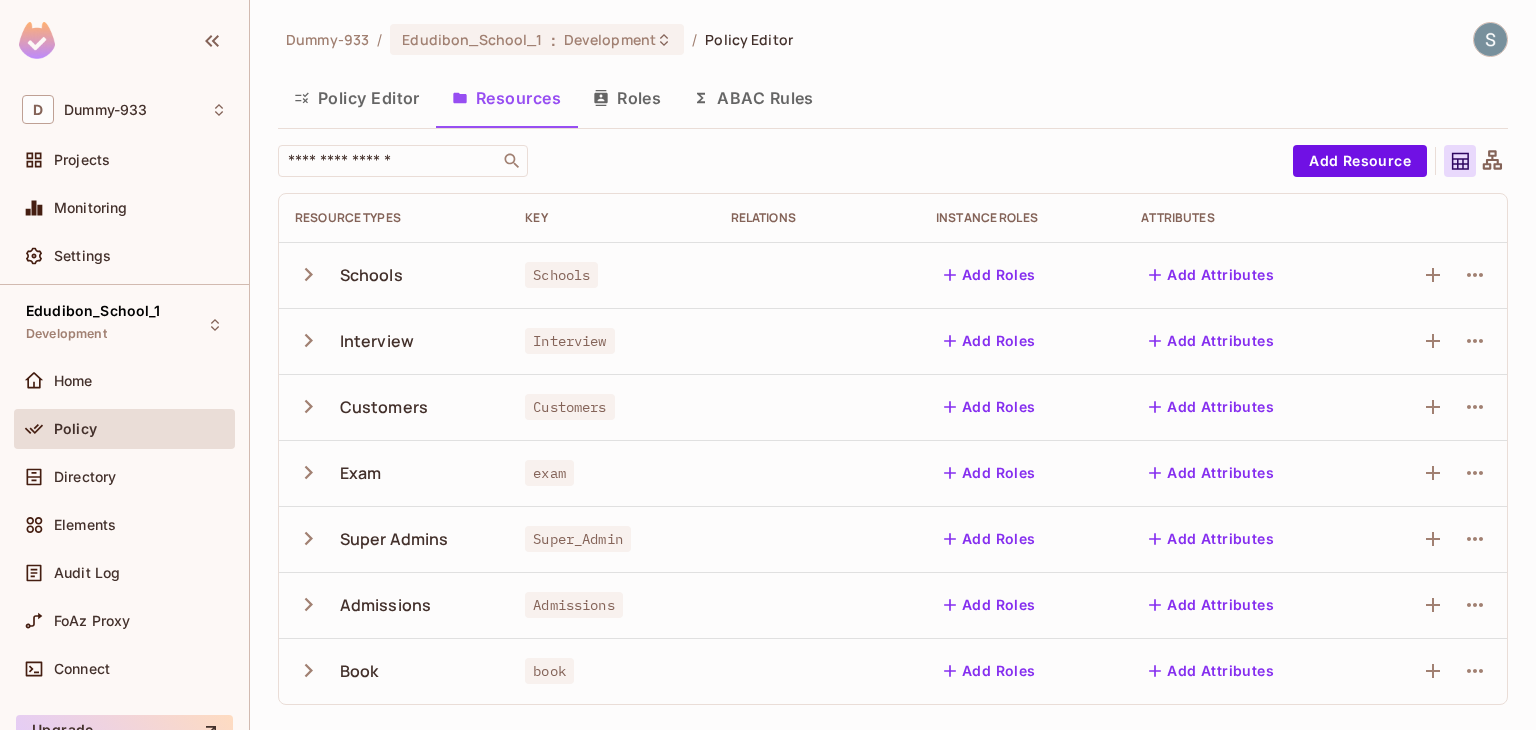 click 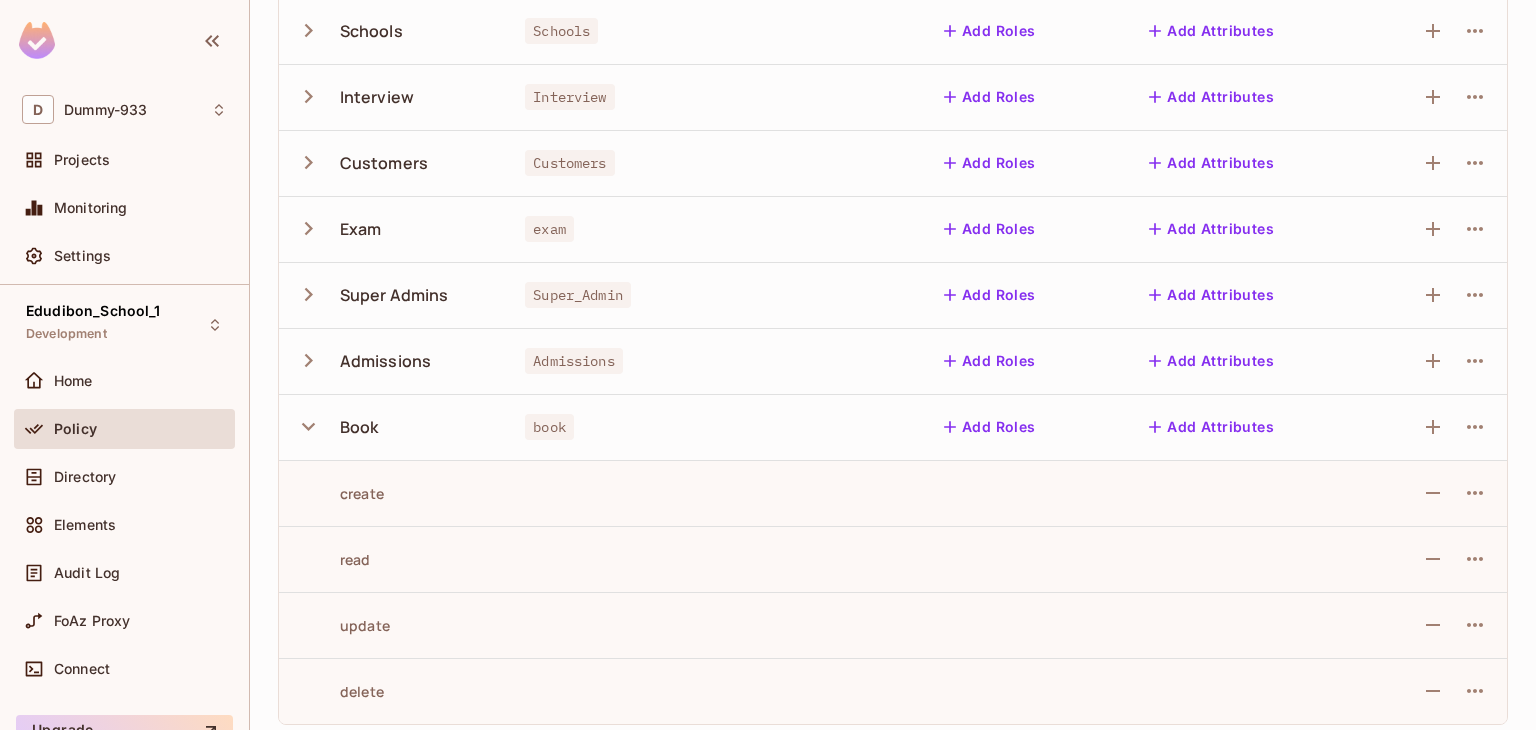 scroll, scrollTop: 255, scrollLeft: 0, axis: vertical 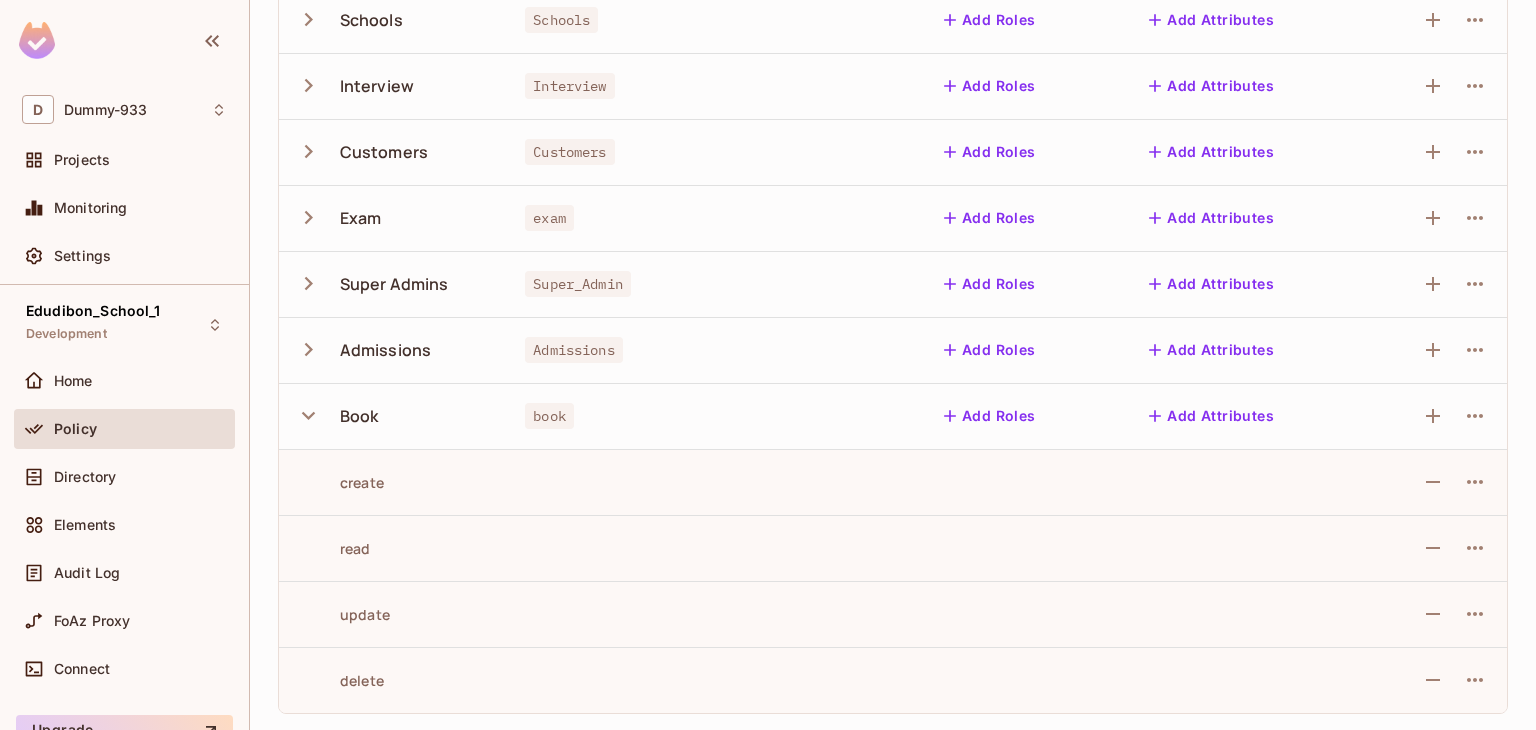 click 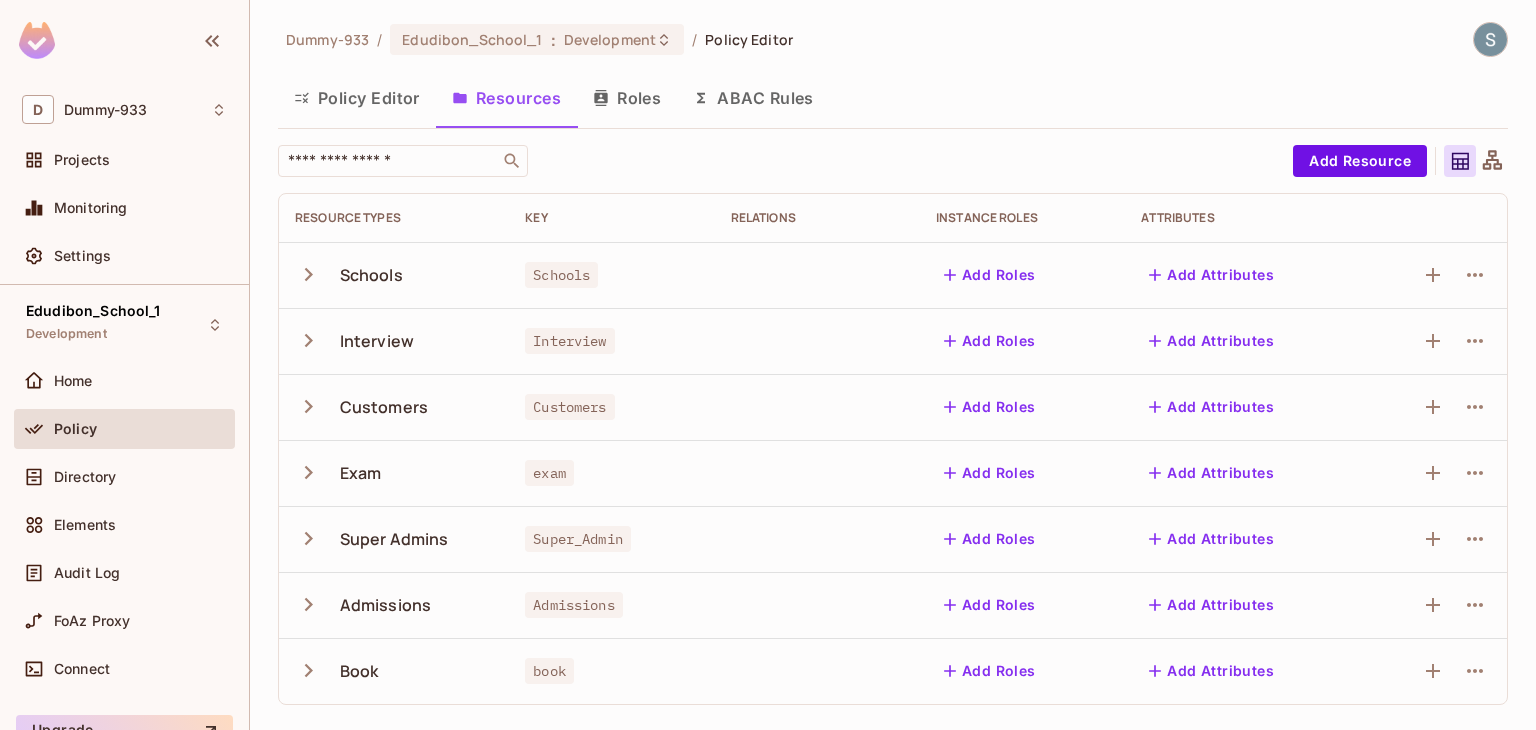scroll, scrollTop: 0, scrollLeft: 0, axis: both 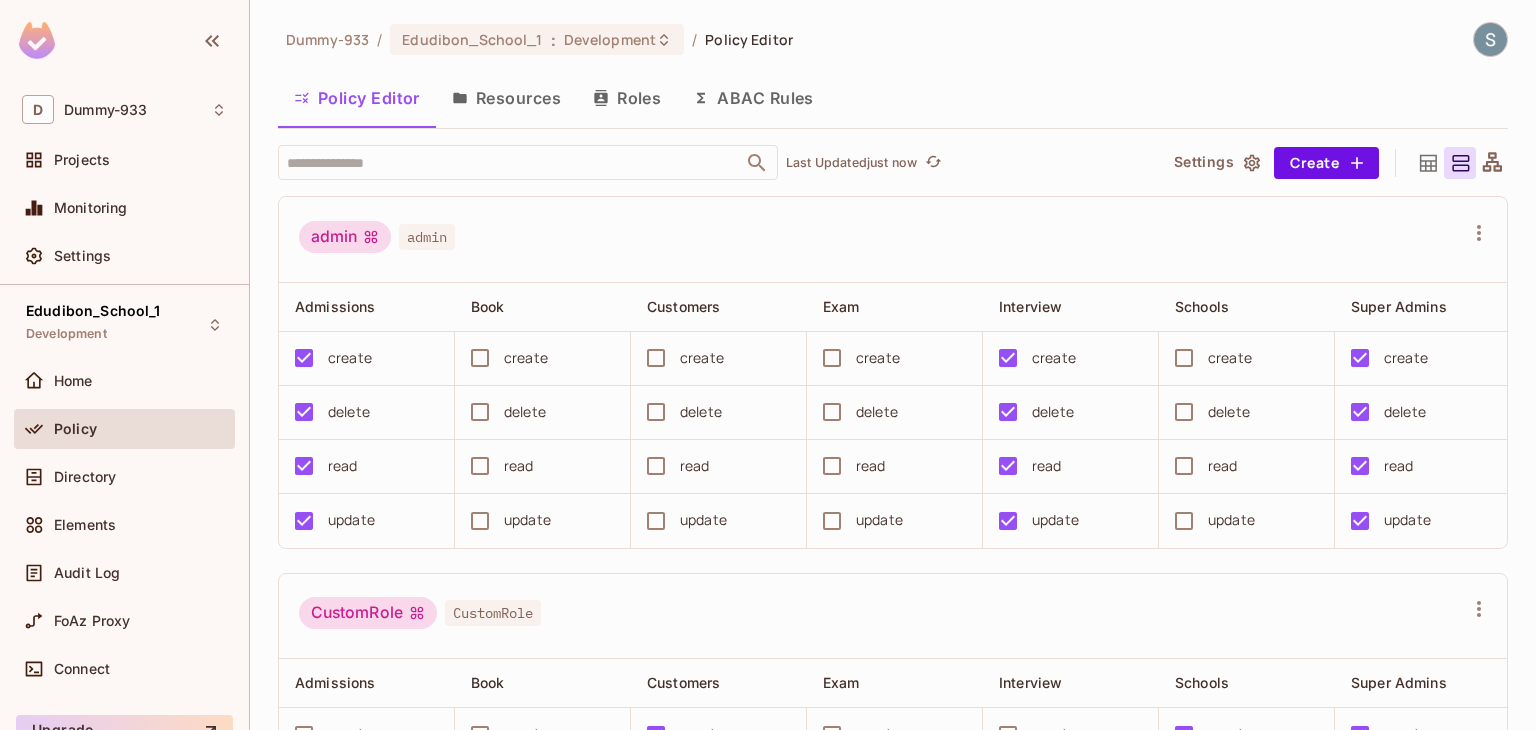 click on "Resources" at bounding box center (506, 98) 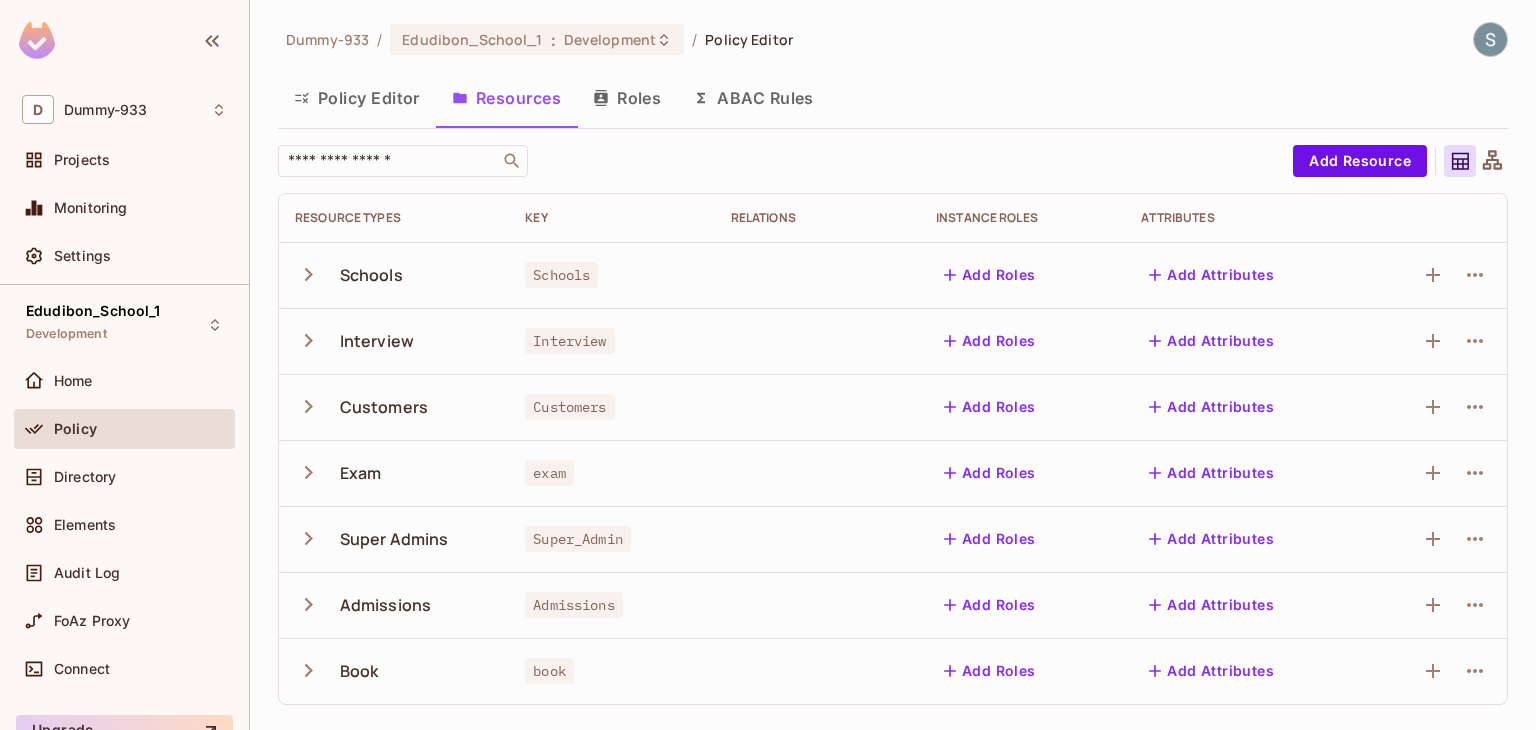 click 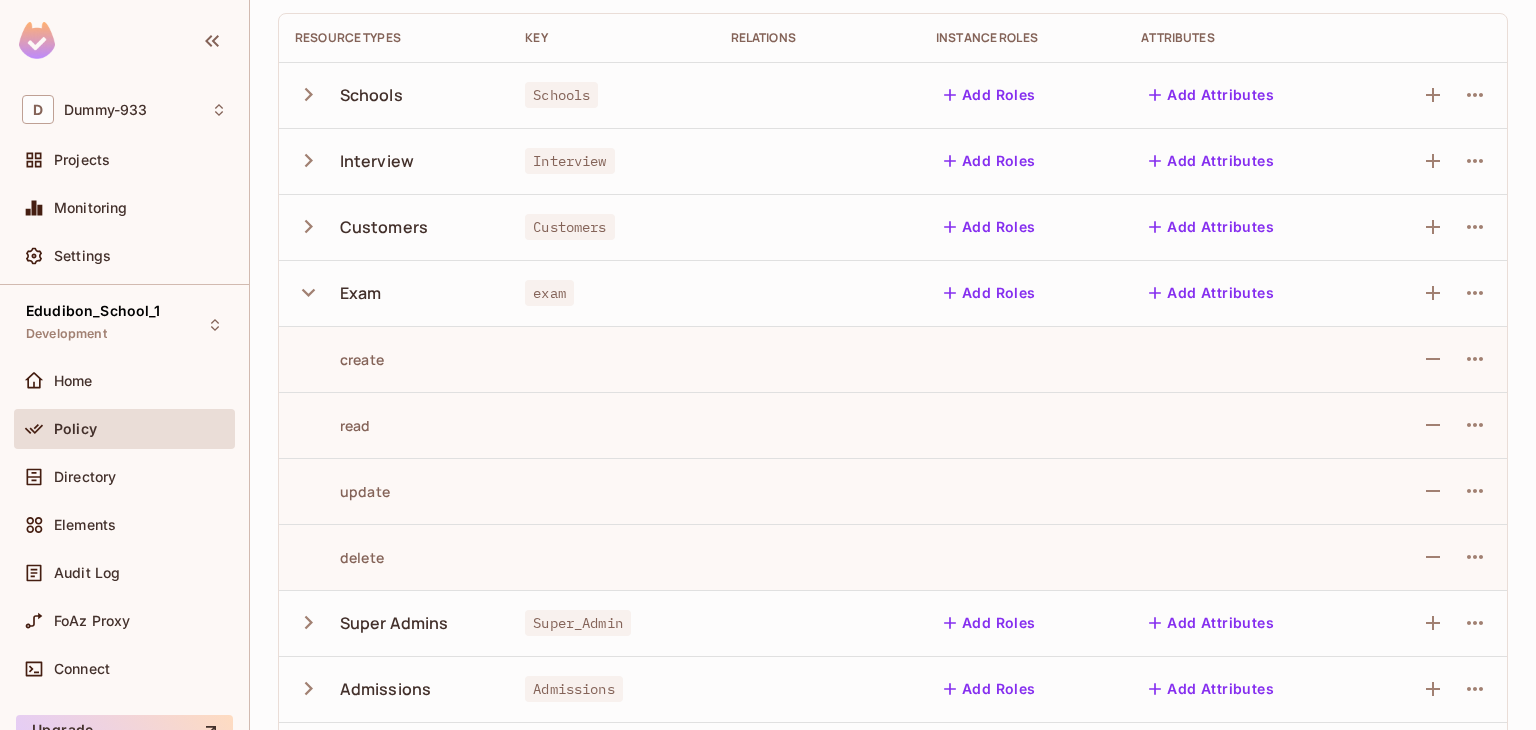 scroll, scrollTop: 174, scrollLeft: 0, axis: vertical 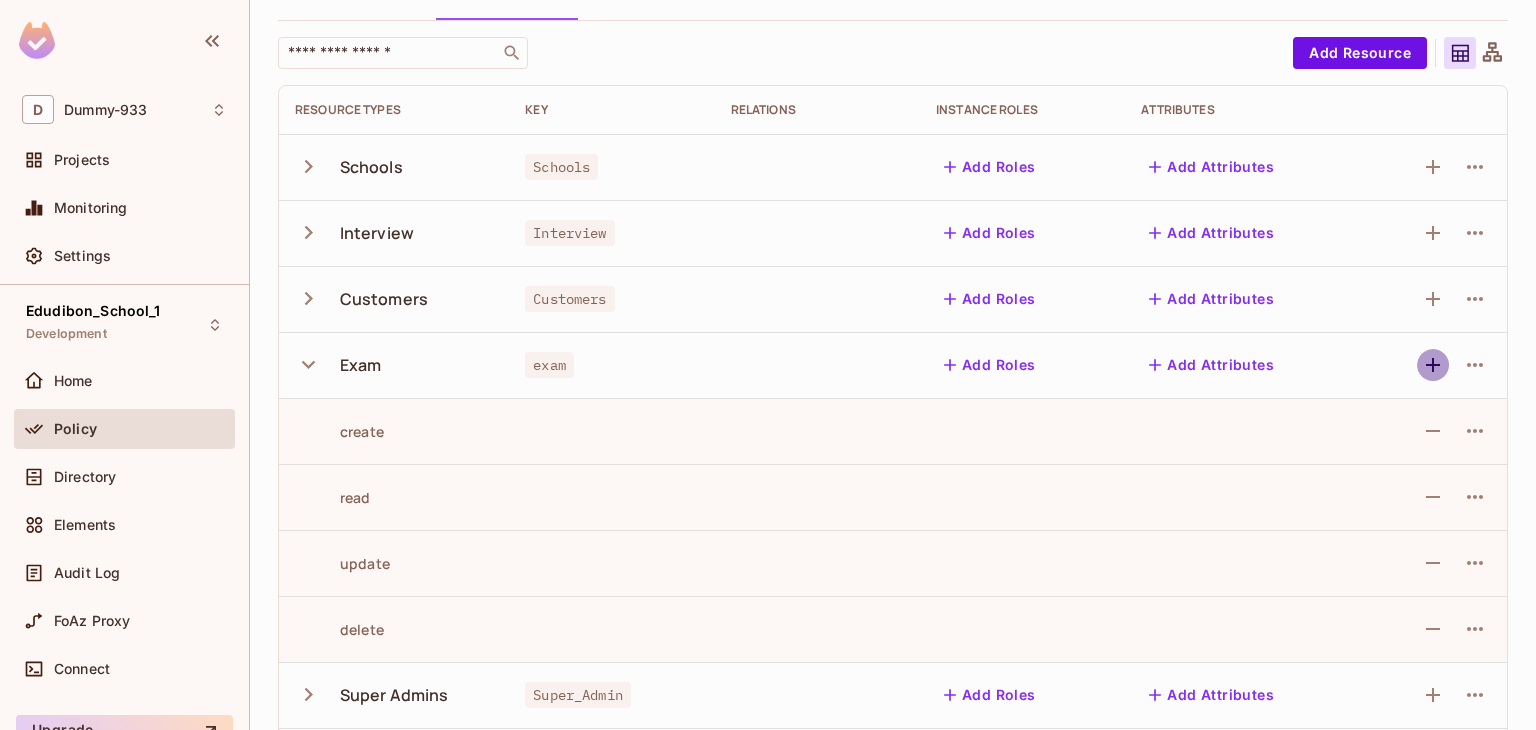 click 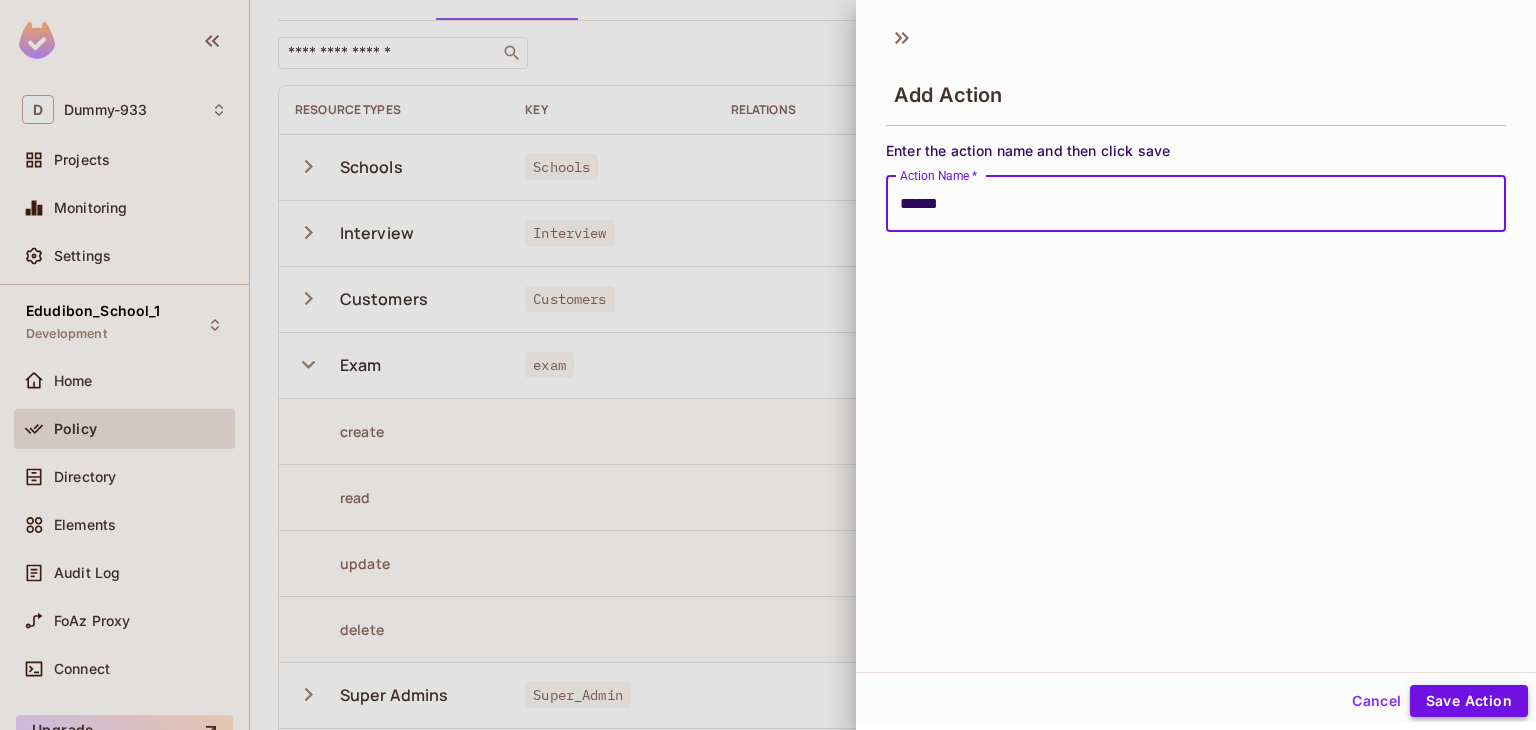 type on "******" 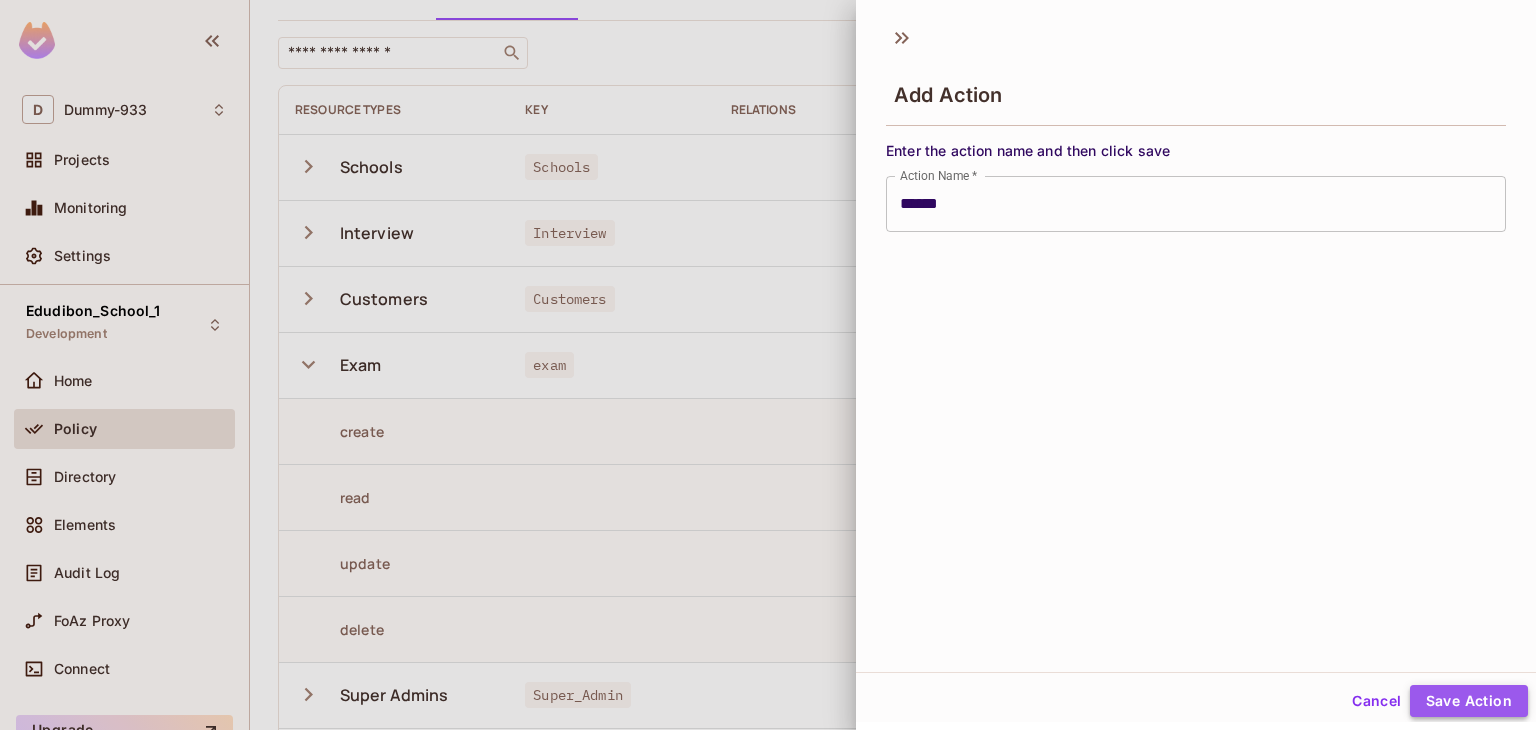 click on "Save Action" at bounding box center (1469, 701) 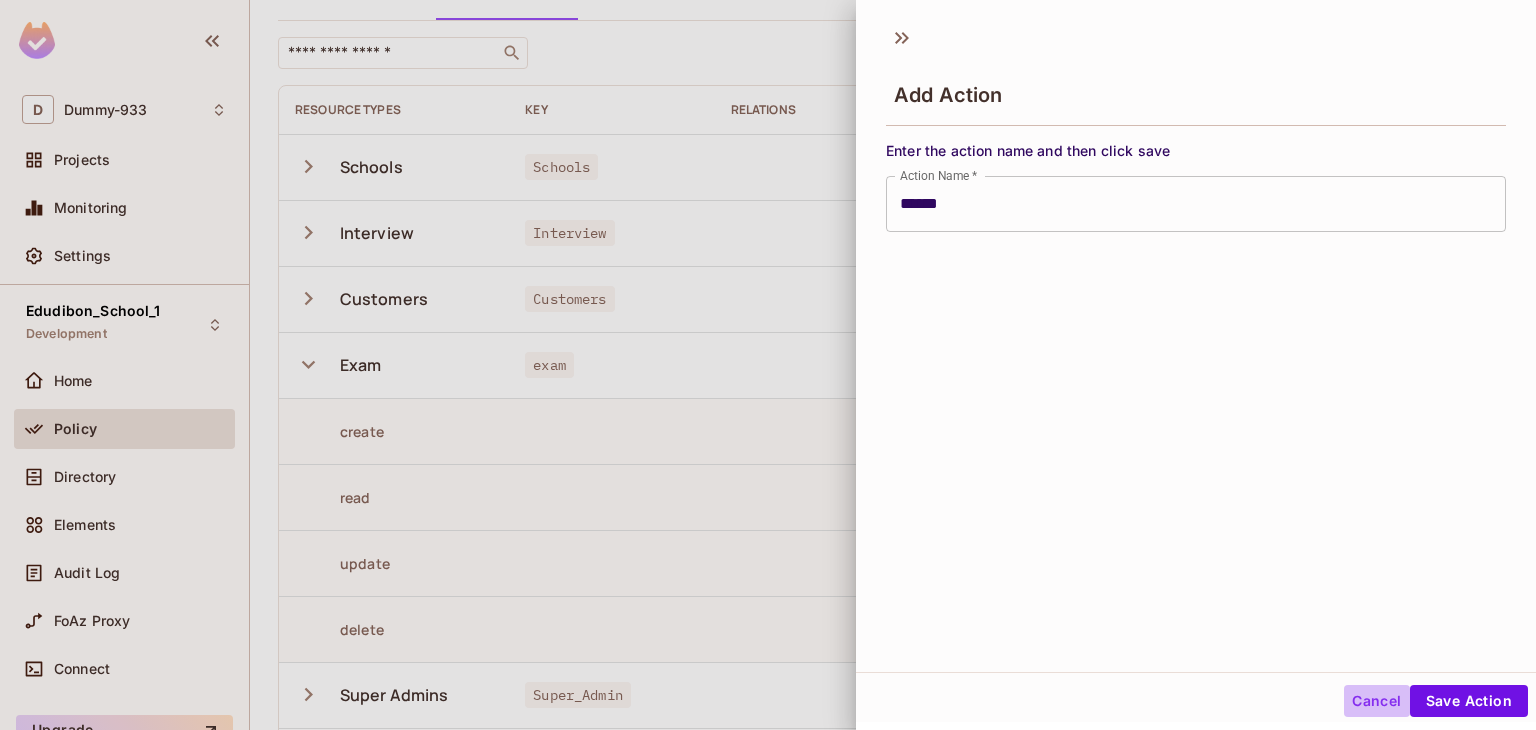 click on "Cancel" at bounding box center [1376, 701] 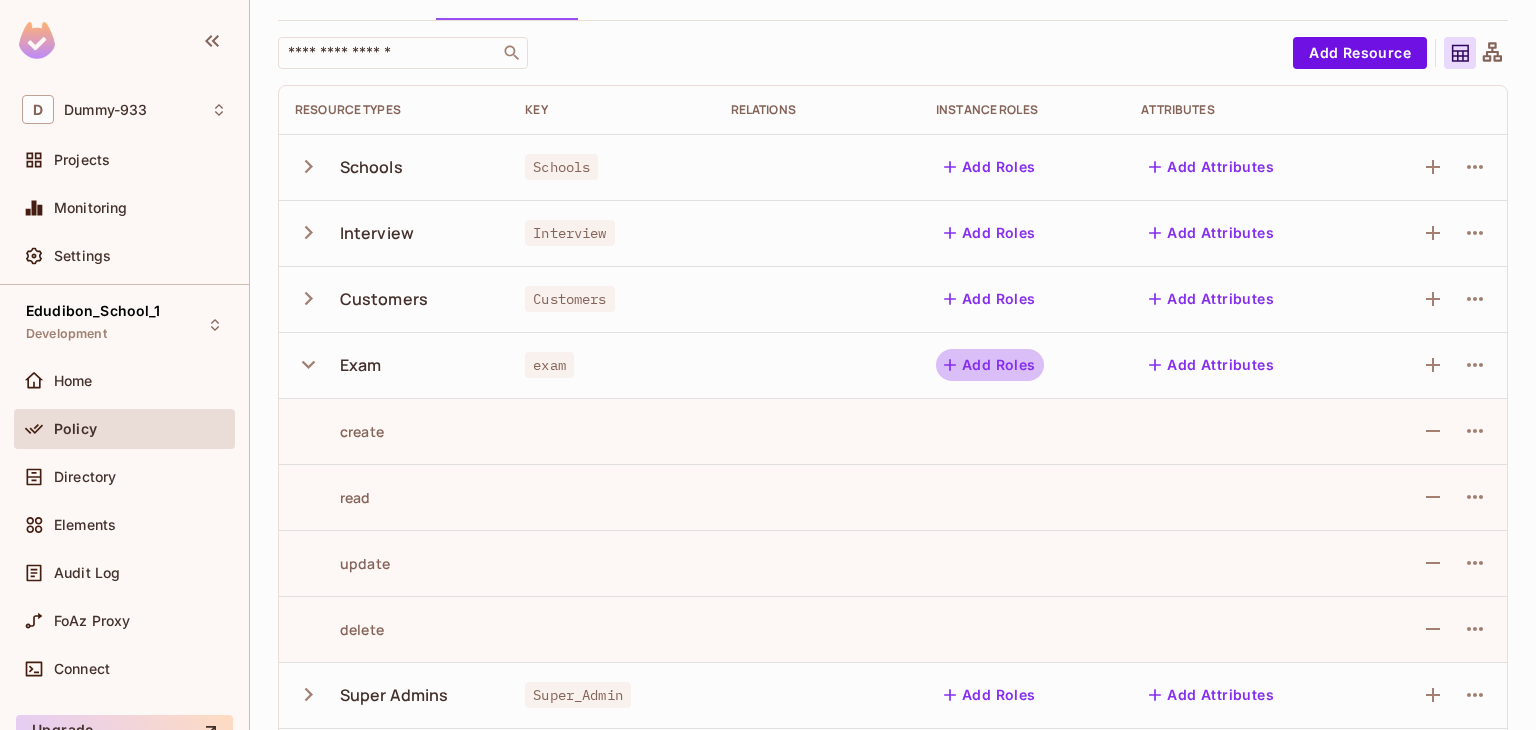click on "Add Roles" at bounding box center [990, 365] 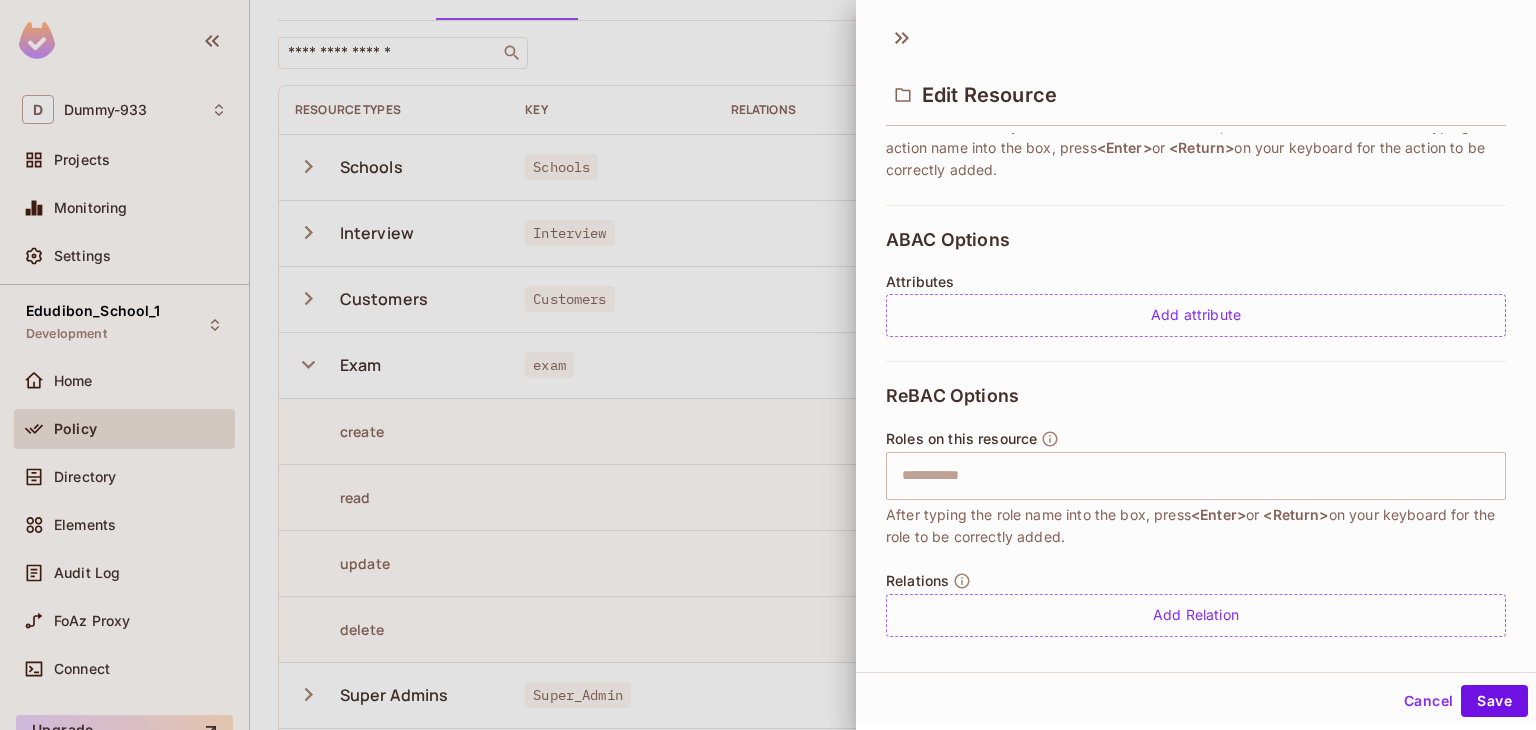 scroll, scrollTop: 370, scrollLeft: 0, axis: vertical 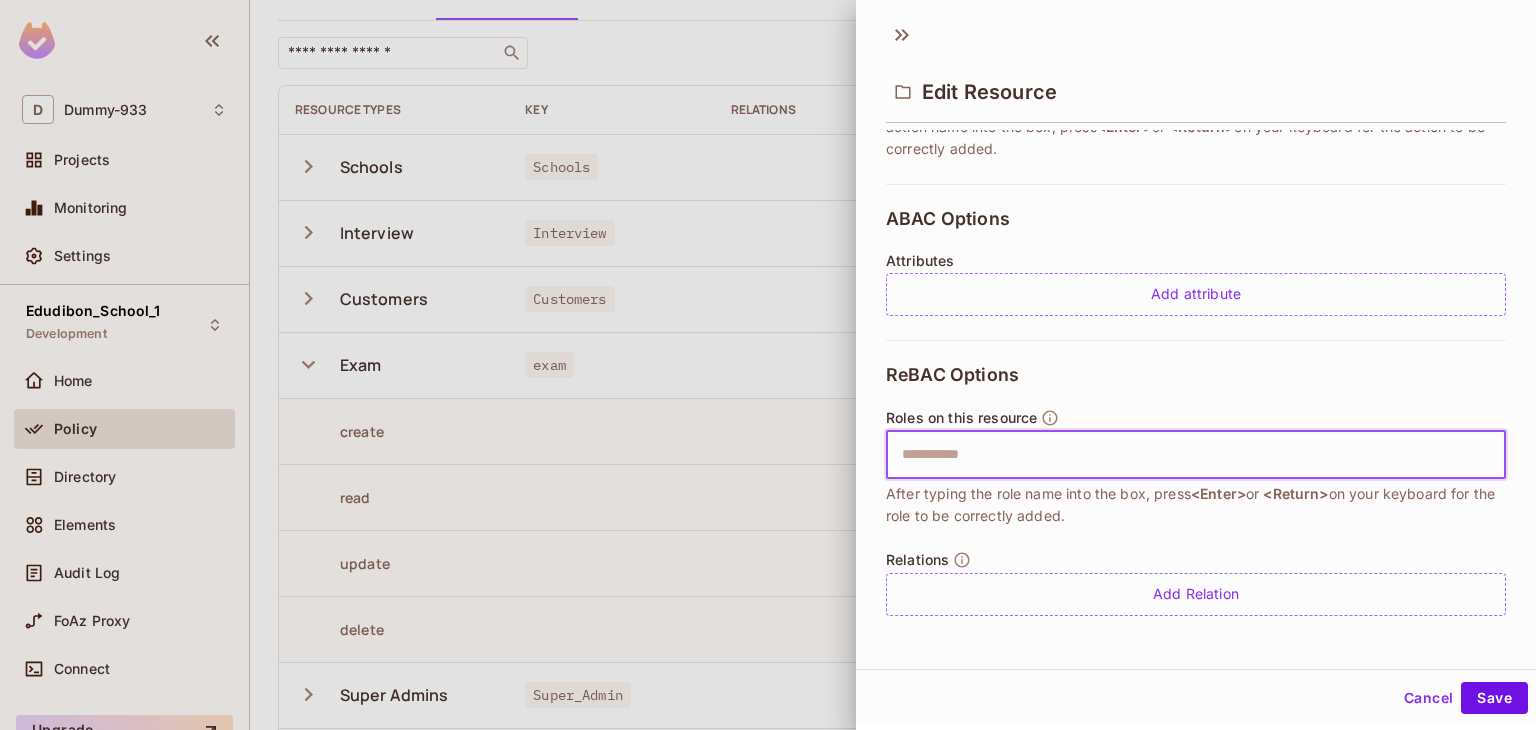 click at bounding box center (1193, 455) 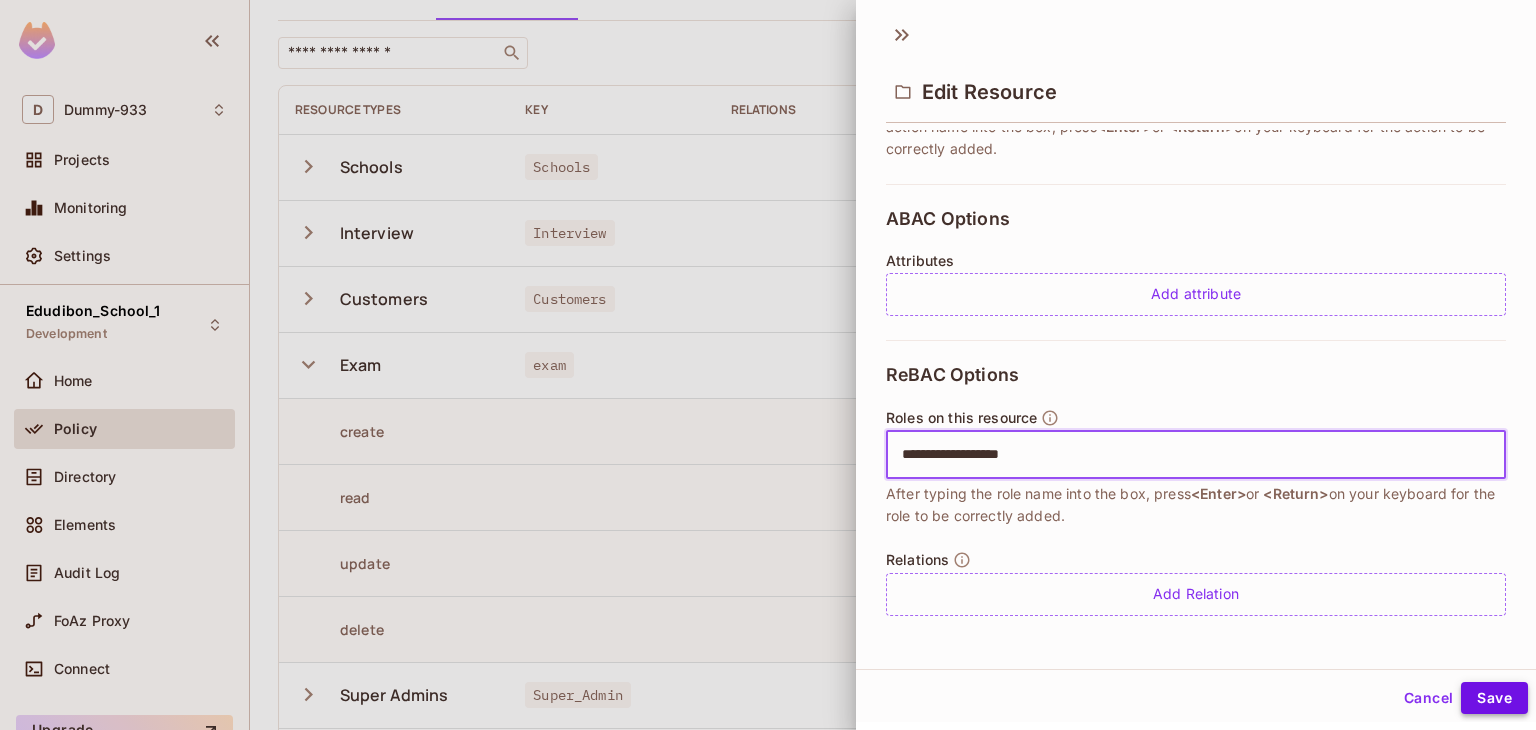 type on "**********" 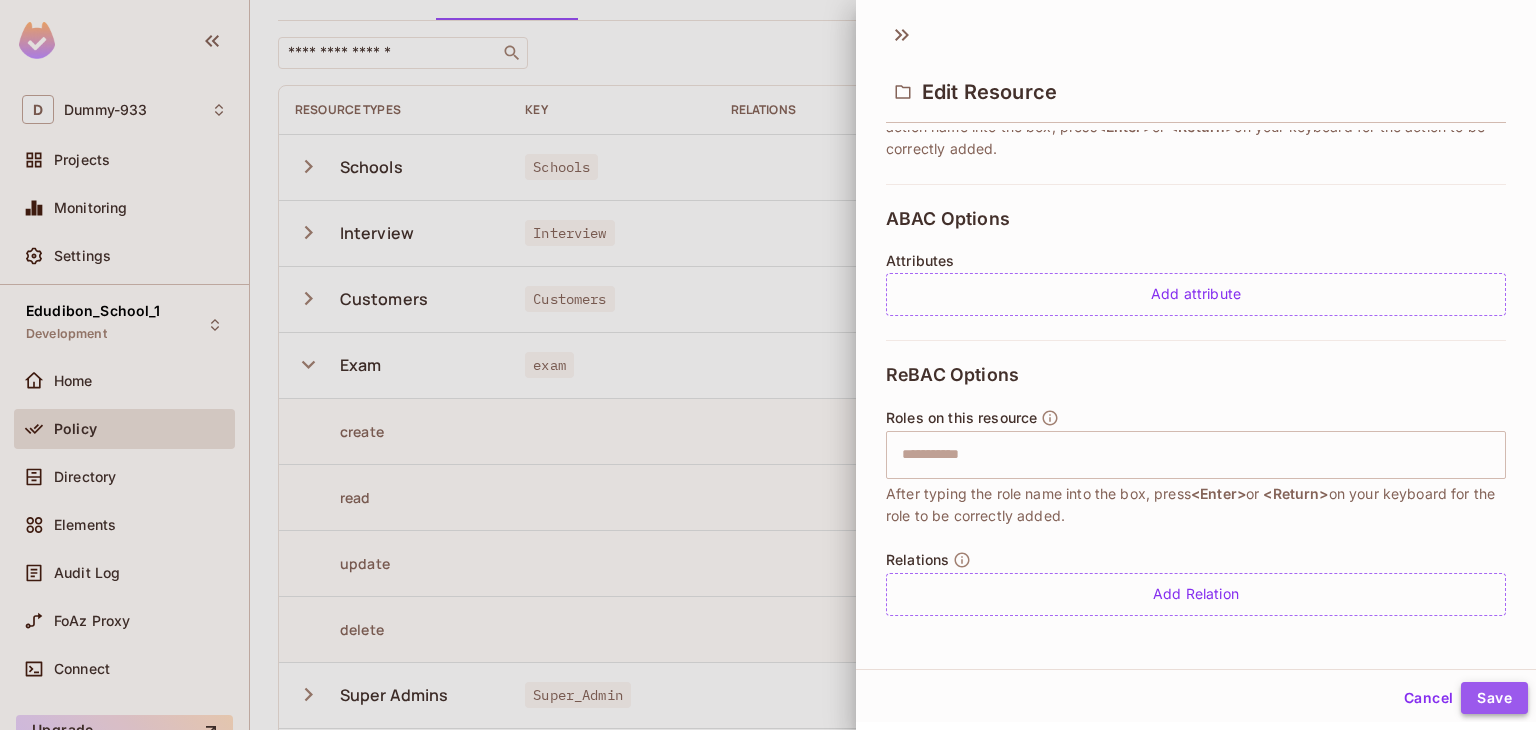 click on "Save" at bounding box center [1494, 698] 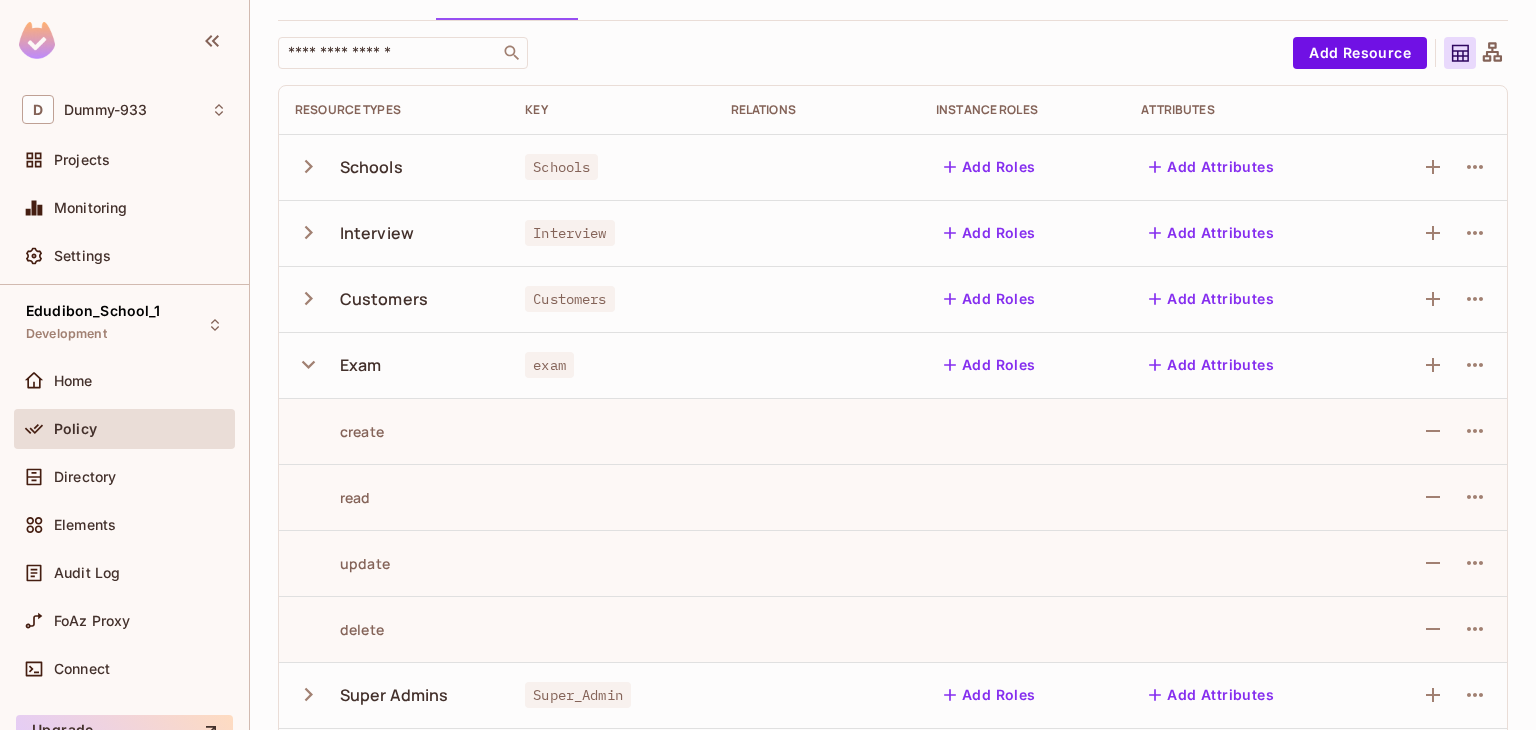 click 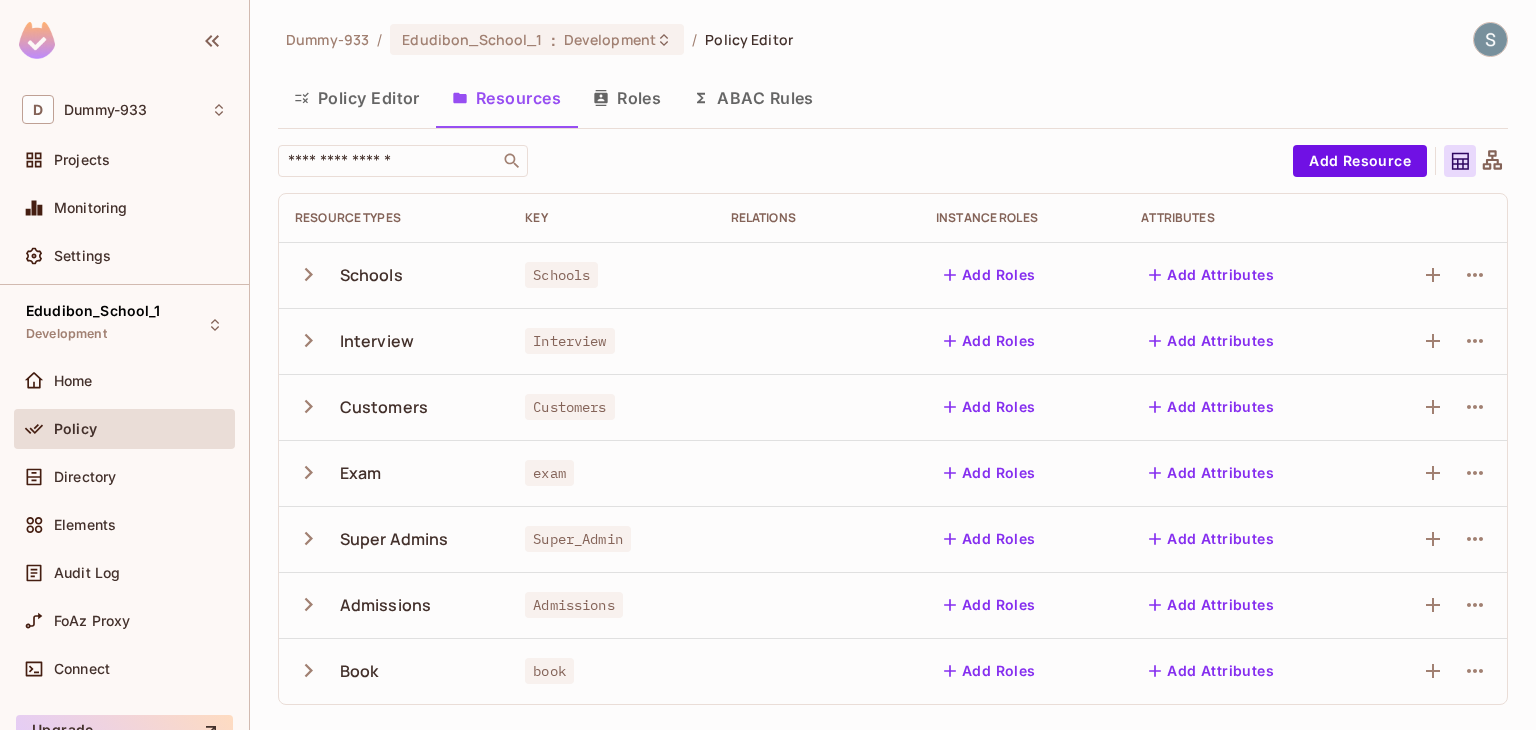 scroll, scrollTop: 0, scrollLeft: 0, axis: both 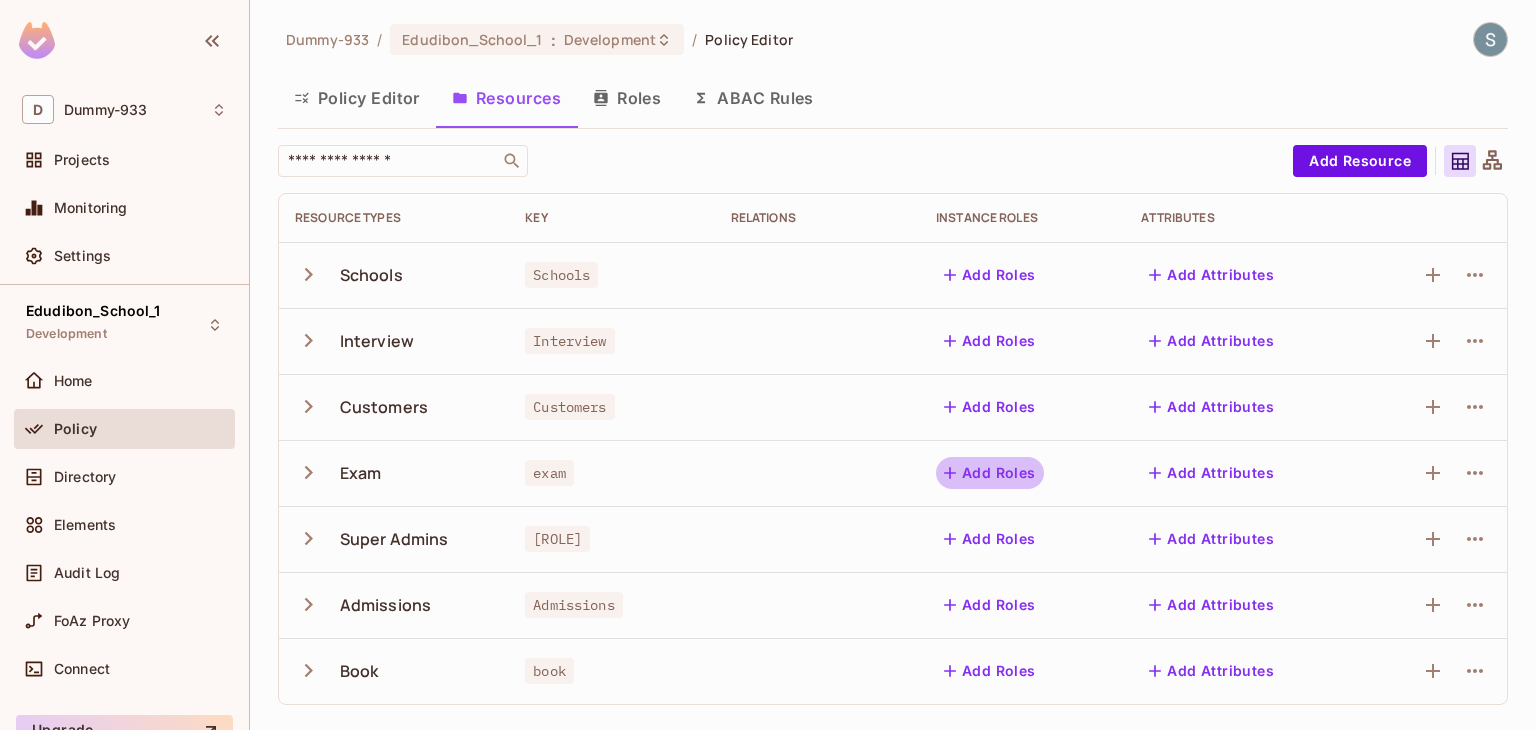 click on "Add Roles" at bounding box center (990, 473) 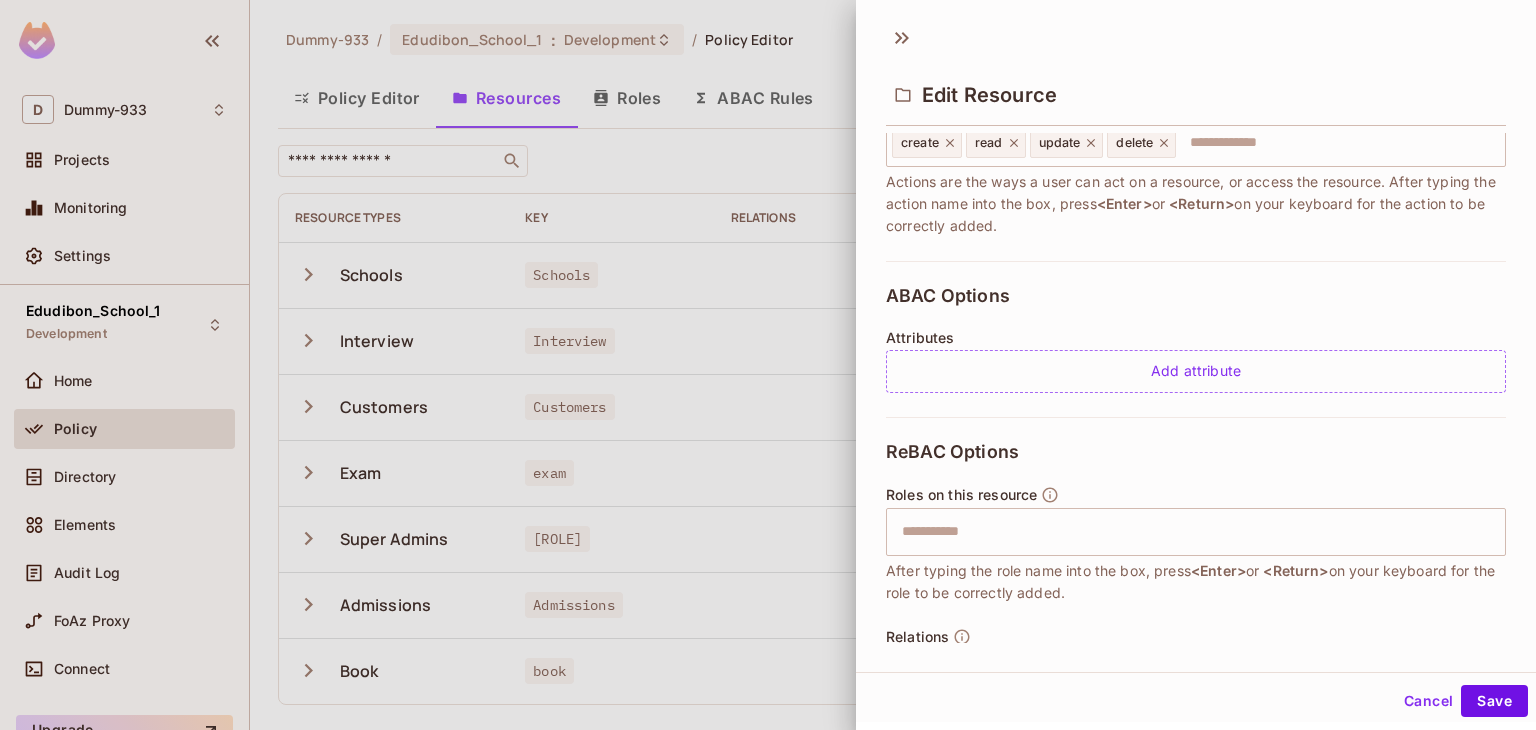 scroll, scrollTop: 370, scrollLeft: 0, axis: vertical 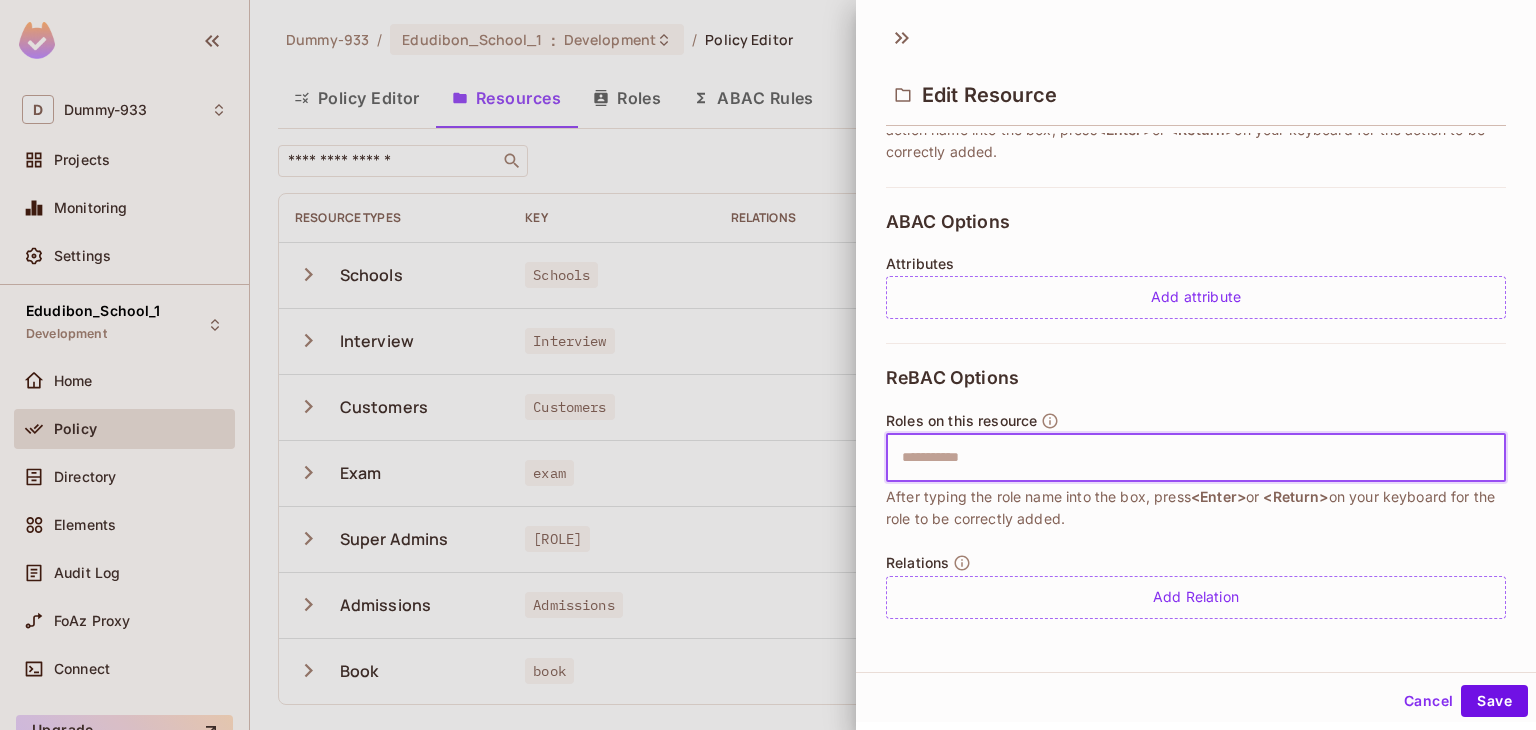 click at bounding box center [1193, 458] 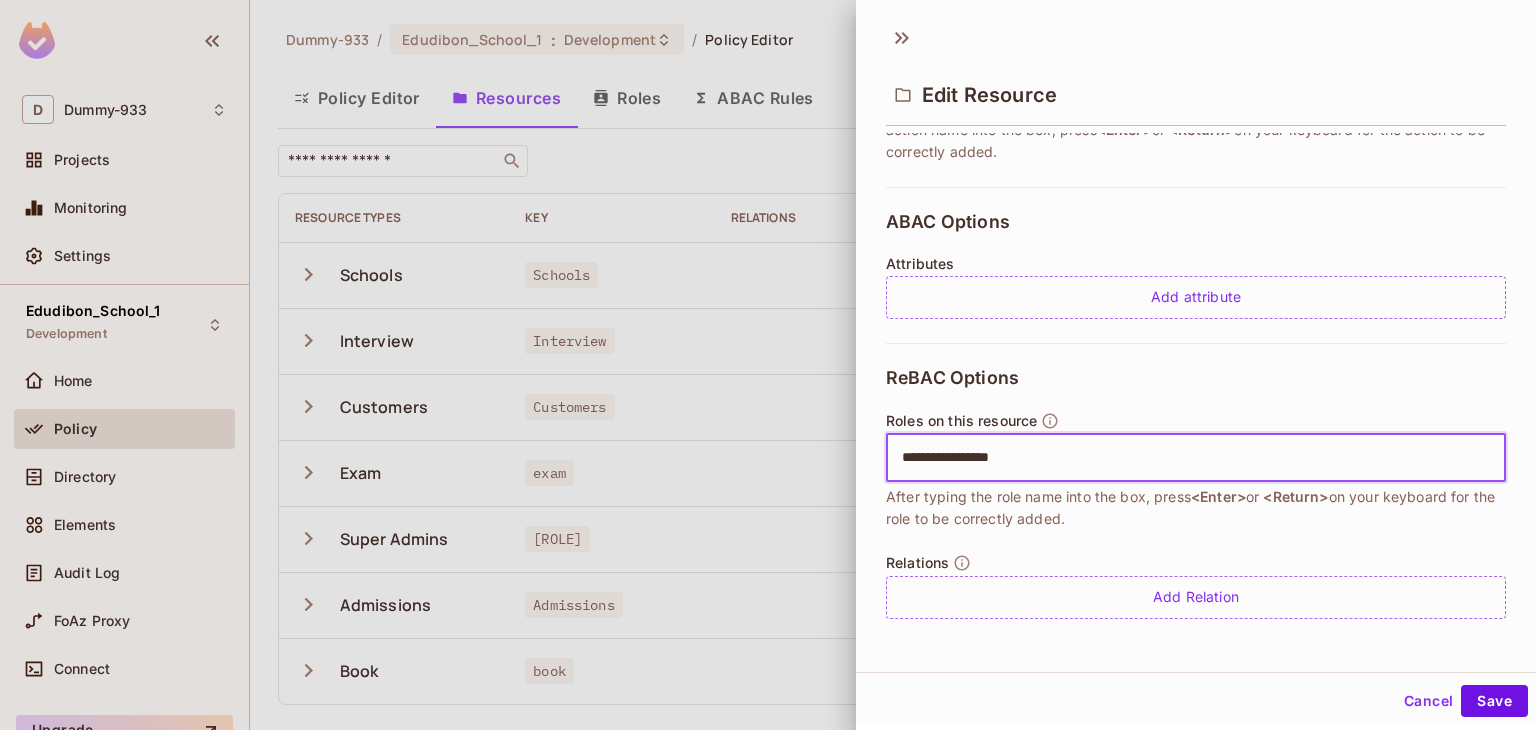 type on "**********" 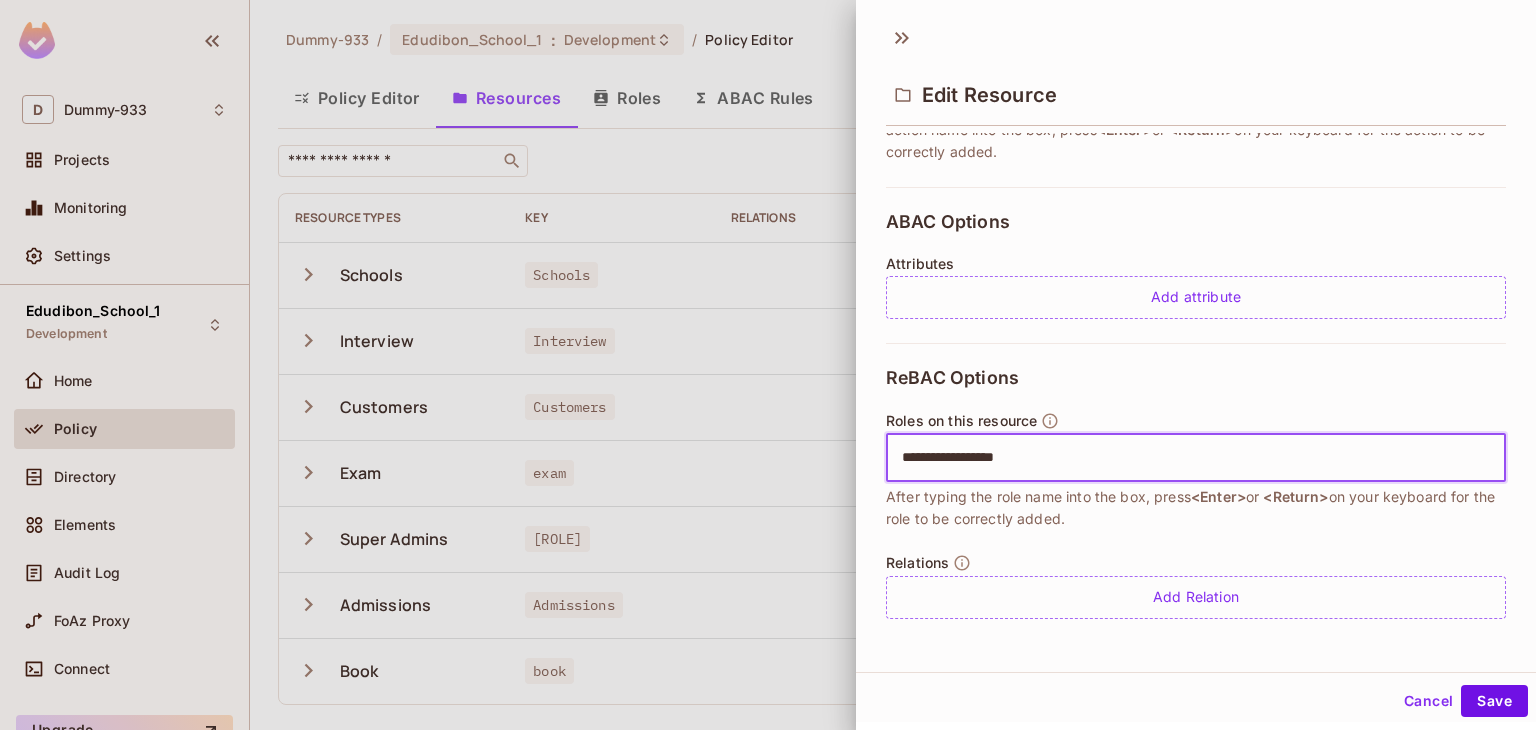 type 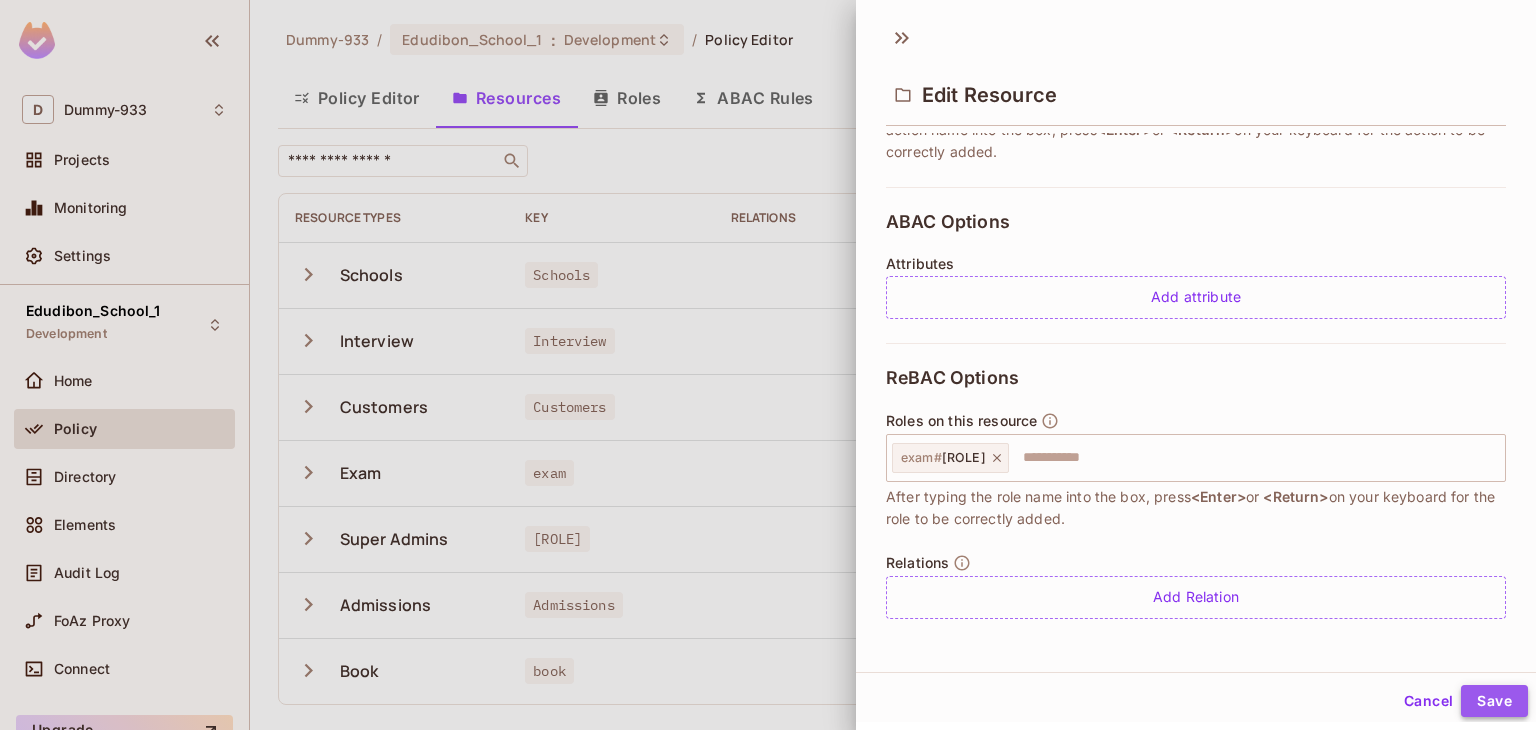 click on "Save" at bounding box center (1494, 701) 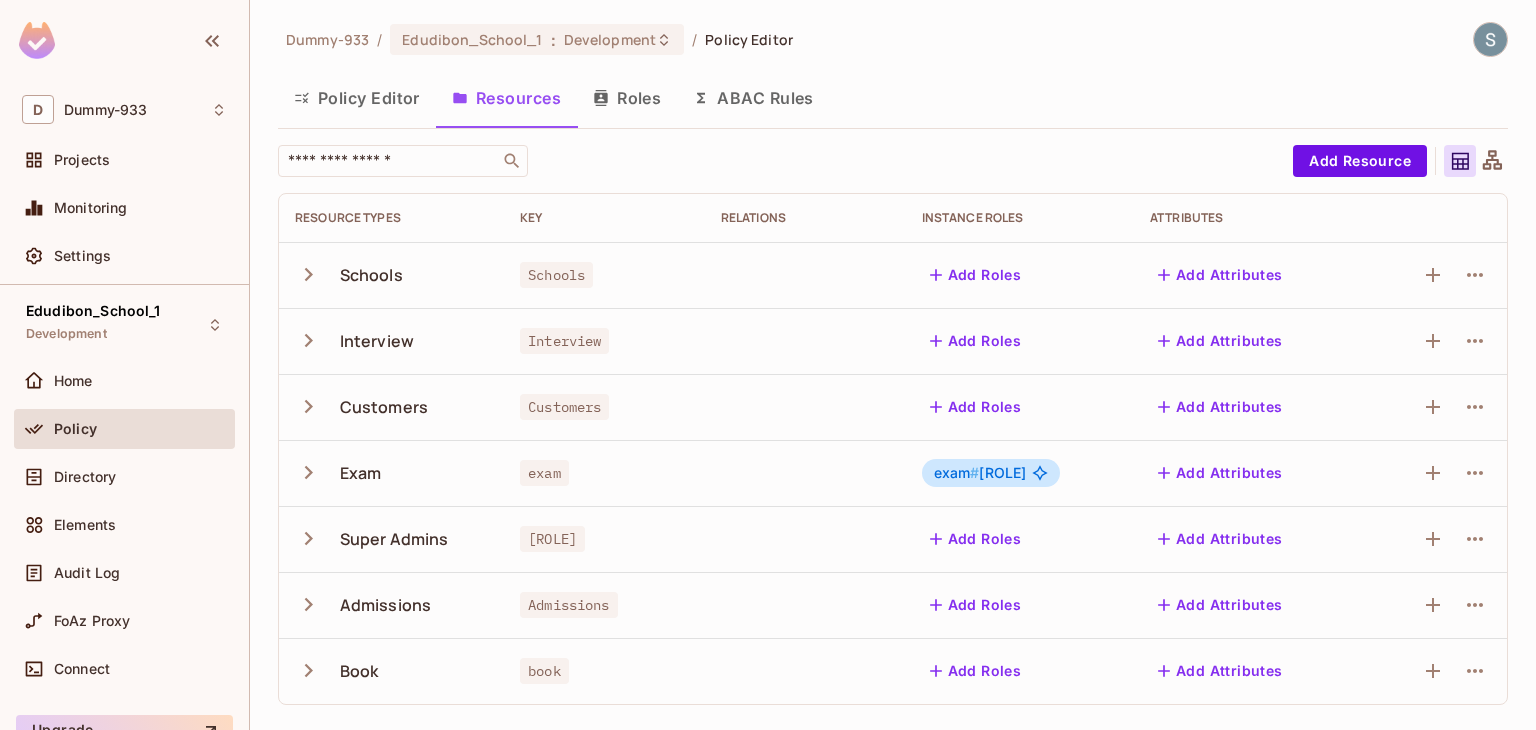 click on "exam # institutiona_admin" at bounding box center (980, 473) 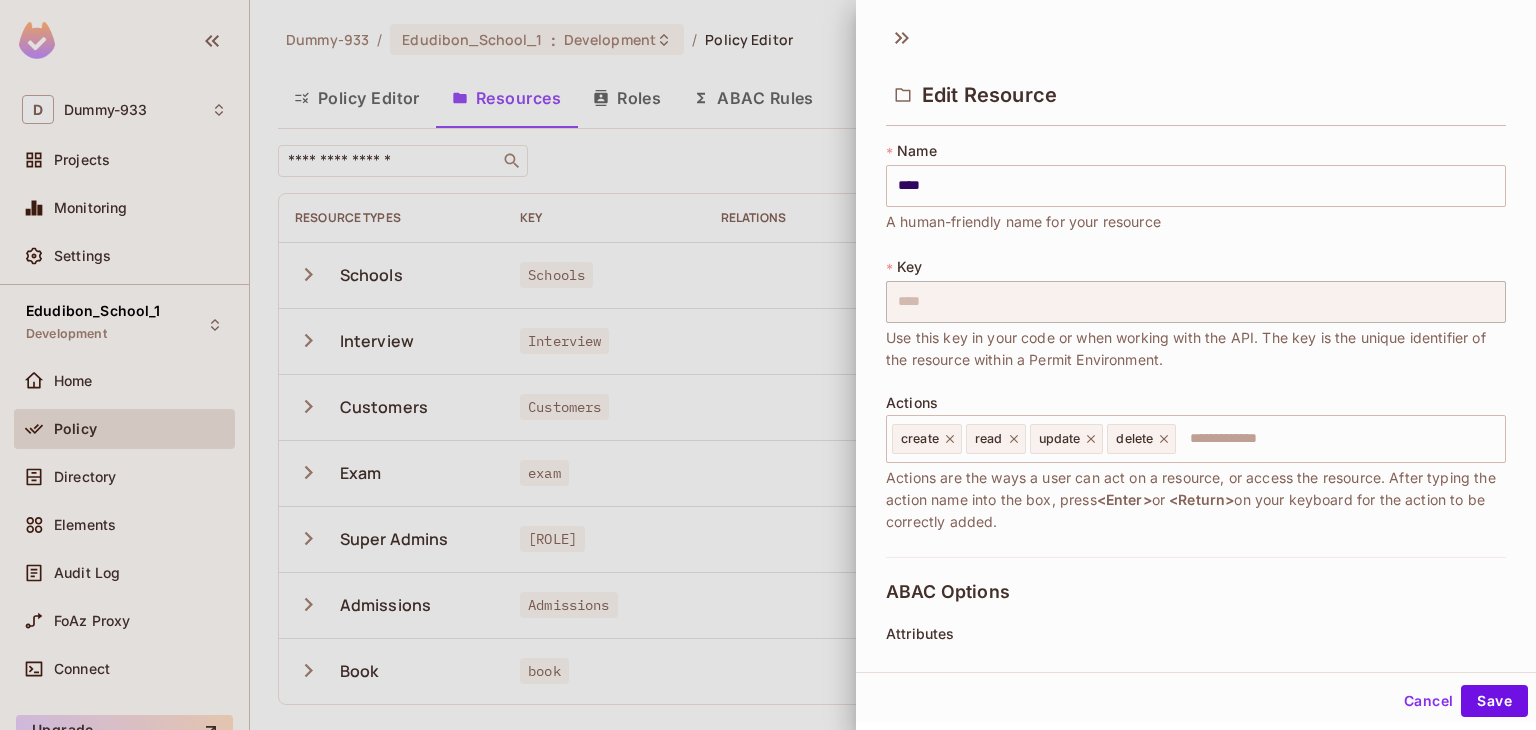 click on "Actions are the ways a user can act on a resource, or access the resource. After typing the action name into the box, press  <Enter>  or   <Return>  on your keyboard for the action to be correctly added." at bounding box center (1196, 500) 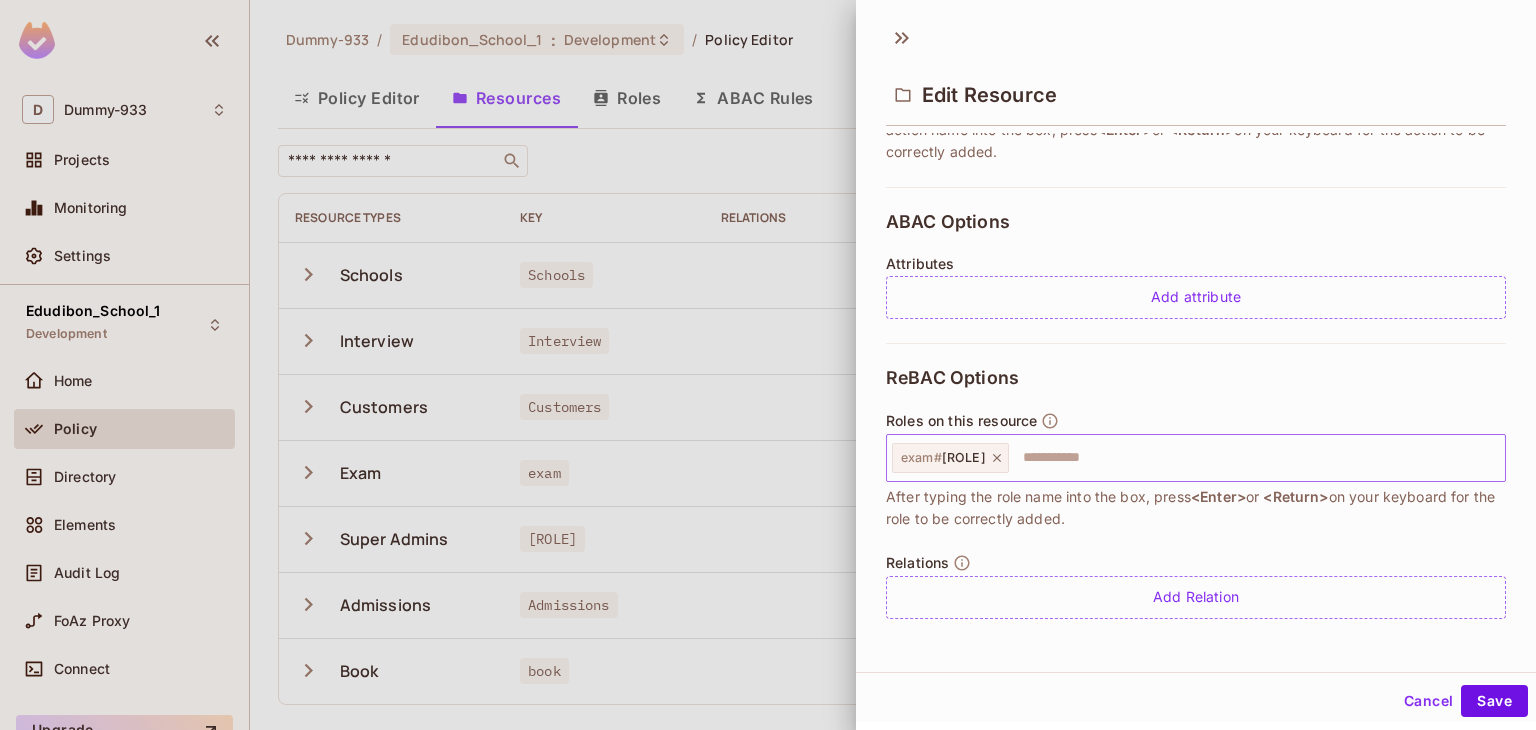 click on "exam # institutiona_admin" at bounding box center [943, 458] 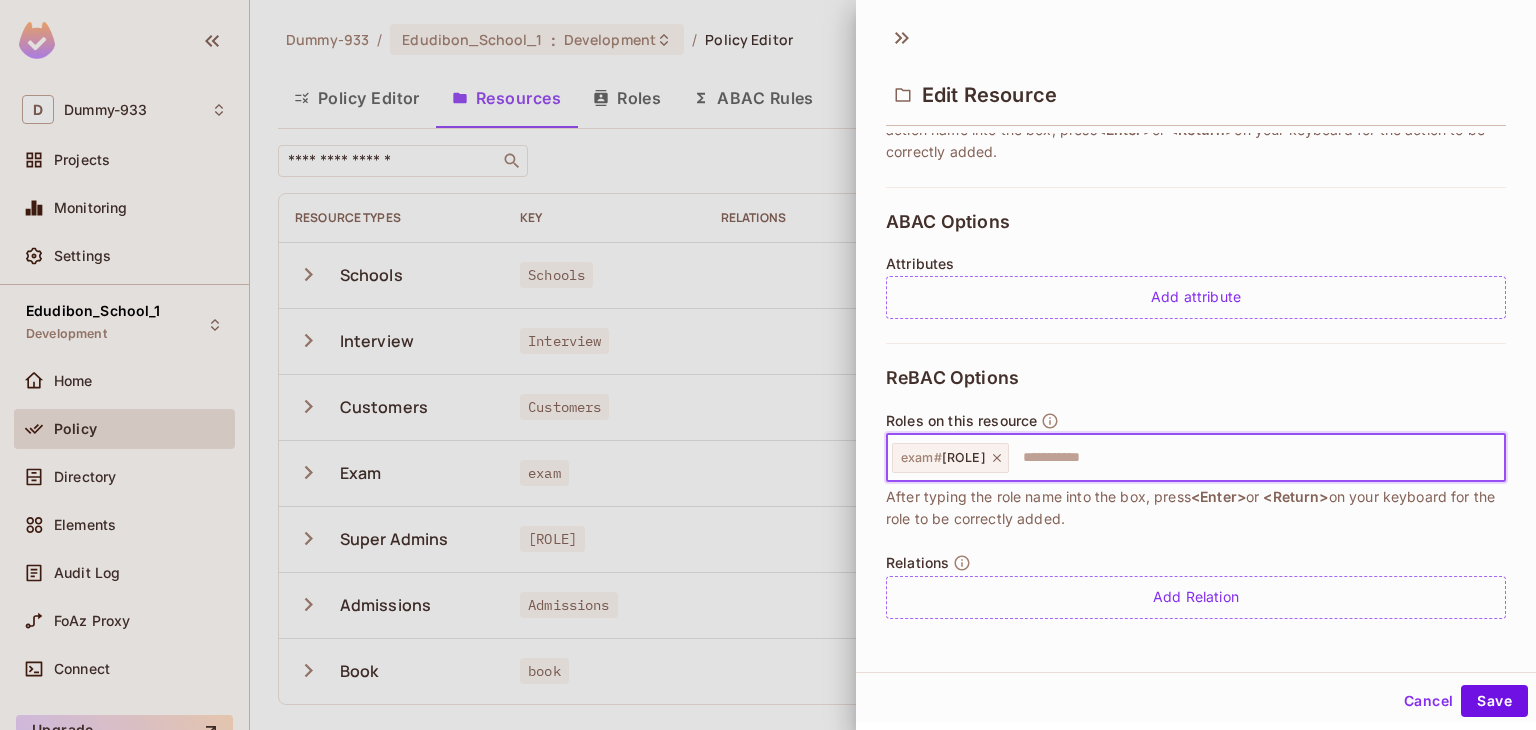click on "exam # institutiona_admin" at bounding box center [950, 458] 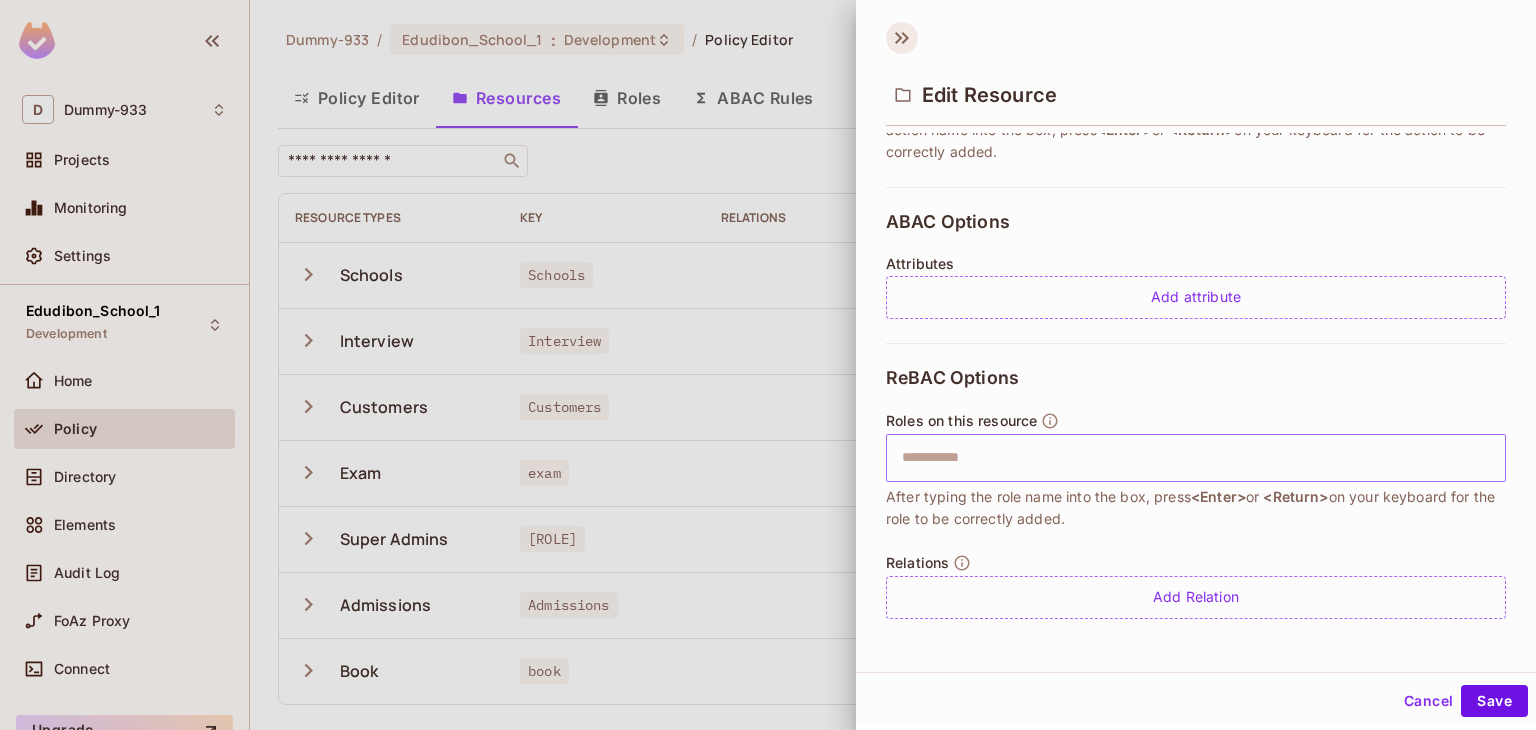 click 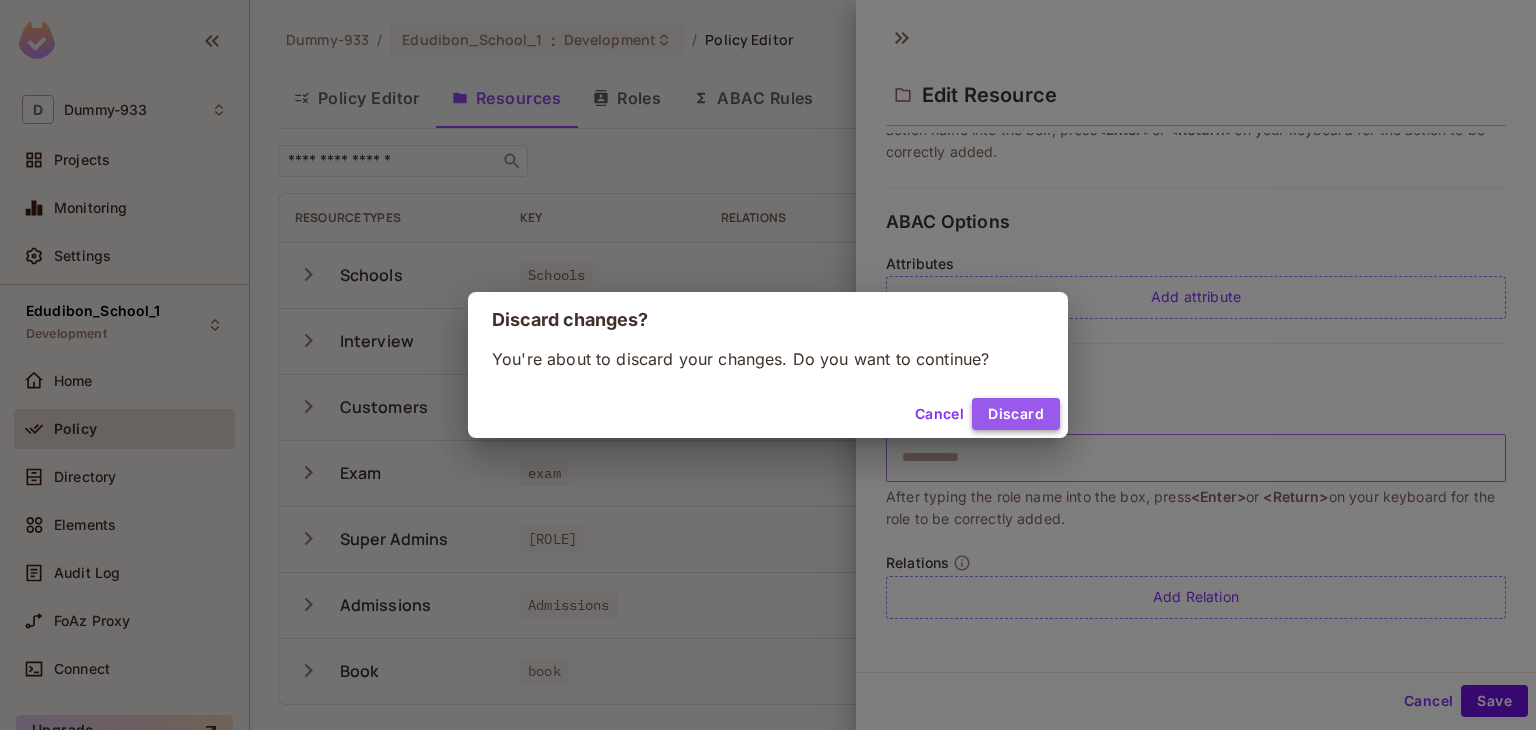 click on "Discard" at bounding box center [1016, 414] 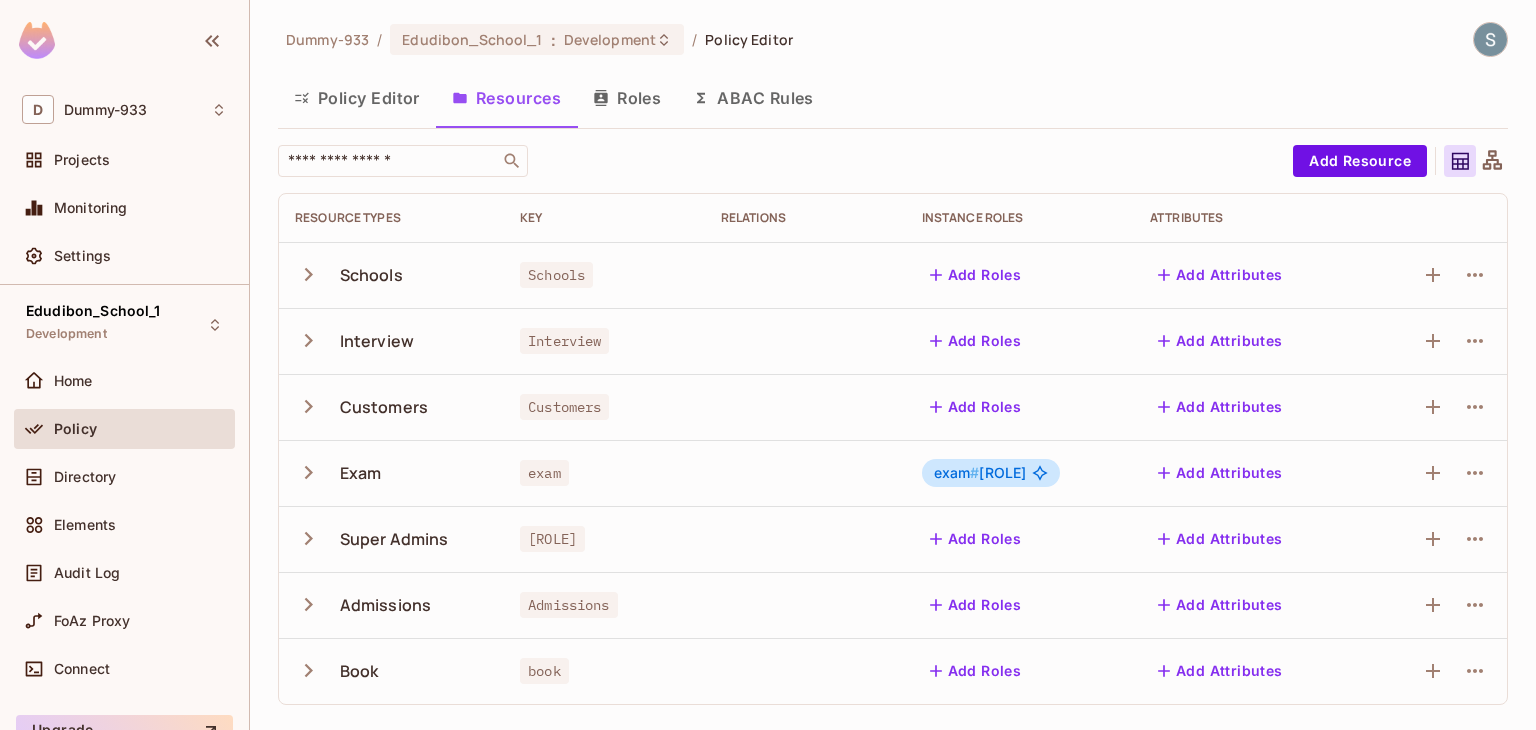 click on "exam # institutiona_admin" at bounding box center (991, 473) 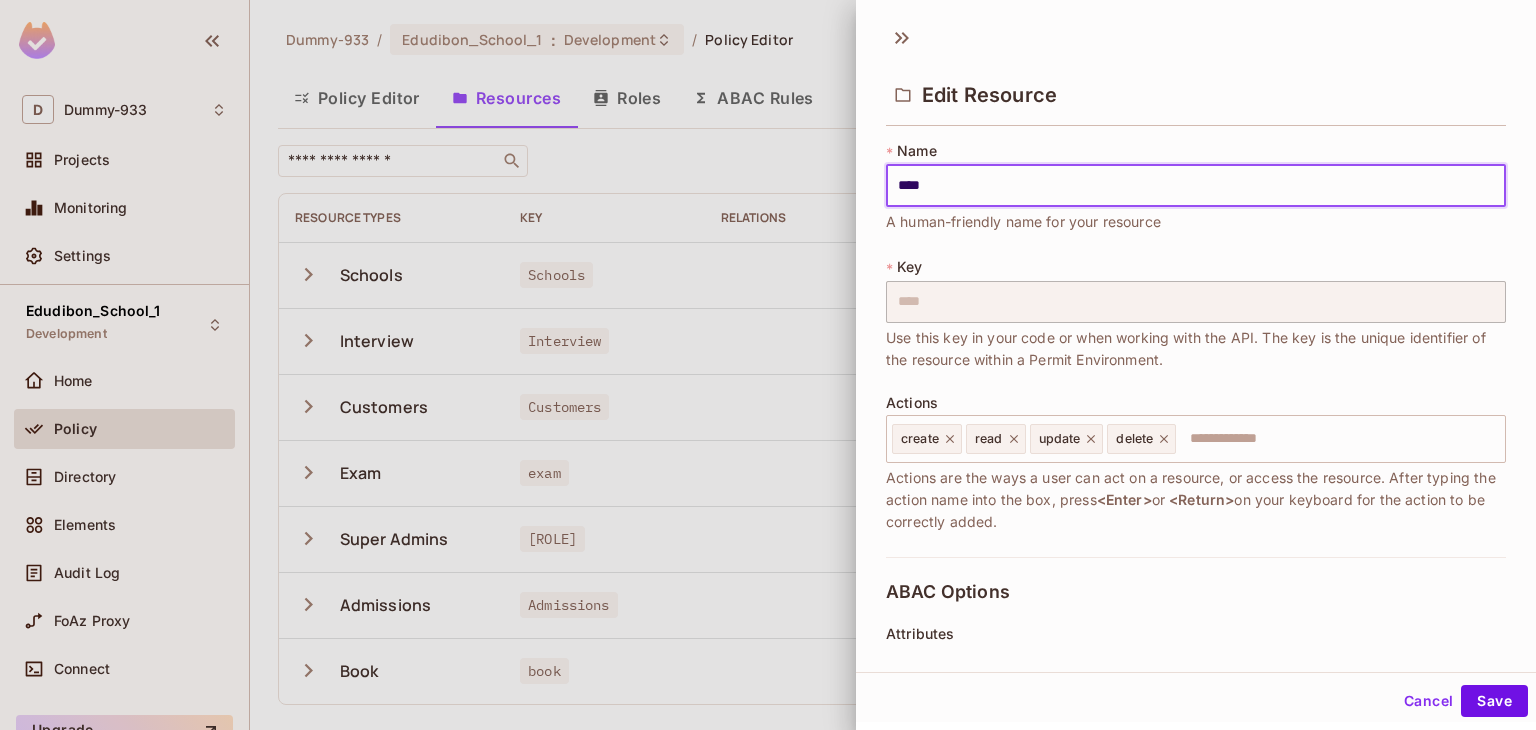 scroll, scrollTop: 370, scrollLeft: 0, axis: vertical 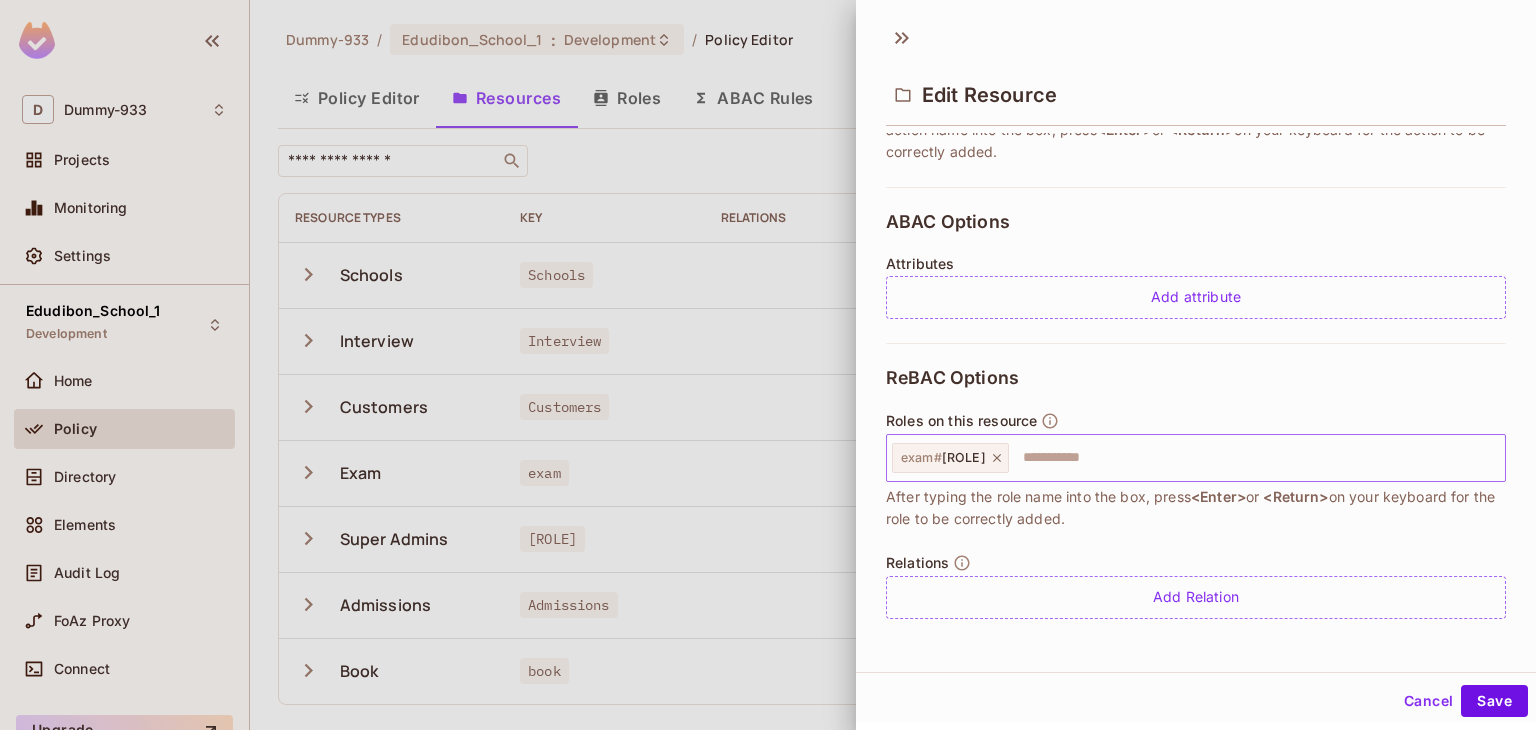 click 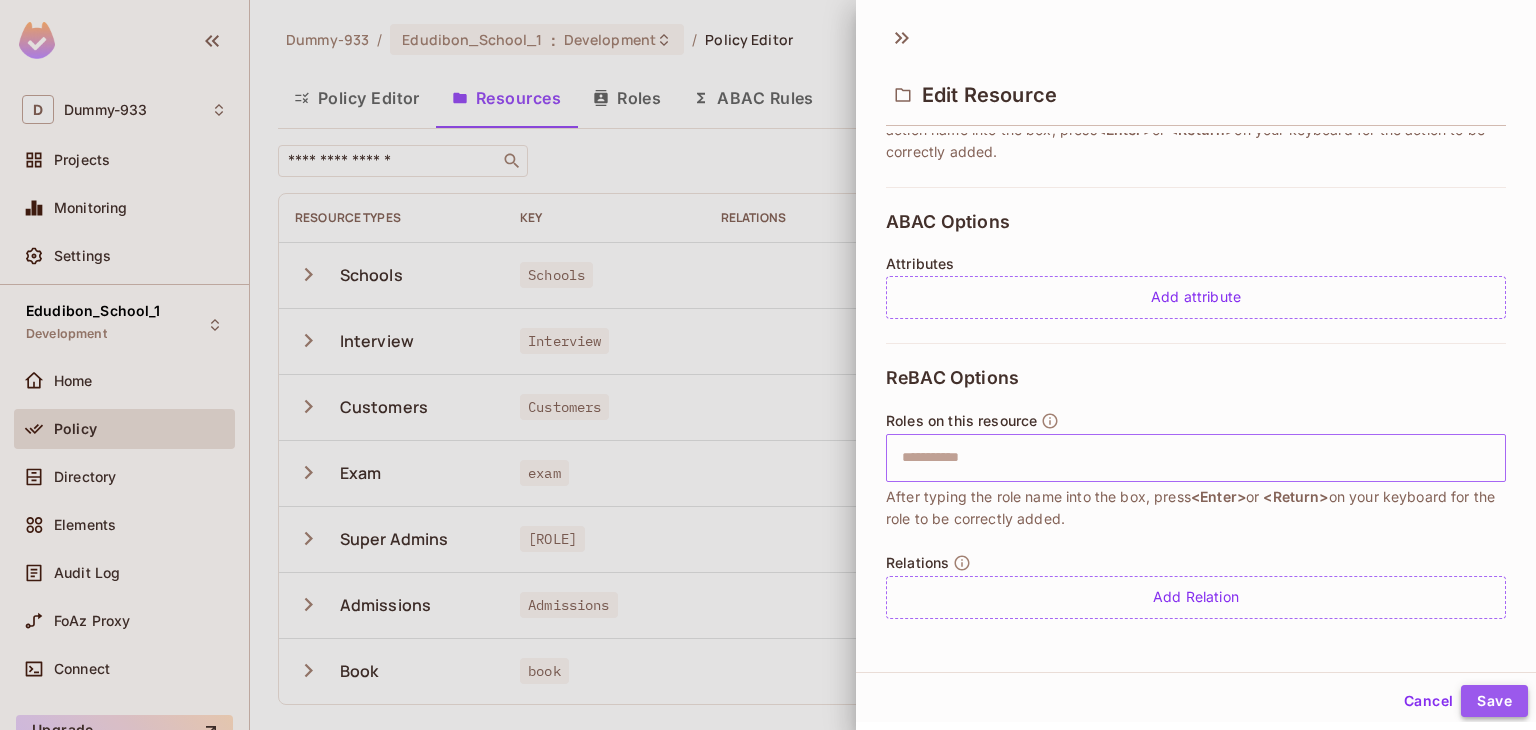 click on "Save" at bounding box center (1494, 701) 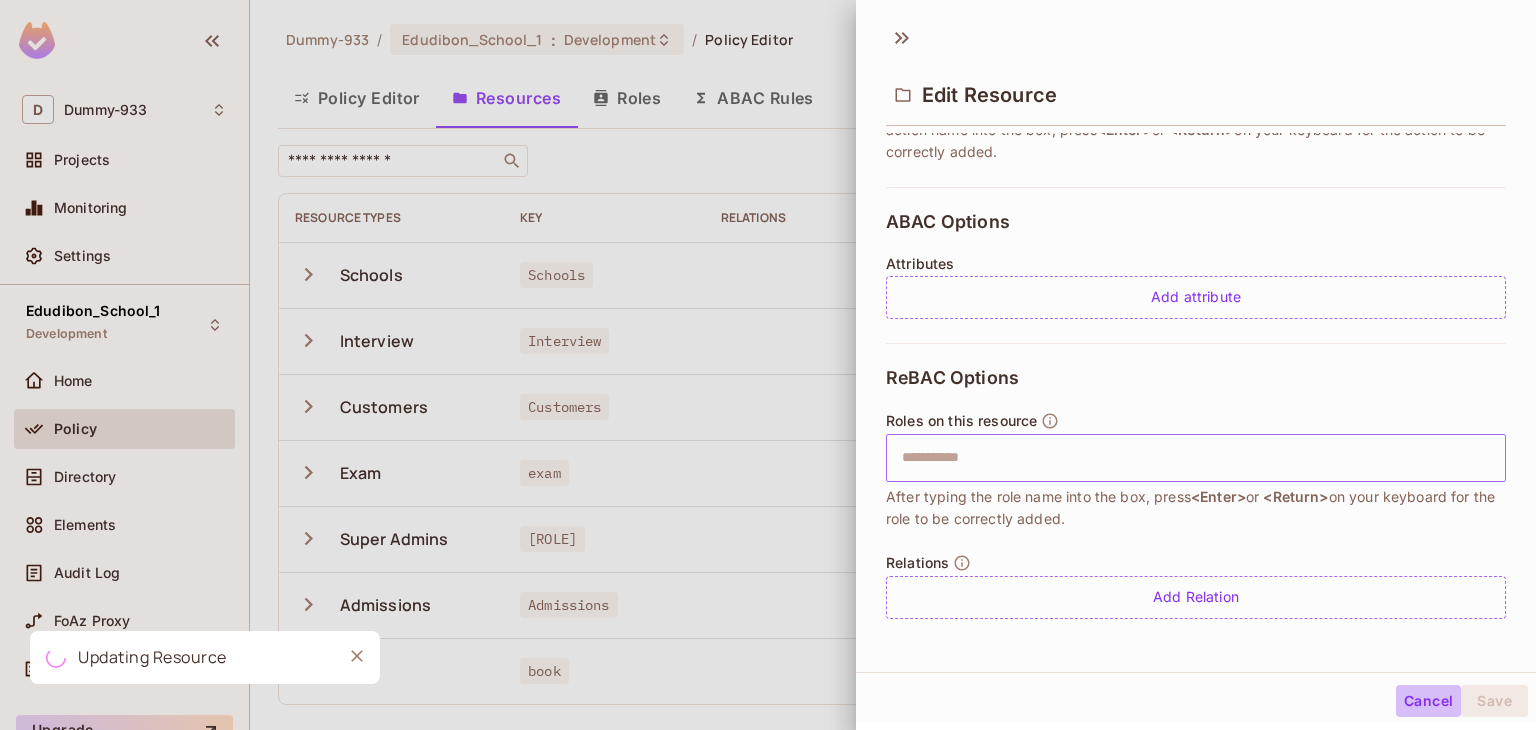 click on "Cancel" at bounding box center [1428, 701] 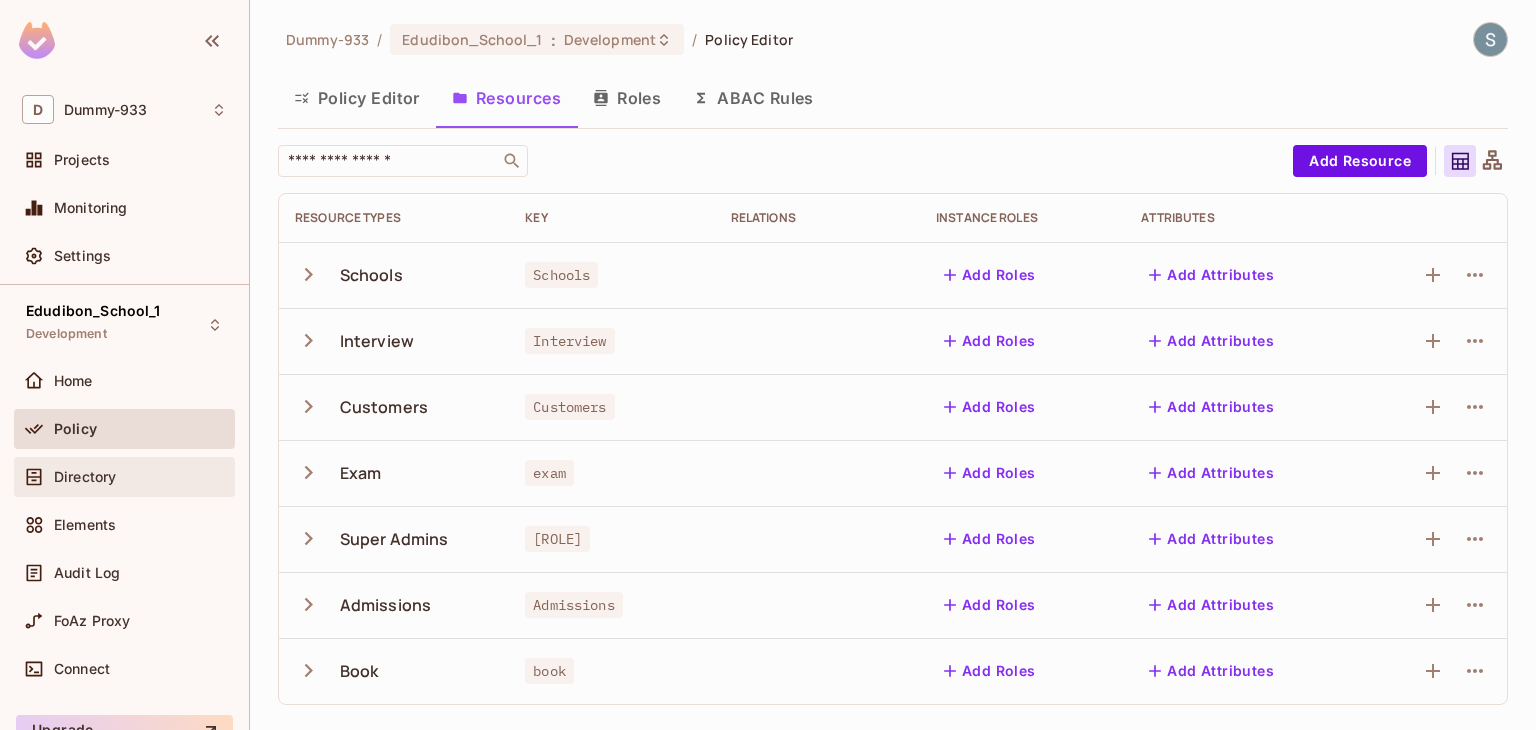 click on "Directory" at bounding box center (85, 477) 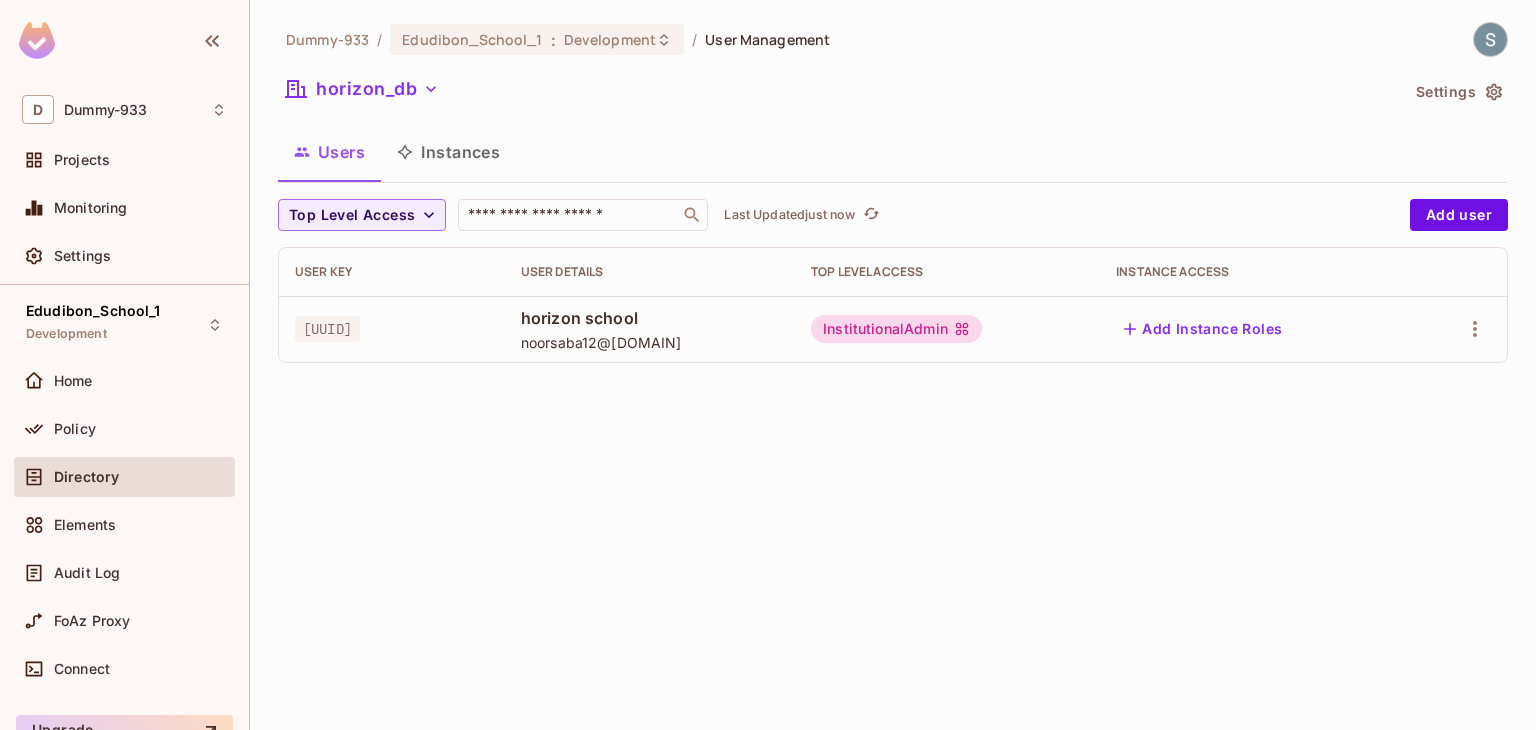 drag, startPoint x: 987, startPoint y: 326, endPoint x: 788, endPoint y: 333, distance: 199.12308 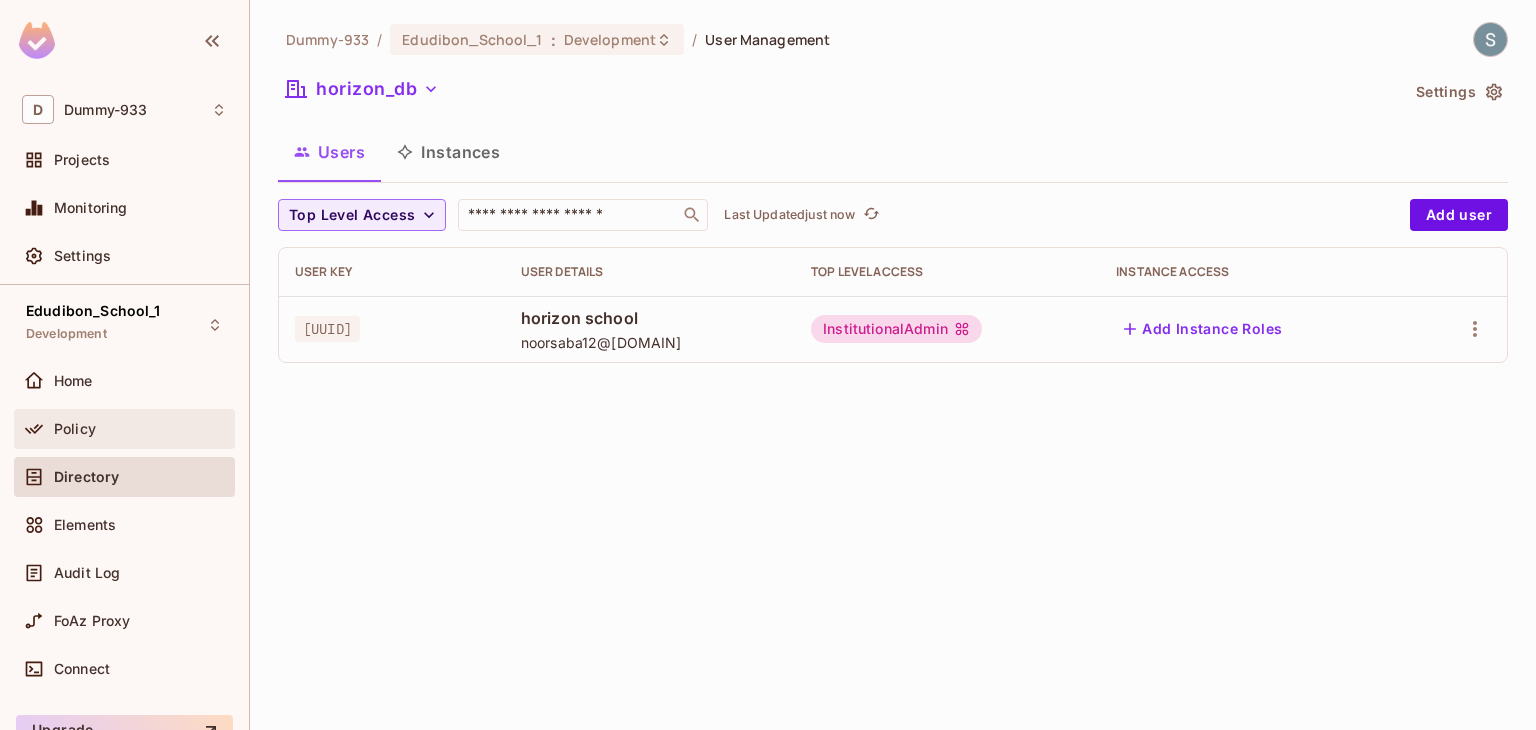 click on "Policy" at bounding box center [124, 429] 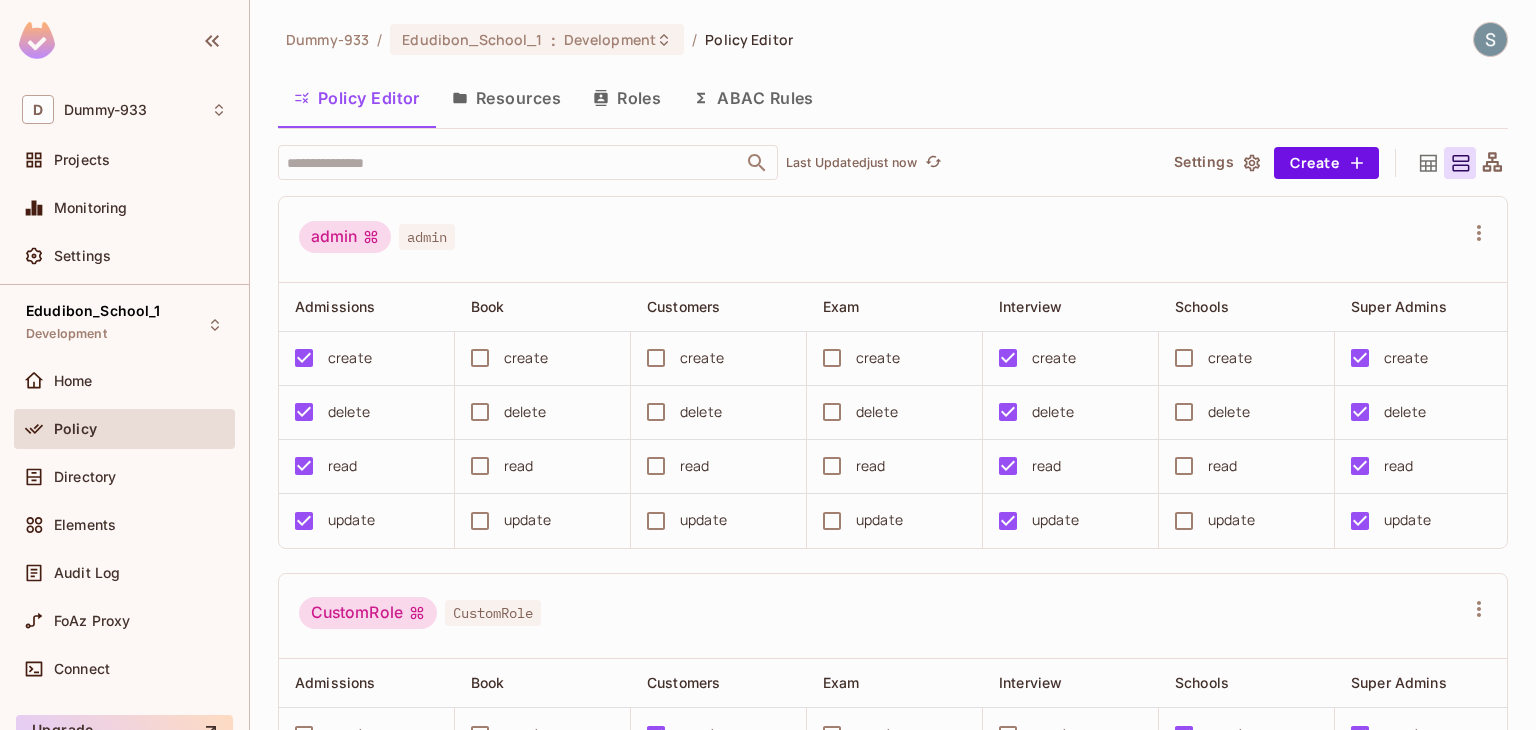 click on "Resources" at bounding box center (506, 98) 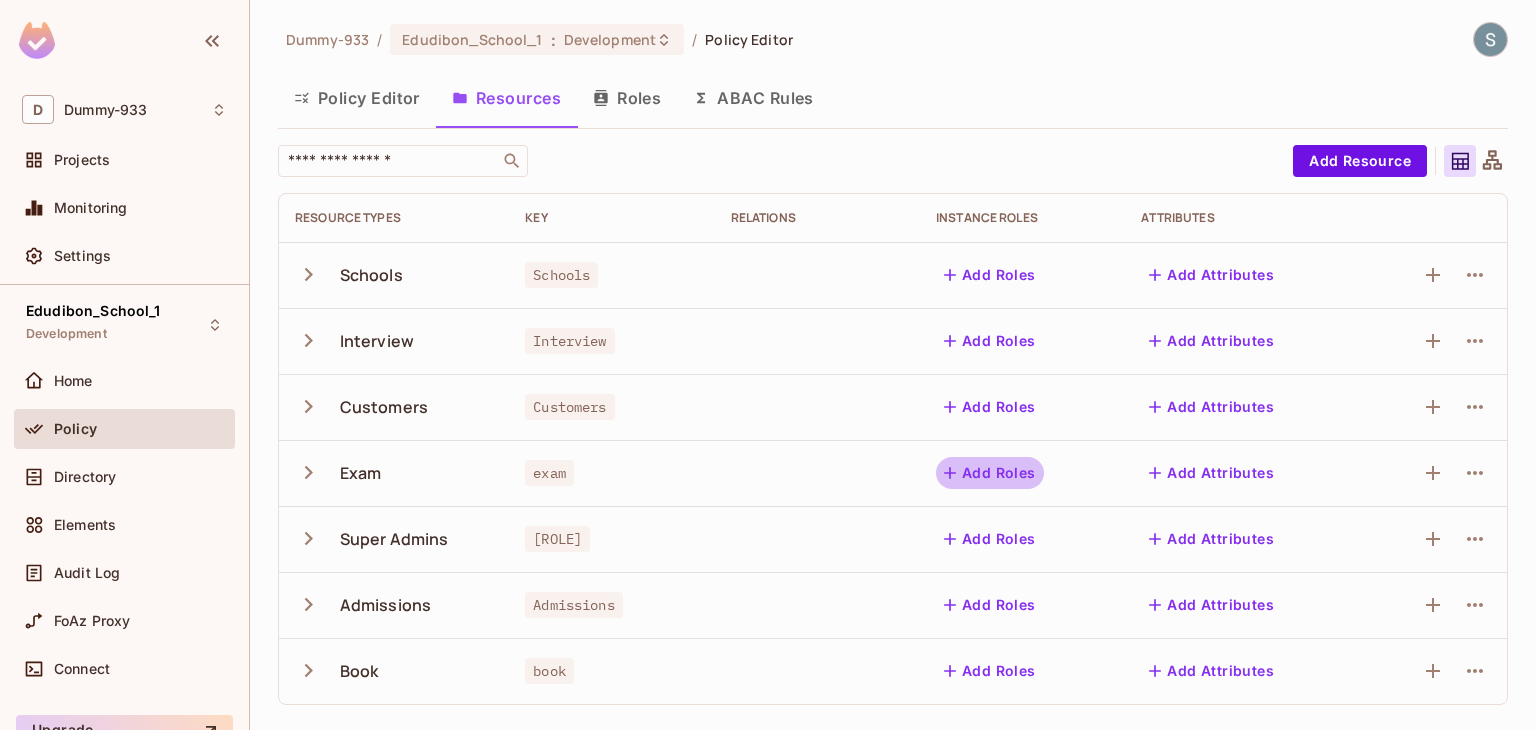click on "Add Roles" at bounding box center (990, 473) 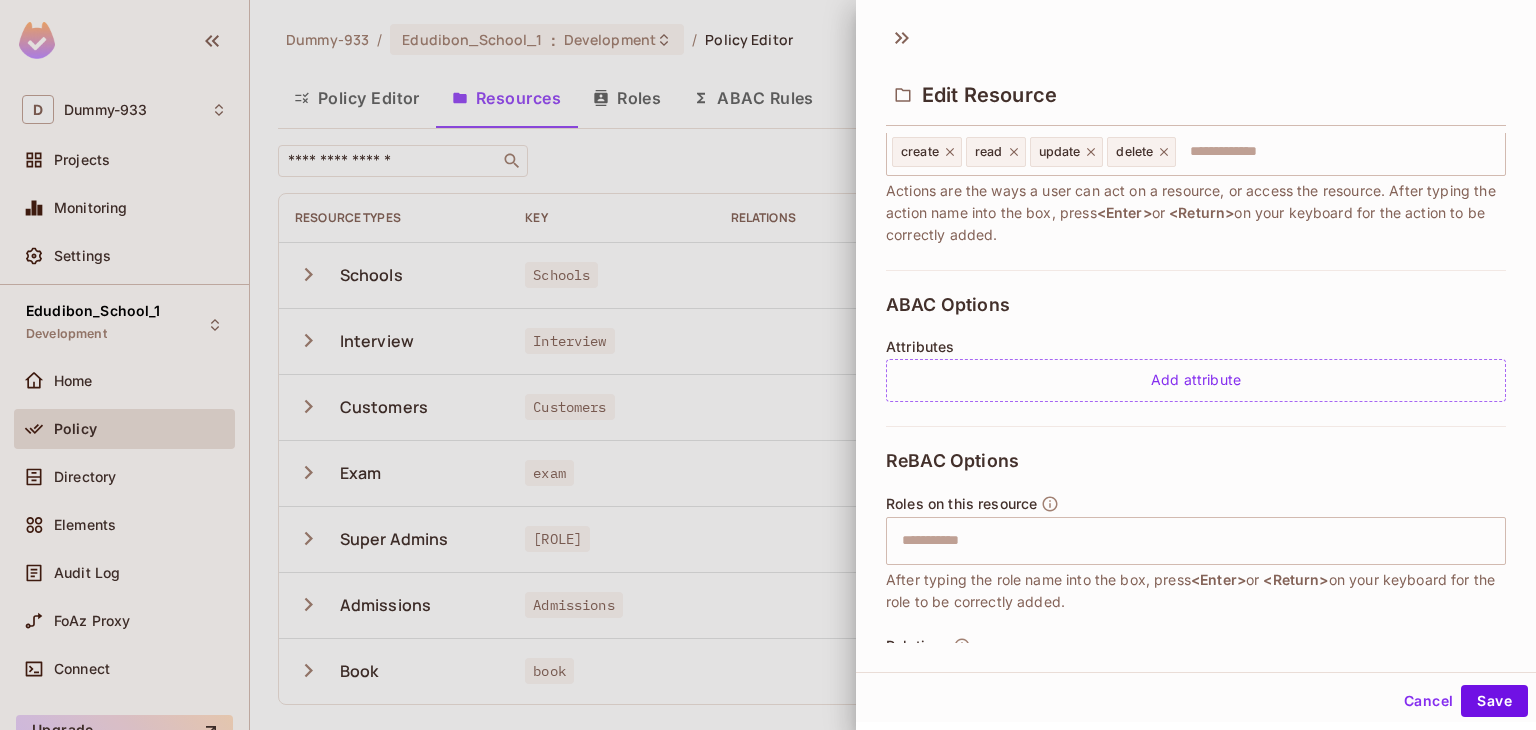 scroll, scrollTop: 288, scrollLeft: 0, axis: vertical 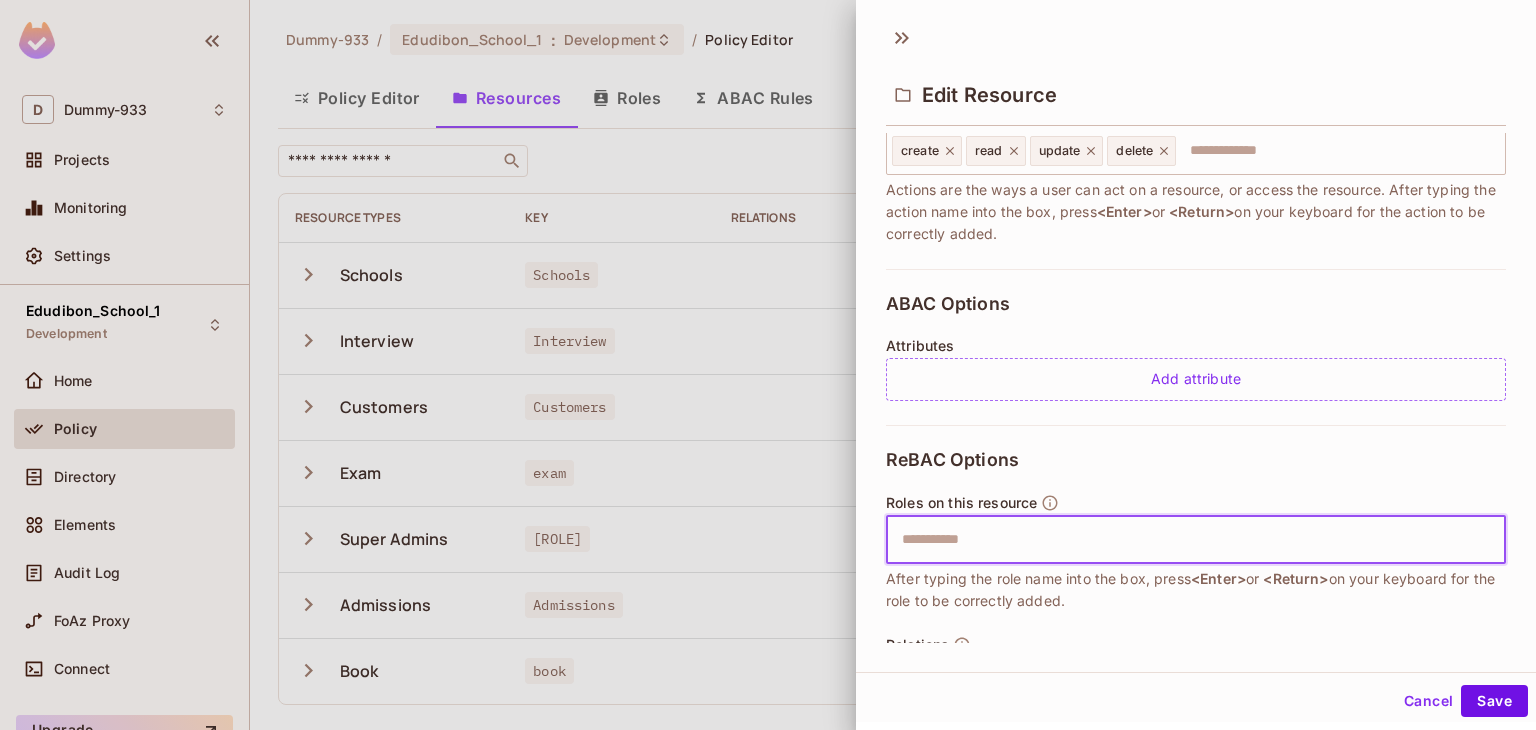 click at bounding box center (1193, 540) 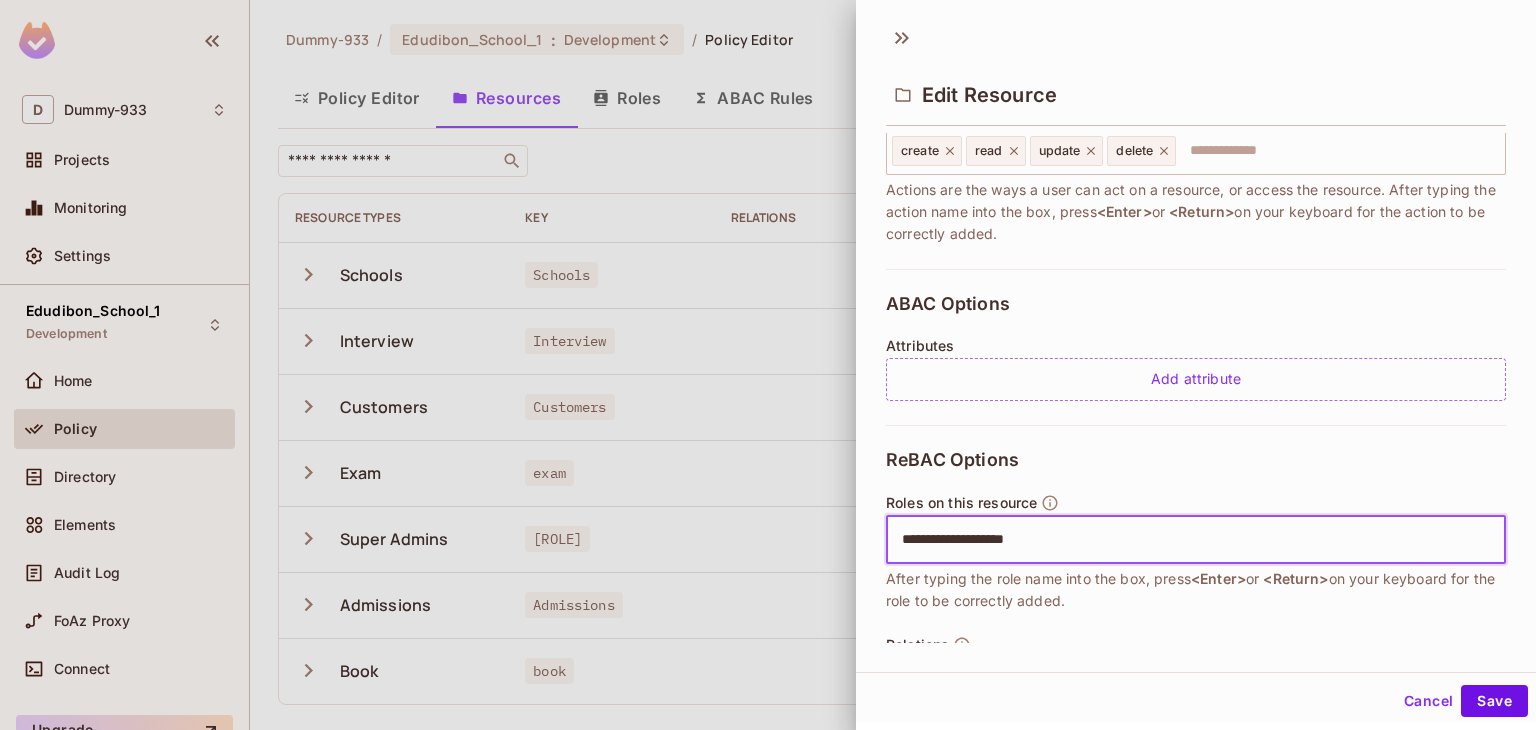 type 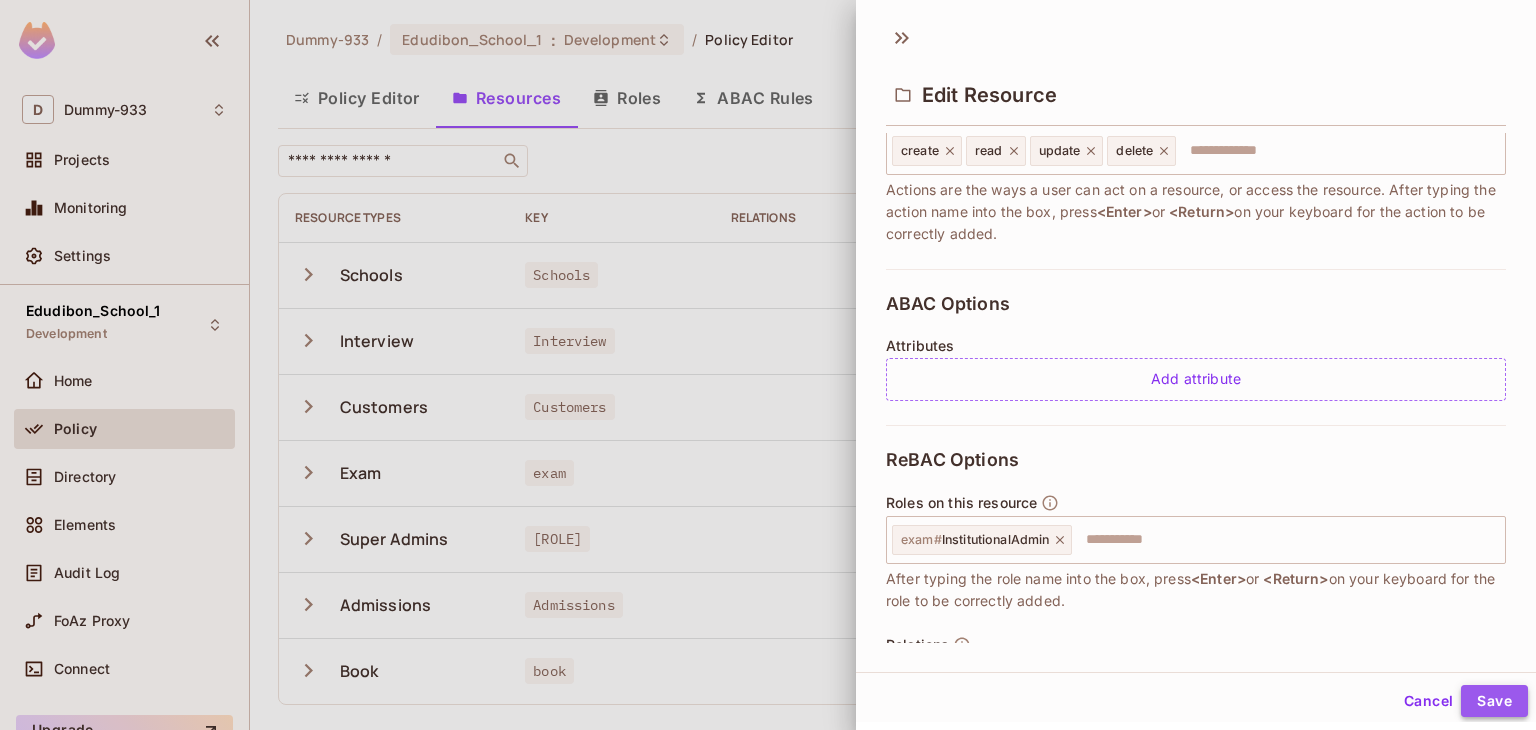 click on "Save" at bounding box center (1494, 701) 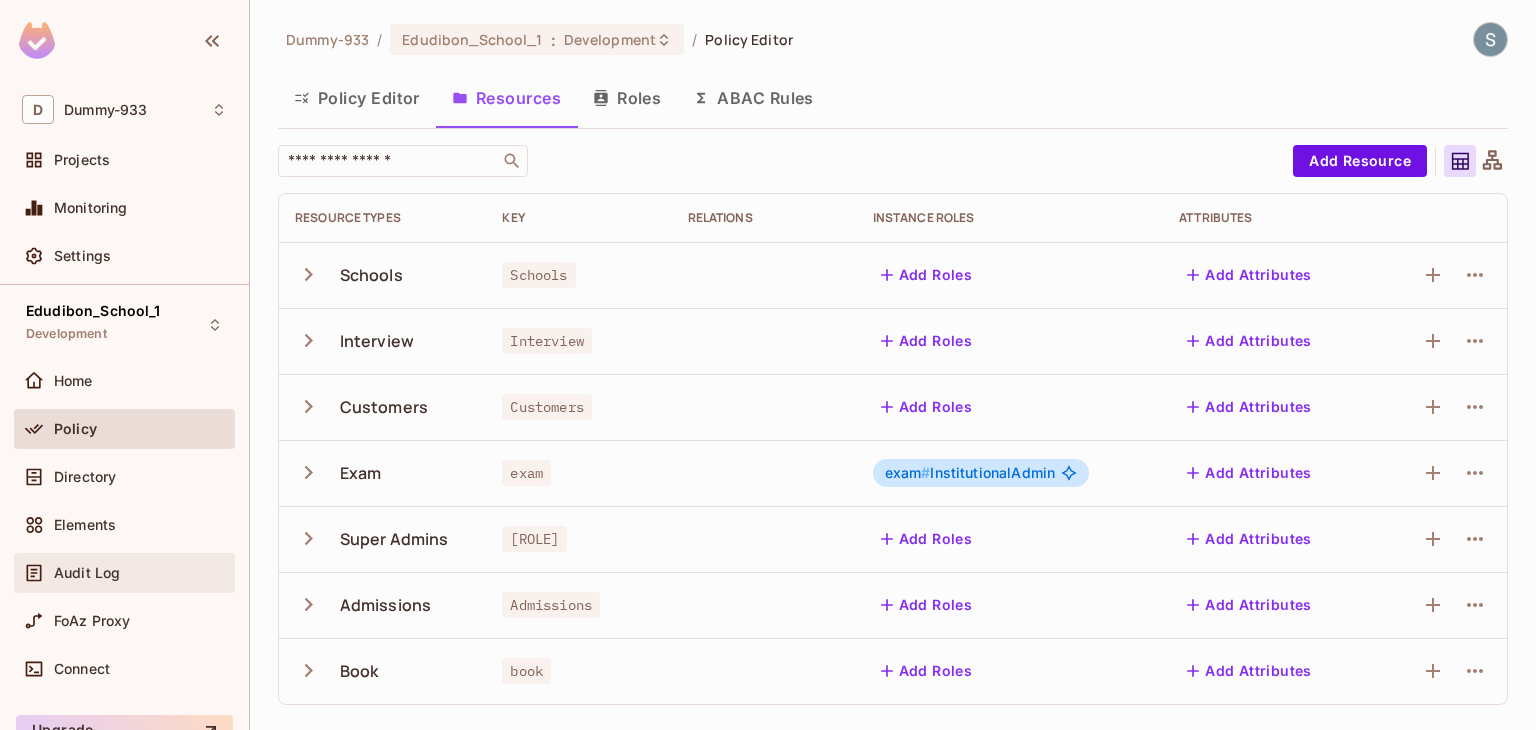 click on "Audit Log" at bounding box center [87, 573] 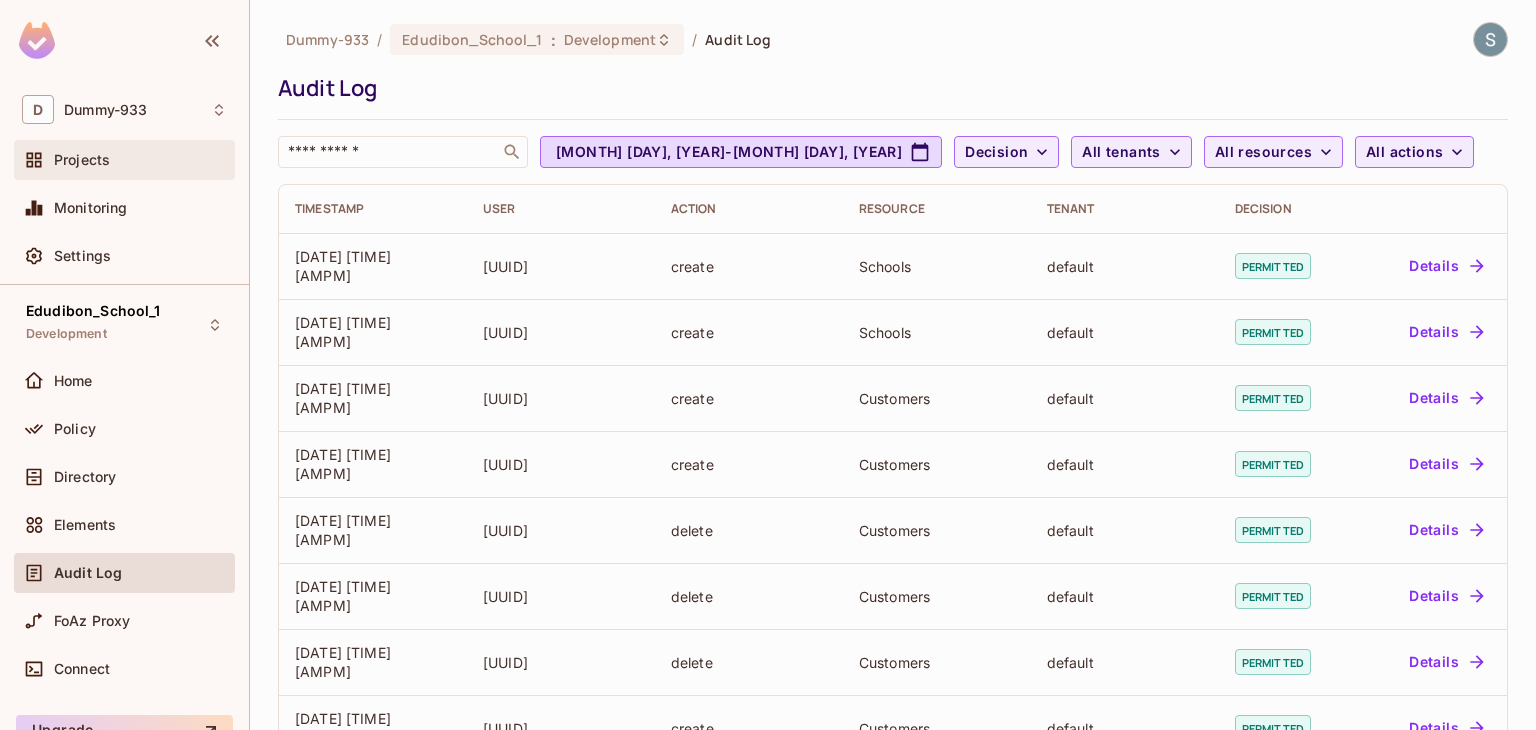 click on "Projects" at bounding box center [124, 160] 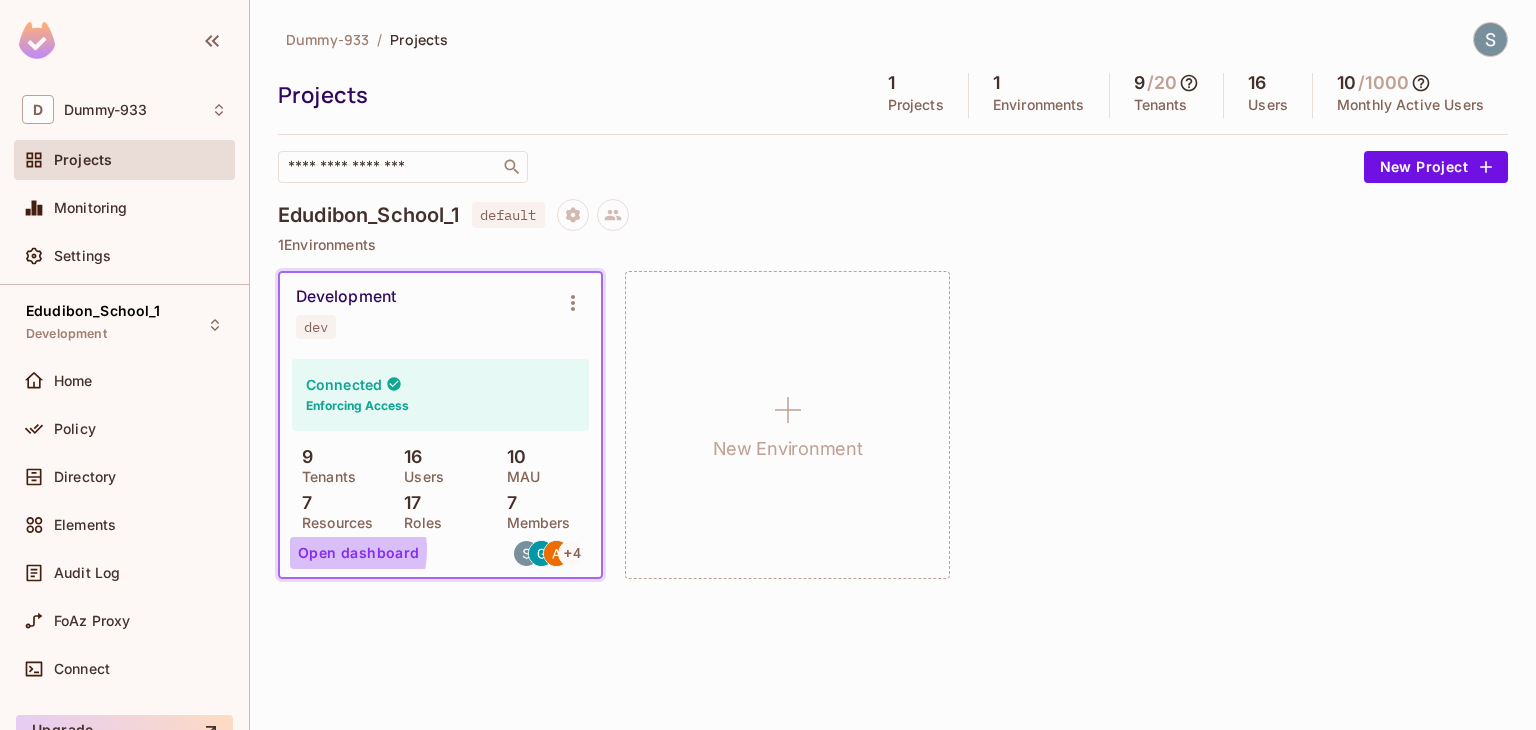 click on "Open dashboard" at bounding box center [359, 553] 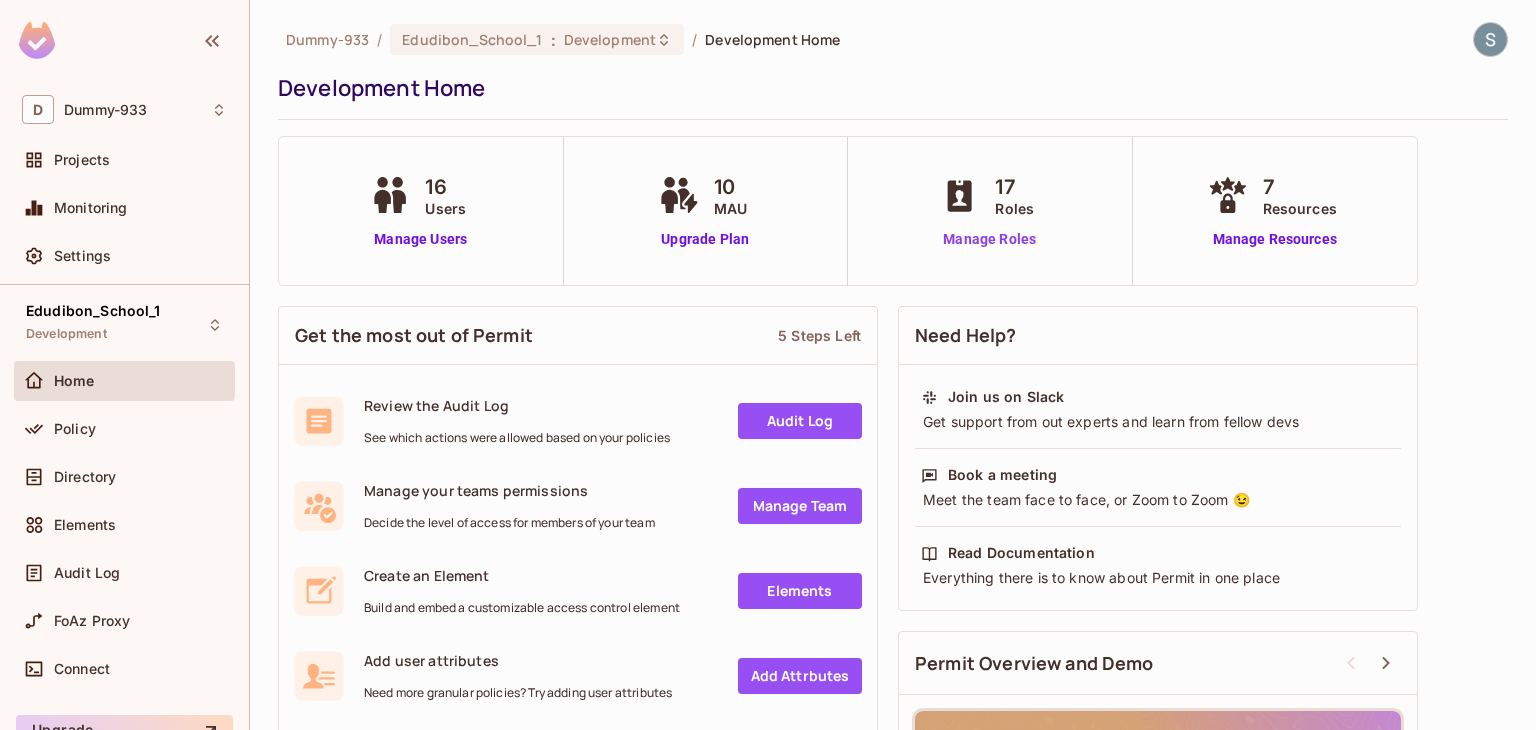 click on "Manage Roles" at bounding box center (989, 239) 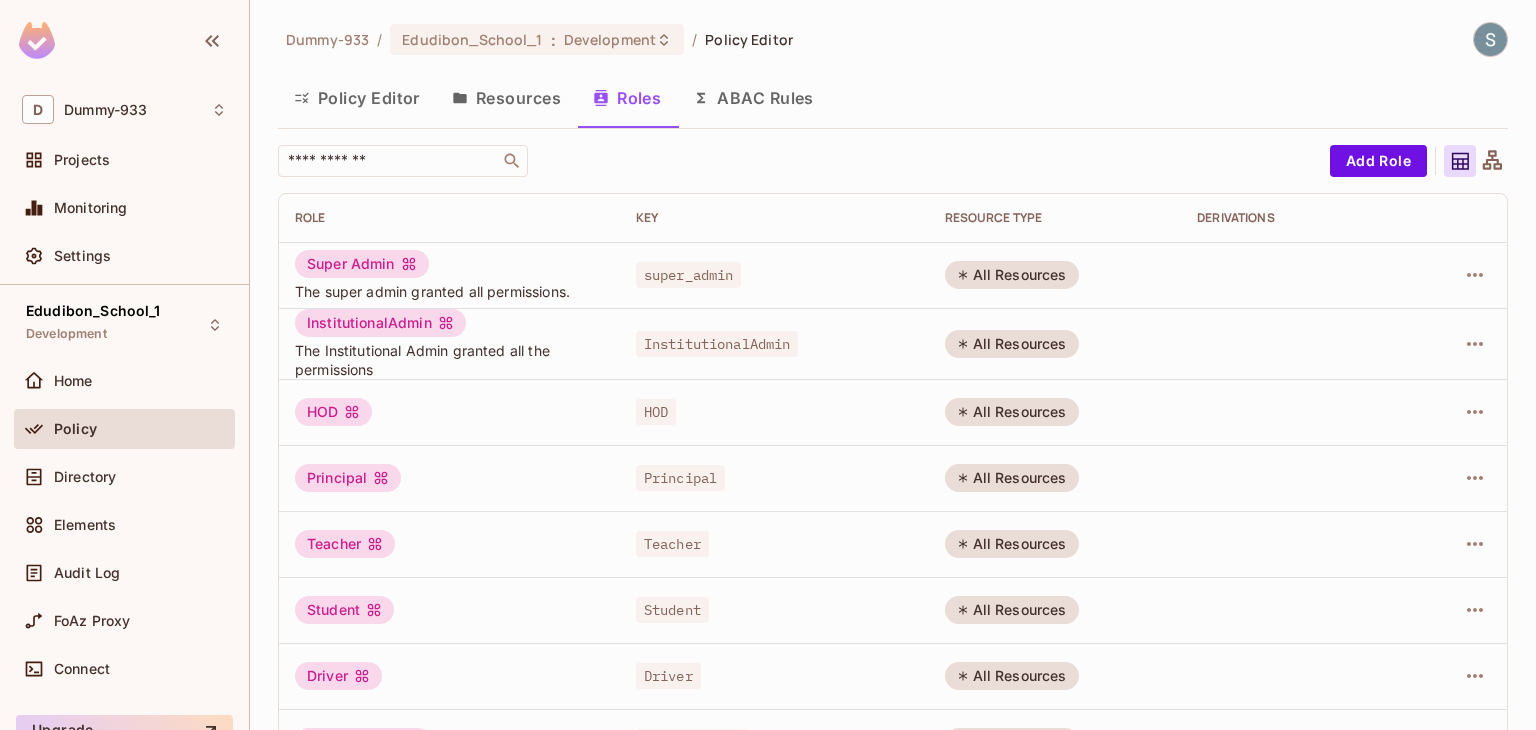 scroll, scrollTop: 0, scrollLeft: 0, axis: both 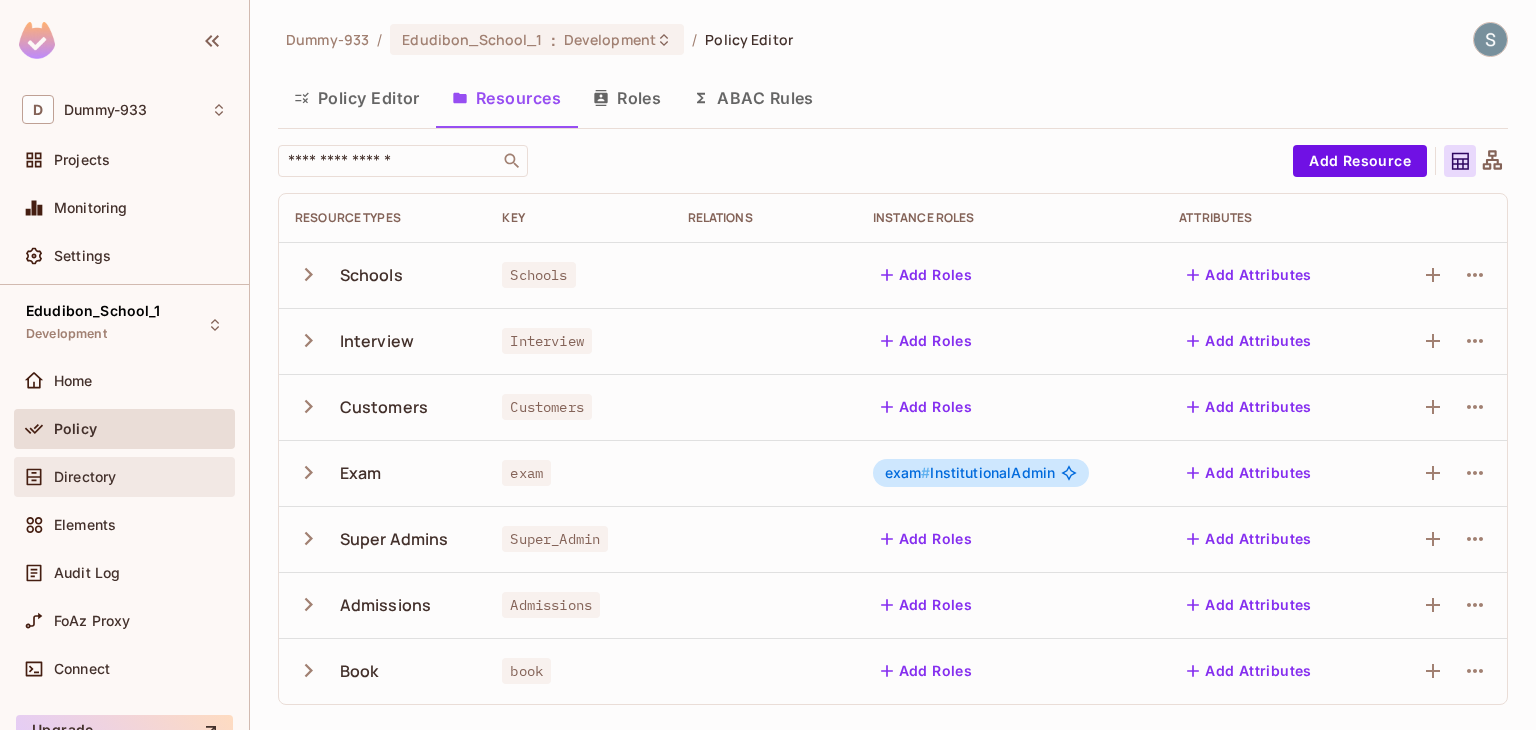 click on "Directory" at bounding box center (140, 477) 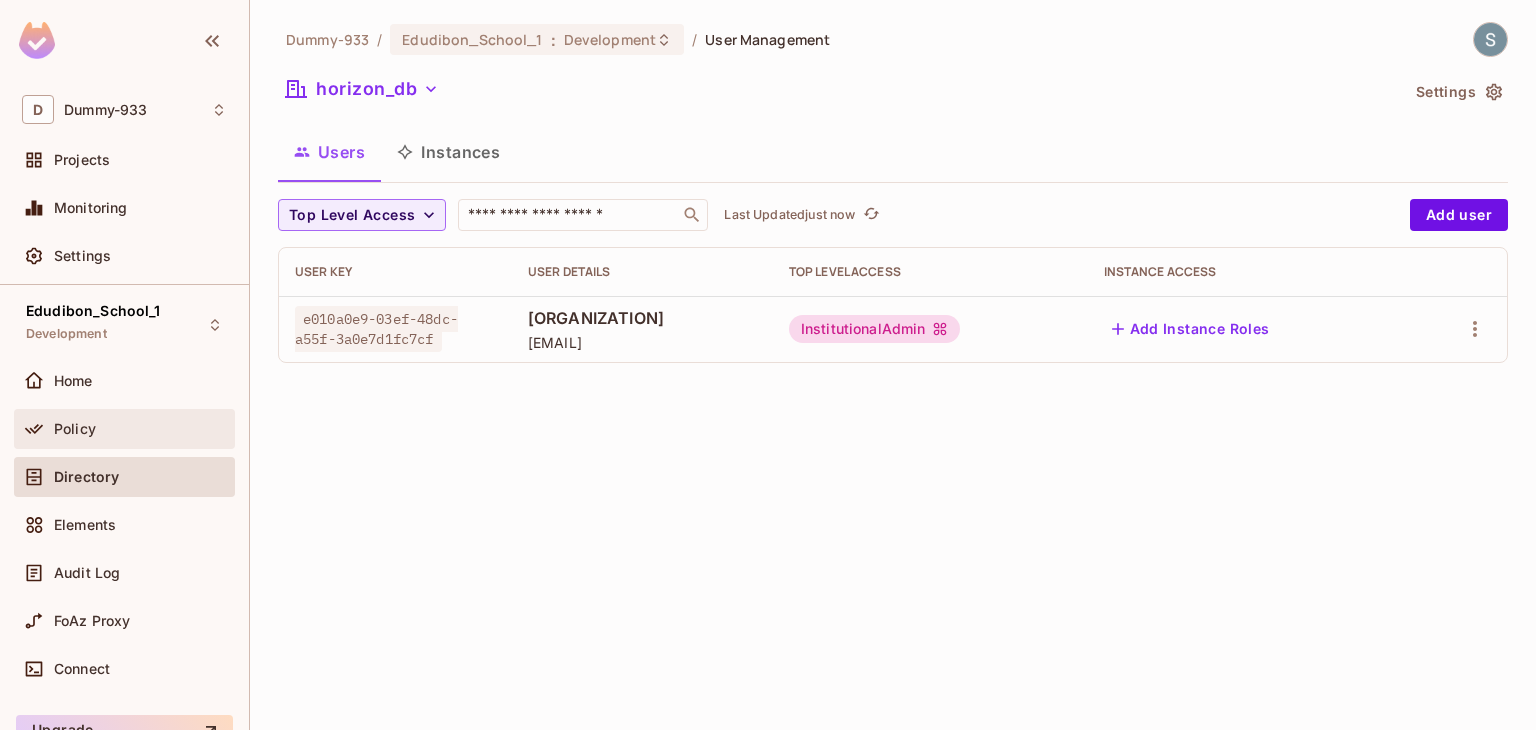 click on "Policy" at bounding box center (140, 429) 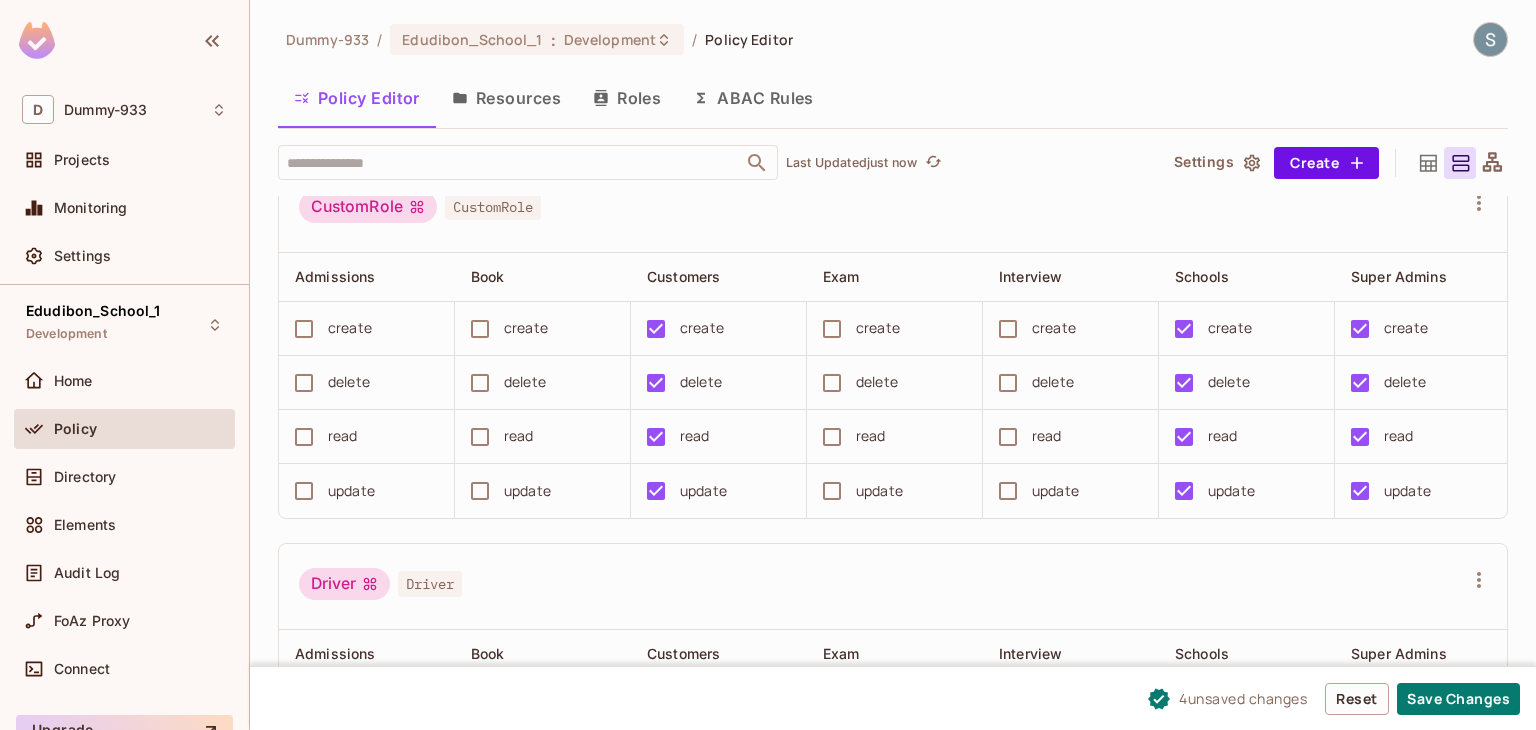 scroll, scrollTop: 407, scrollLeft: 0, axis: vertical 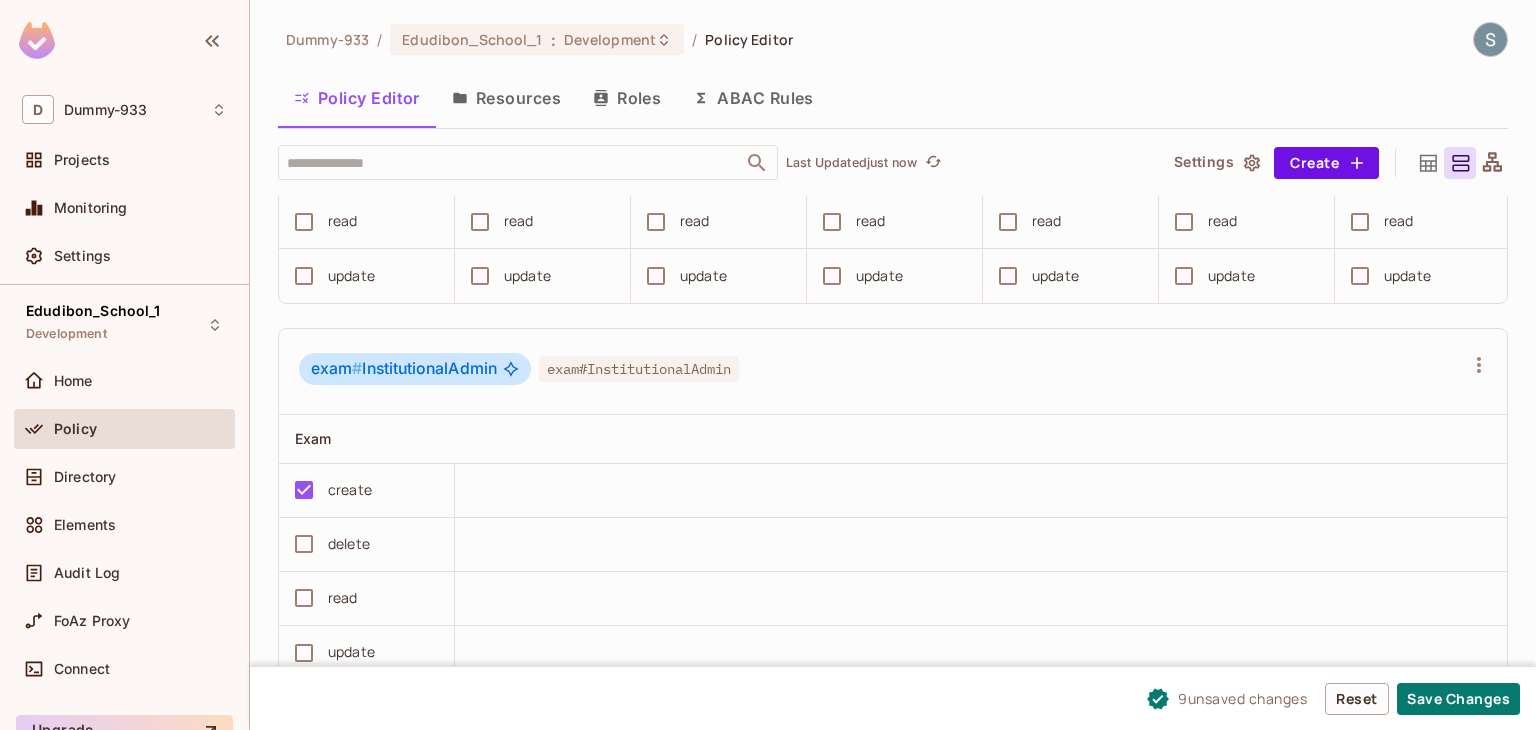 click on "delete" at bounding box center (367, 545) 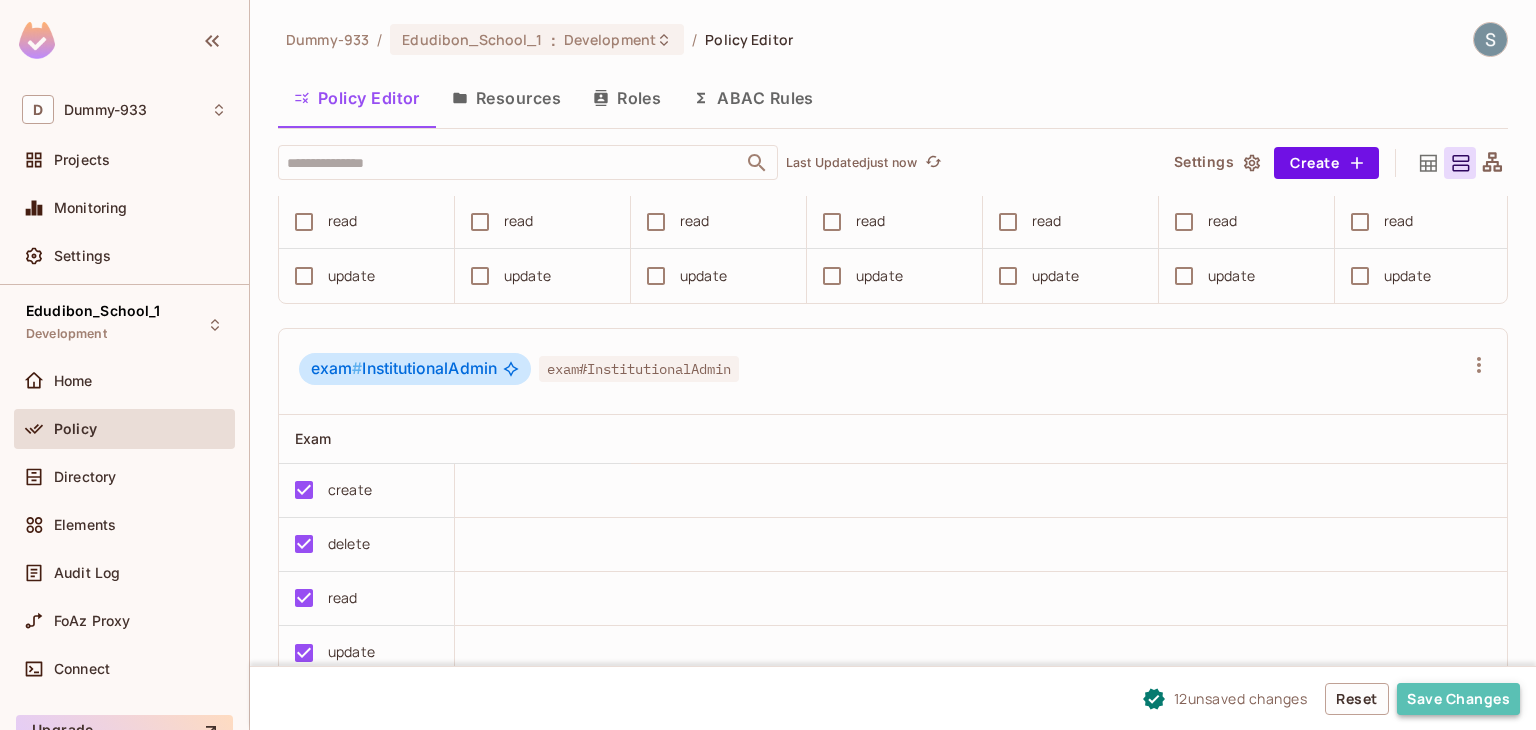 click on "Save Changes" at bounding box center (1458, 699) 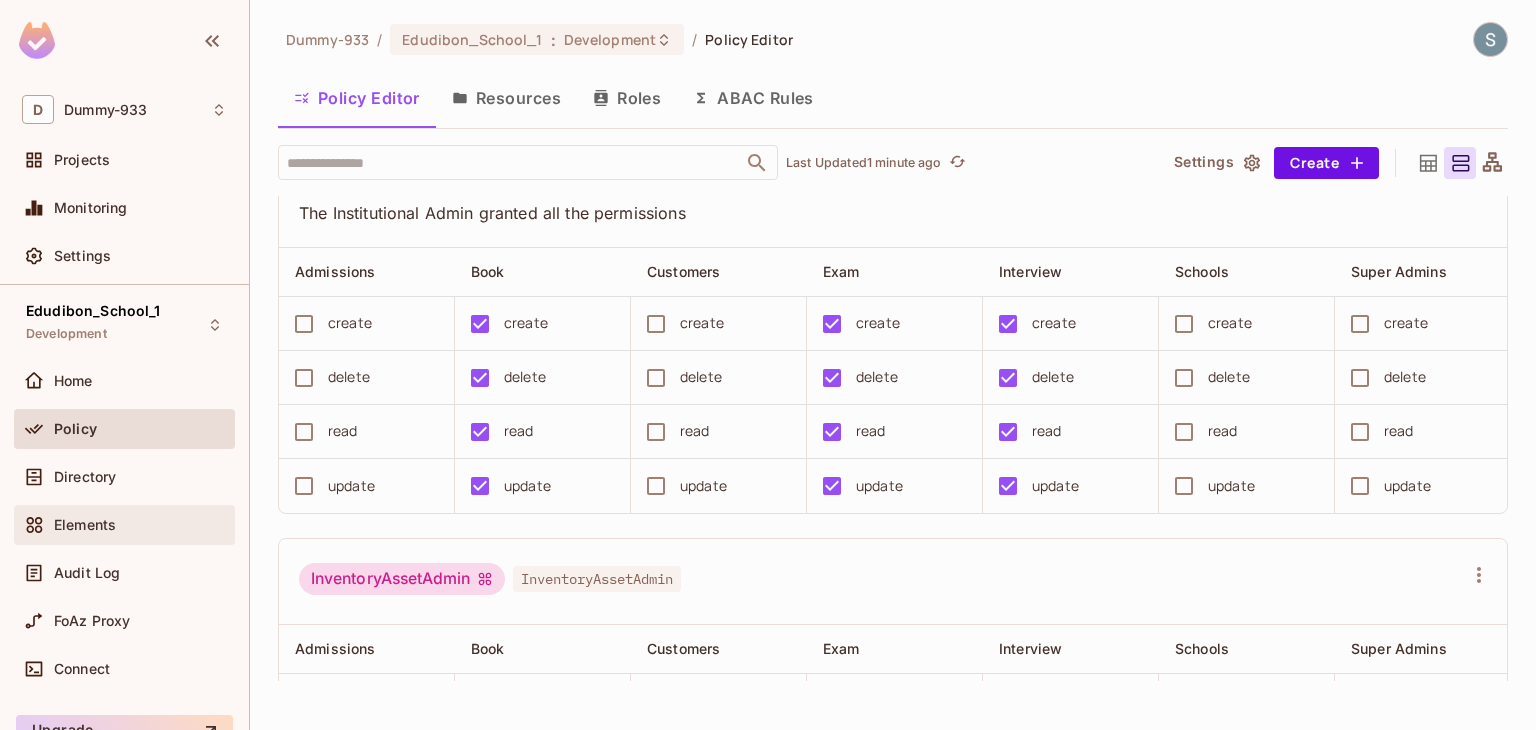 scroll, scrollTop: 2166, scrollLeft: 0, axis: vertical 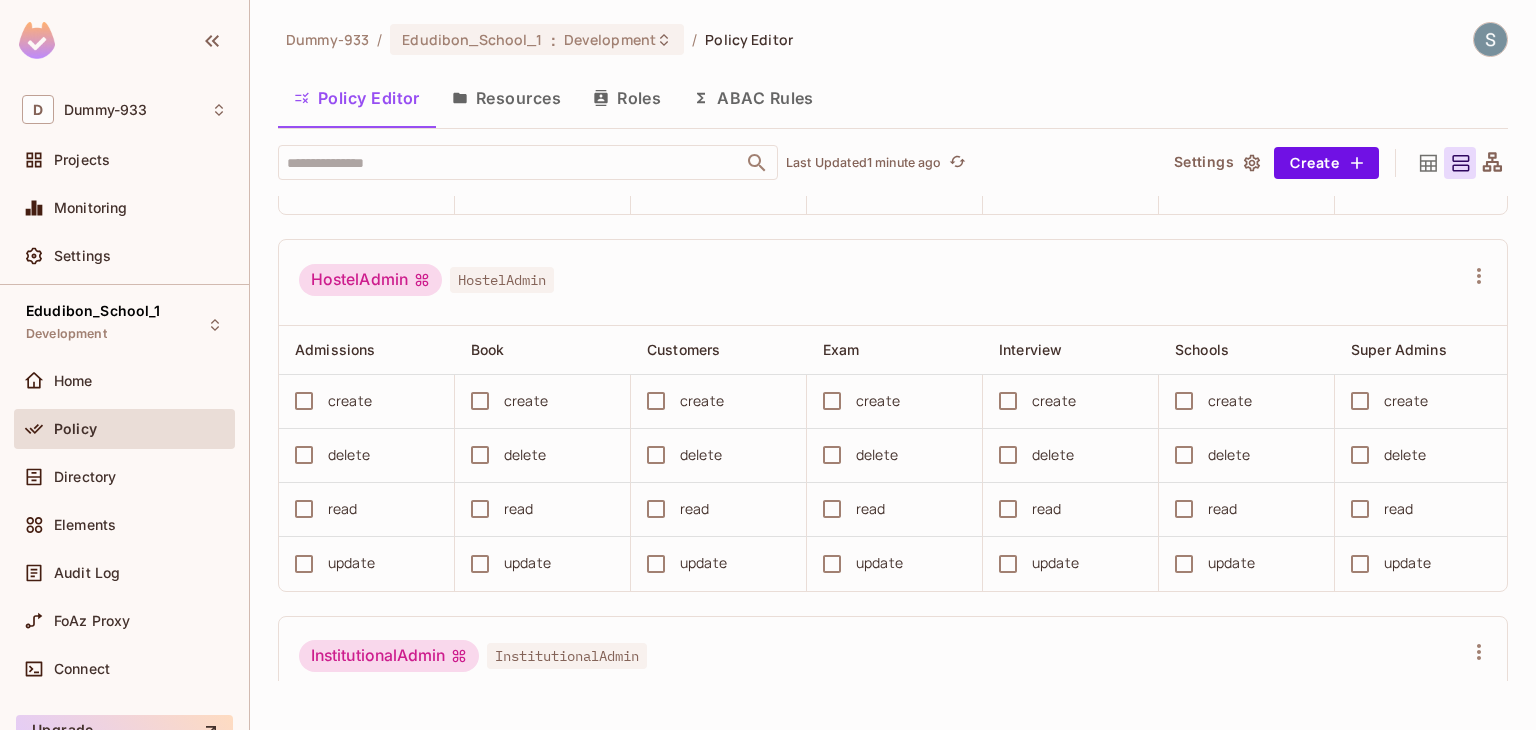 click on "Resources" at bounding box center (506, 98) 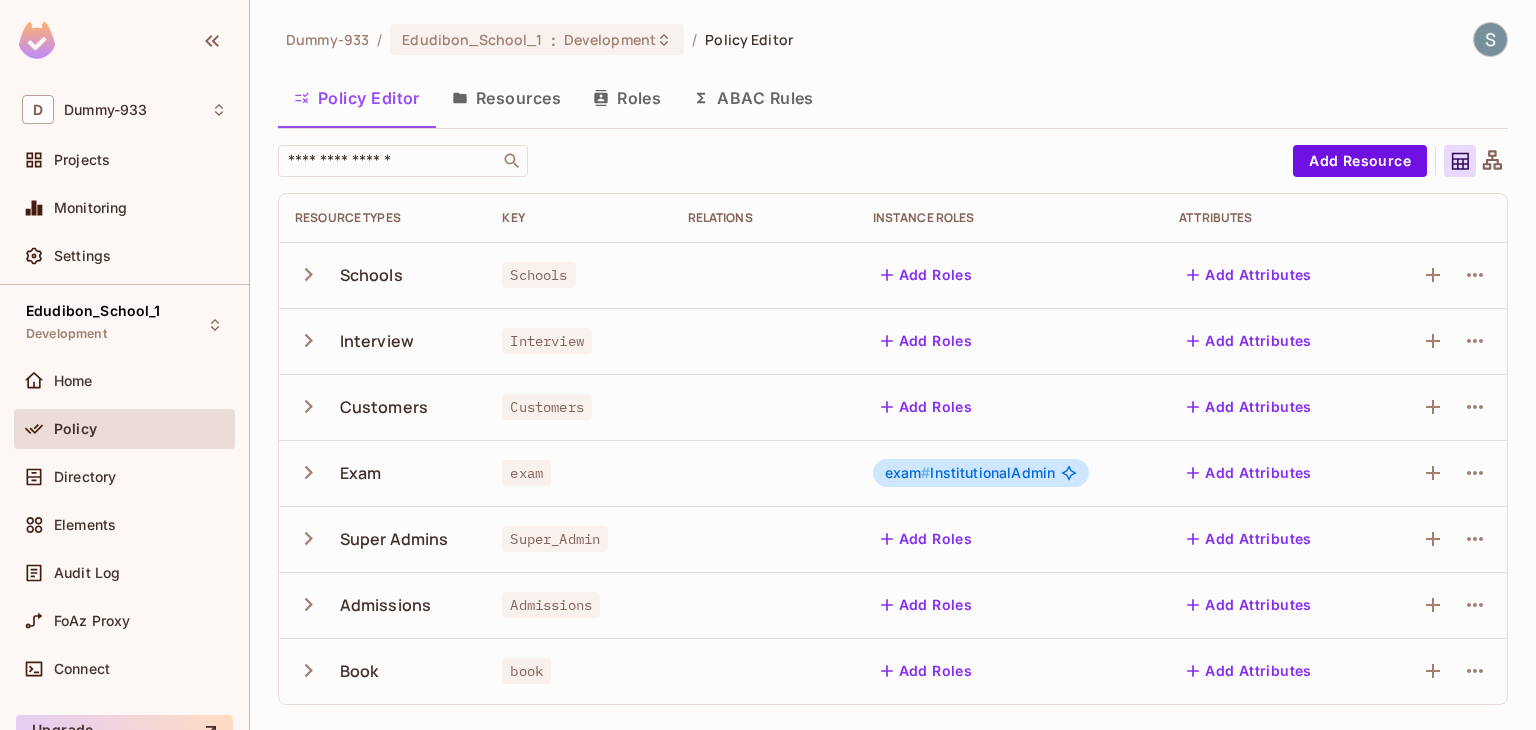 scroll, scrollTop: 0, scrollLeft: 0, axis: both 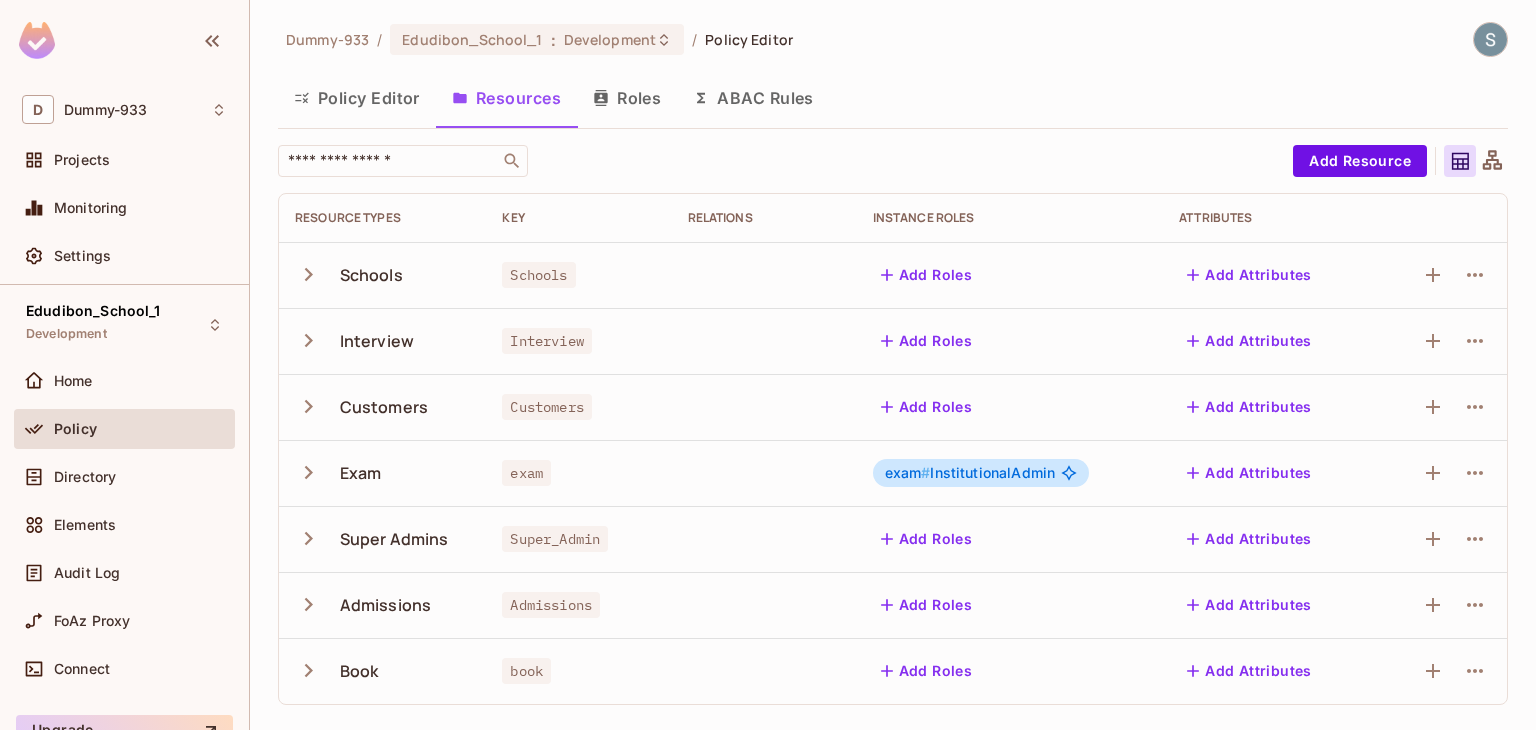 click on "Roles" at bounding box center [627, 98] 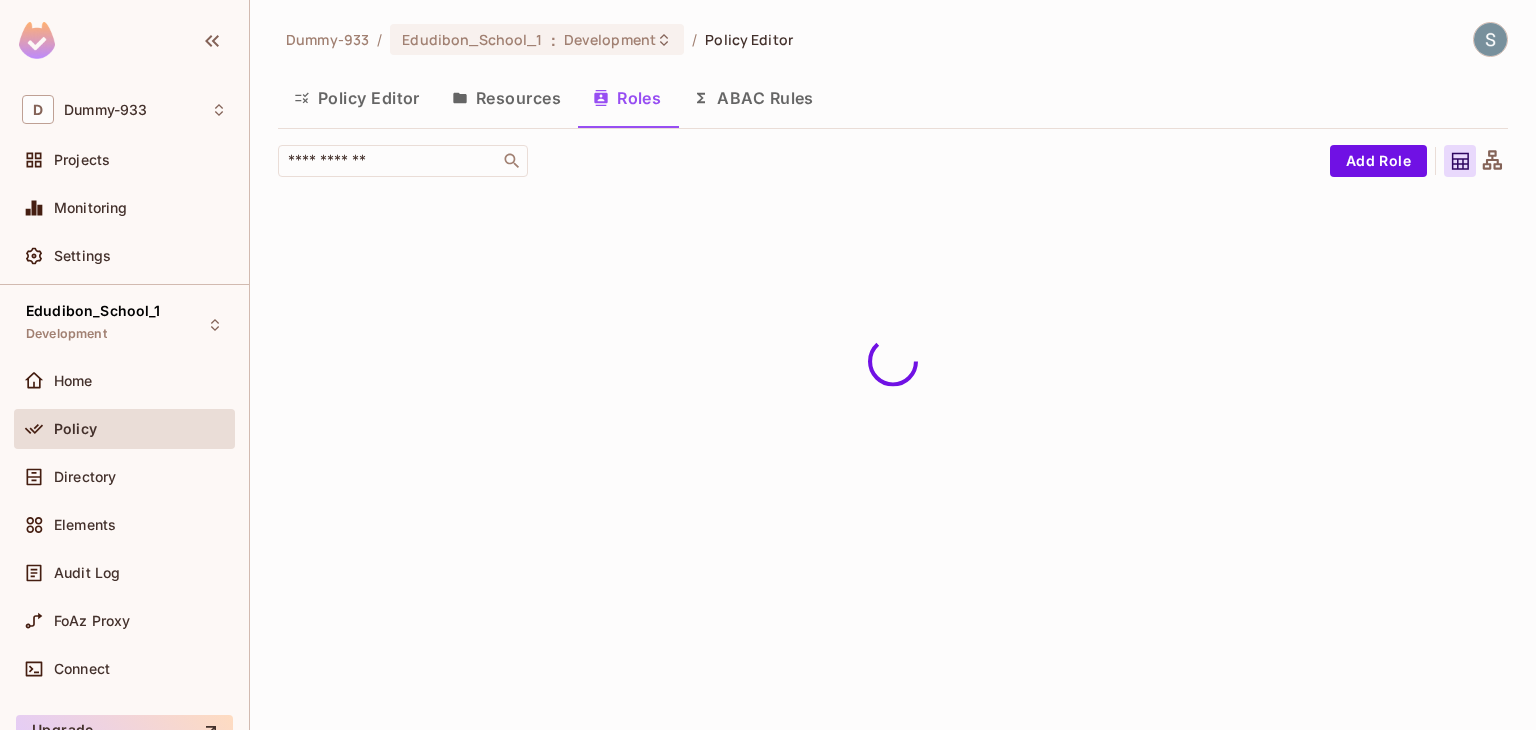 click on "Dummy-933 / Edudibon_School_1 : Development / Policy Editor Policy Editor Resources Roles ABAC Rules ​ Add Role" at bounding box center [893, 365] 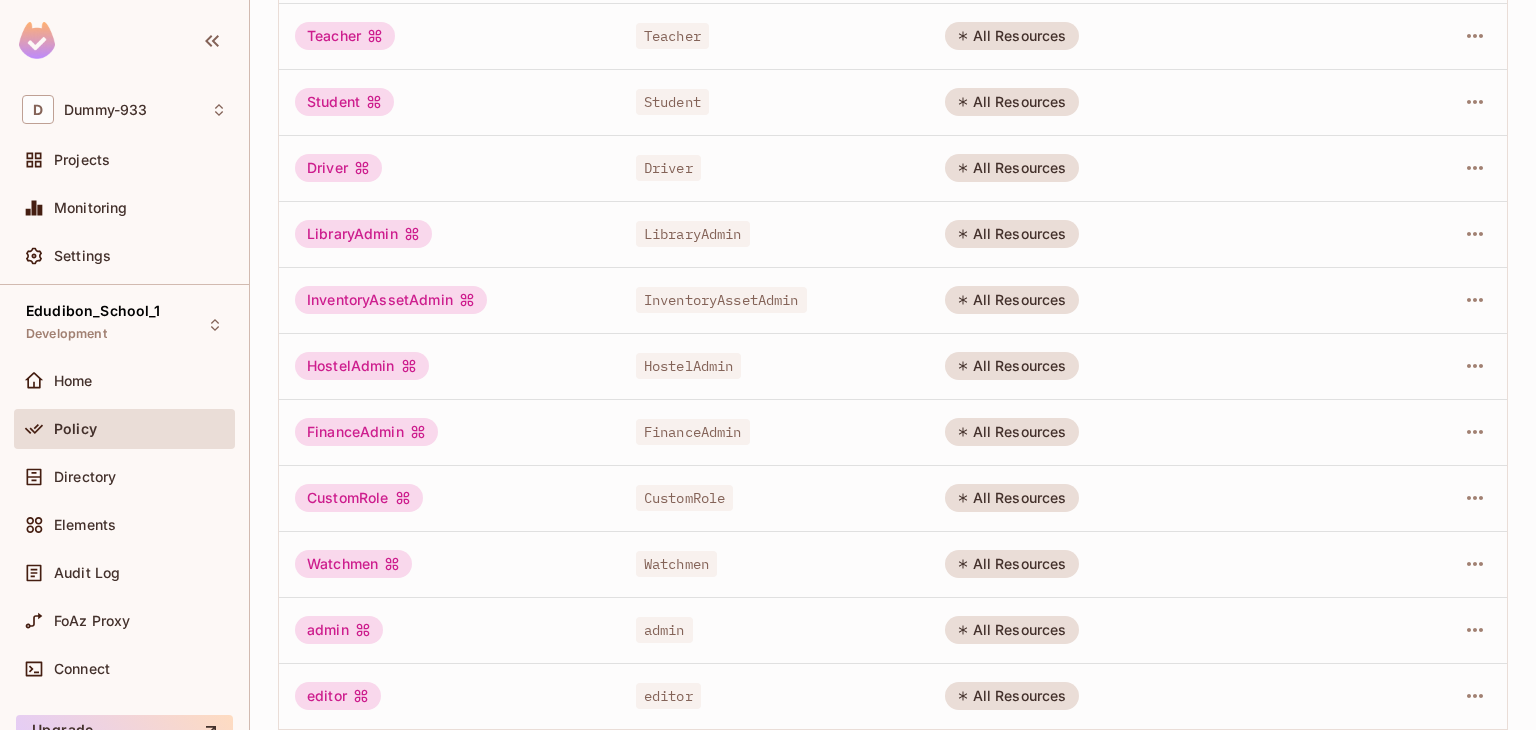 scroll, scrollTop: 589, scrollLeft: 0, axis: vertical 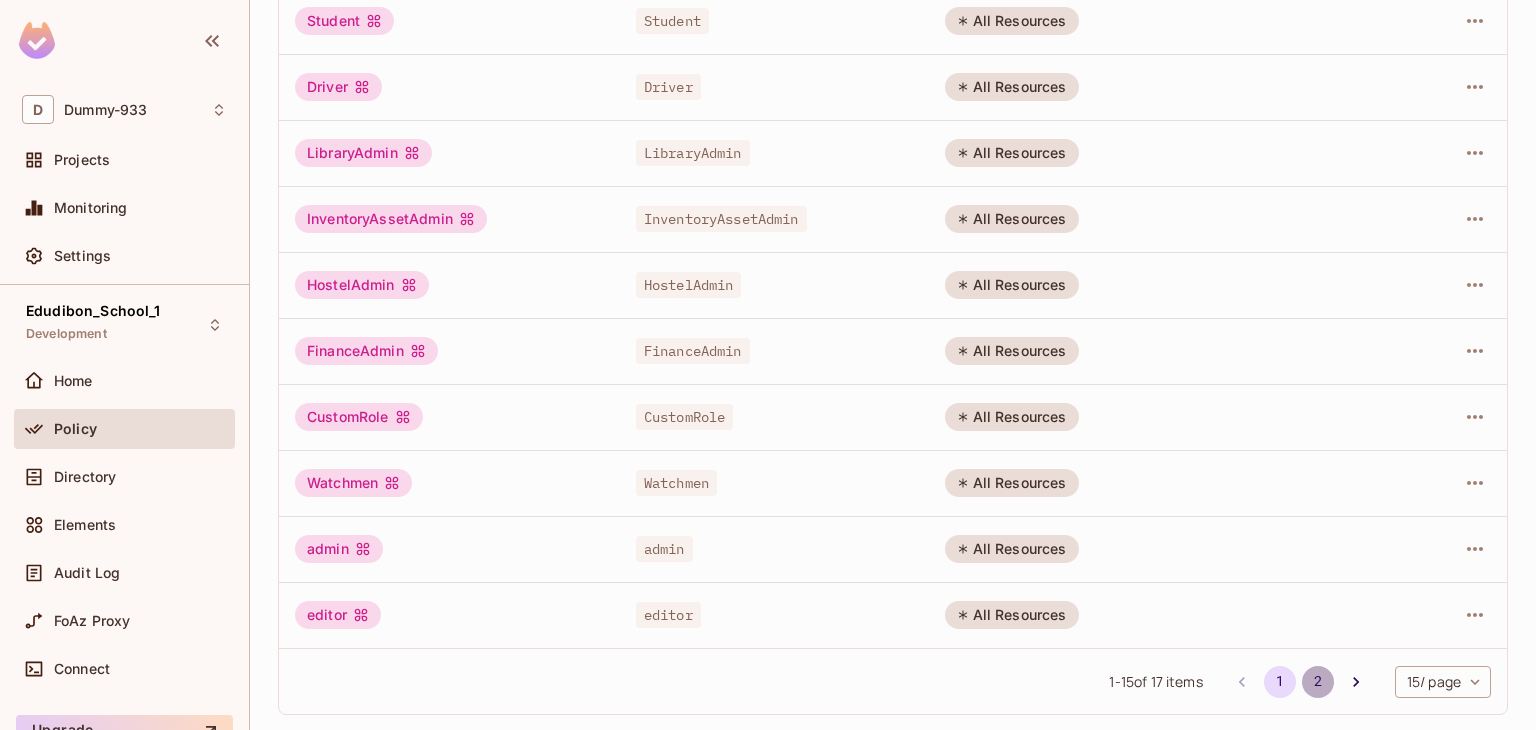 click on "2" at bounding box center [1318, 682] 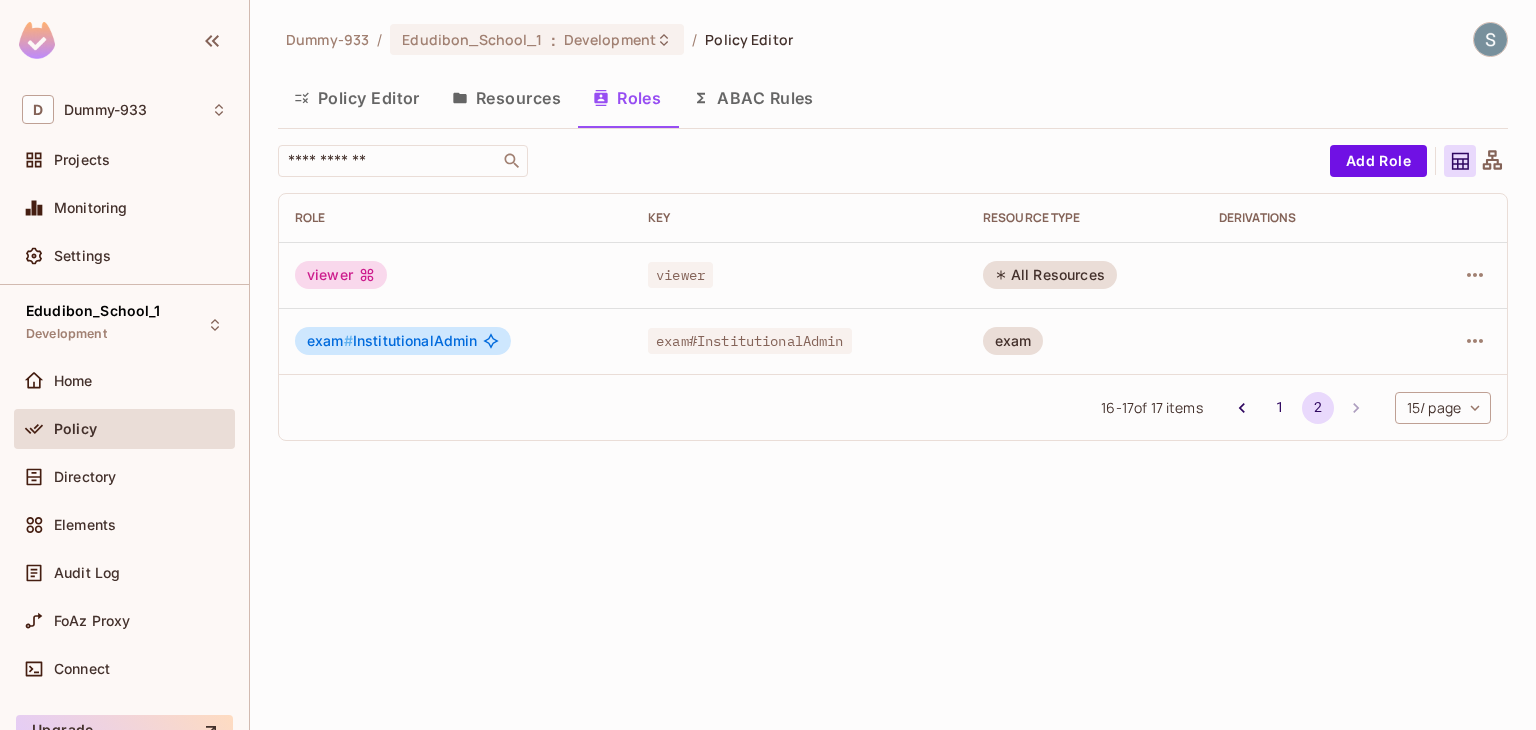 click on "Dummy-933 / Edudibon_School_1 : Development / Policy Editor Policy Editor Resources Roles ABAC Rules ​ Add Role Role Key RESOURCE TYPE Derivations viewer viewer  All Resources exam # InstitutionalAdmin exam#InstitutionalAdmin exam 16 - 17  of   17   items 1 2 15  / page ** ​" at bounding box center (893, 365) 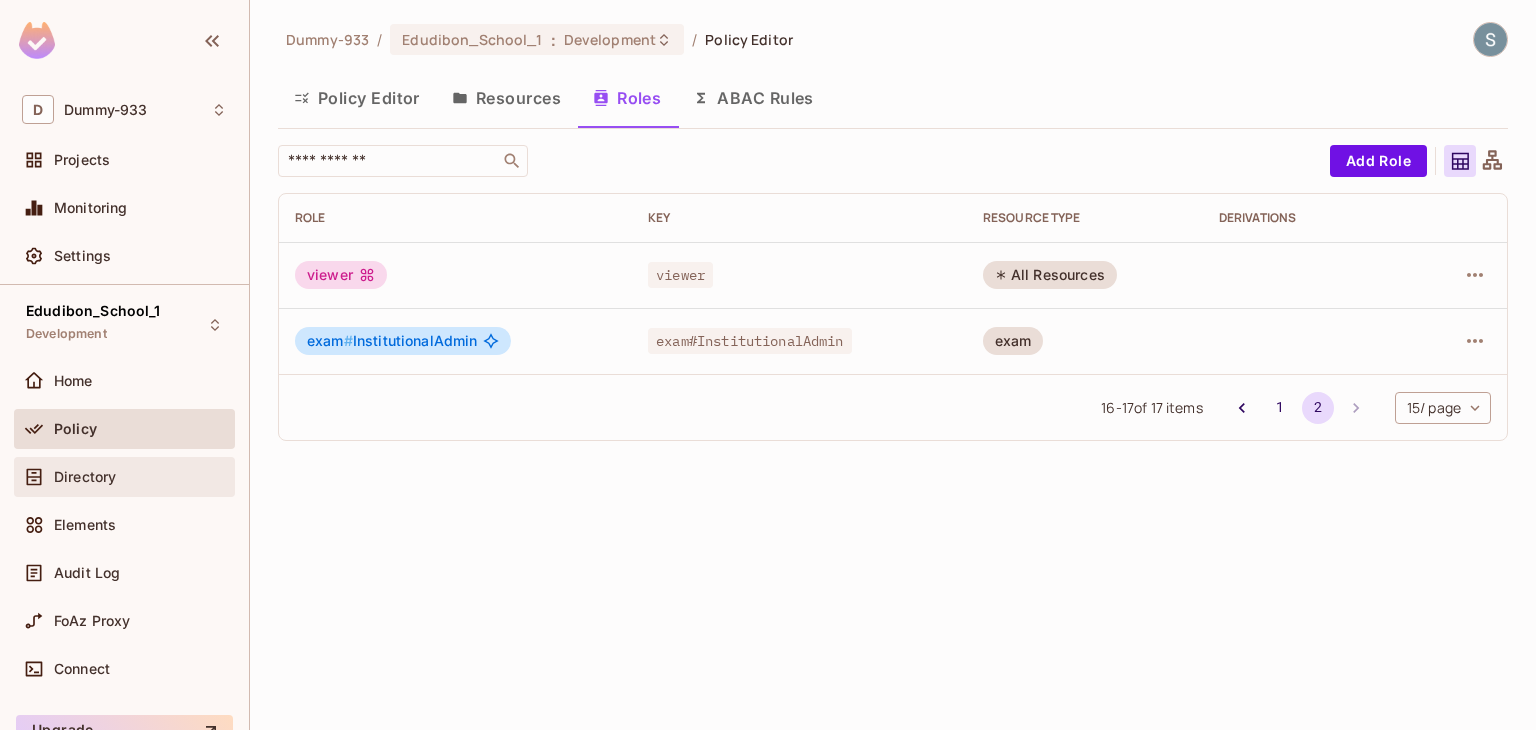 click on "Directory" at bounding box center (124, 477) 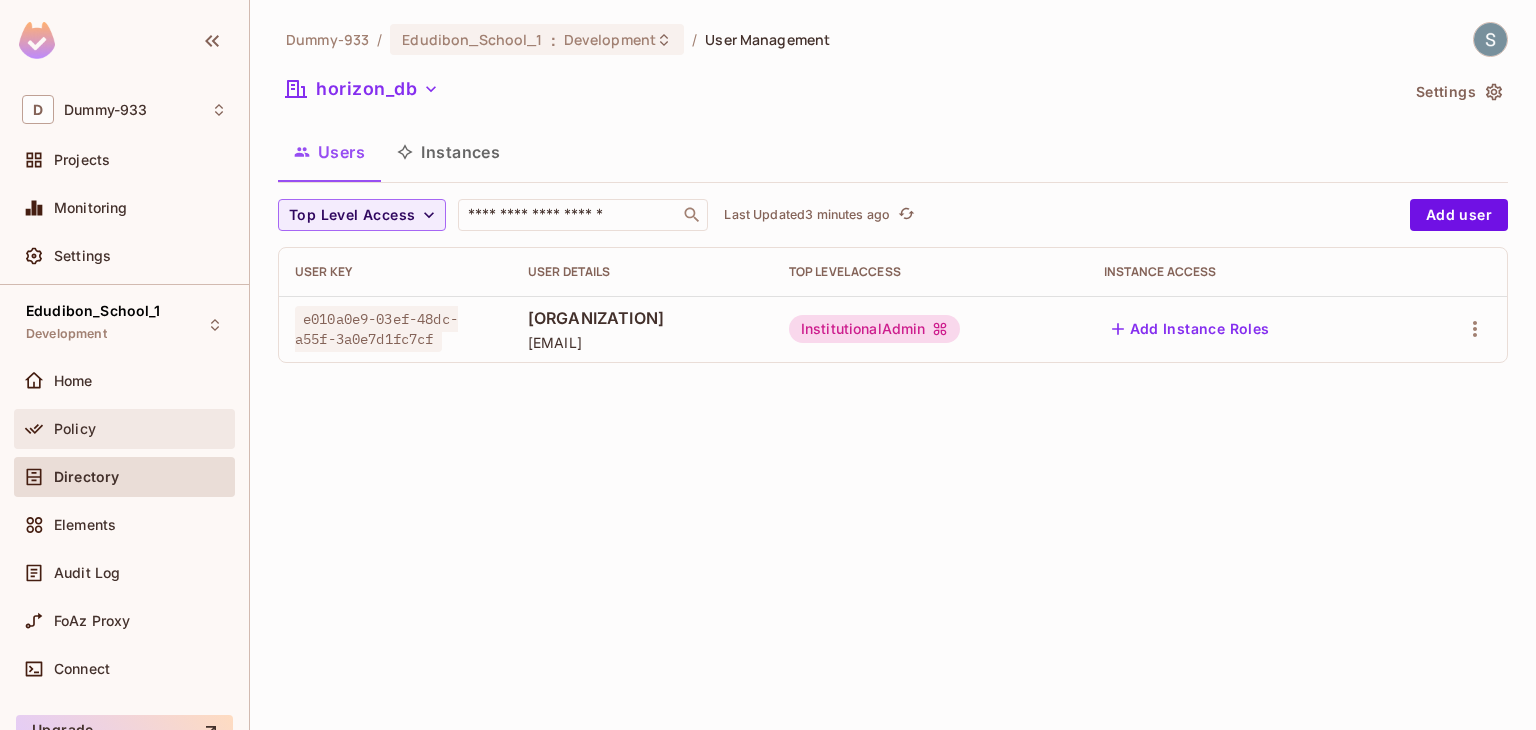 click on "Policy" at bounding box center (124, 429) 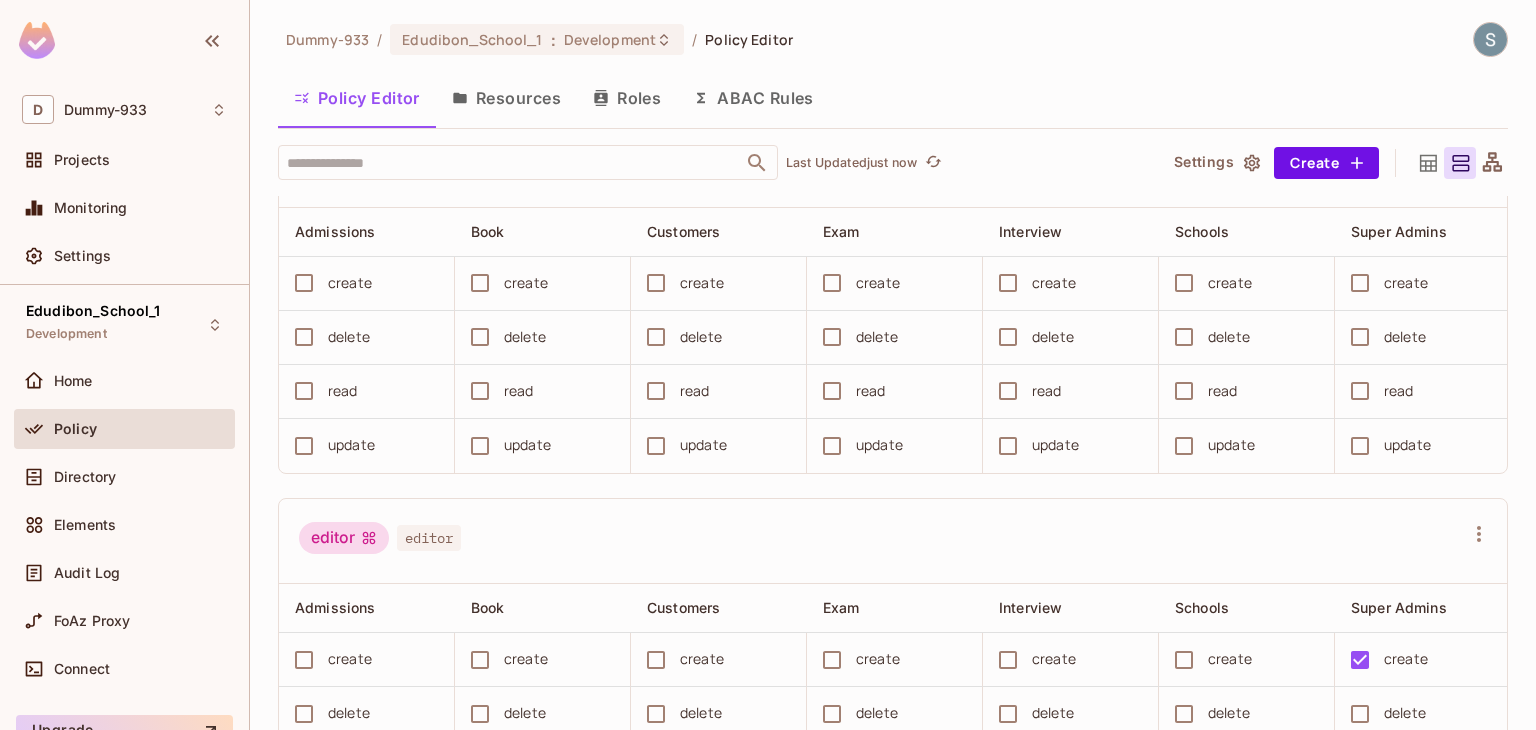 scroll, scrollTop: 1004, scrollLeft: 0, axis: vertical 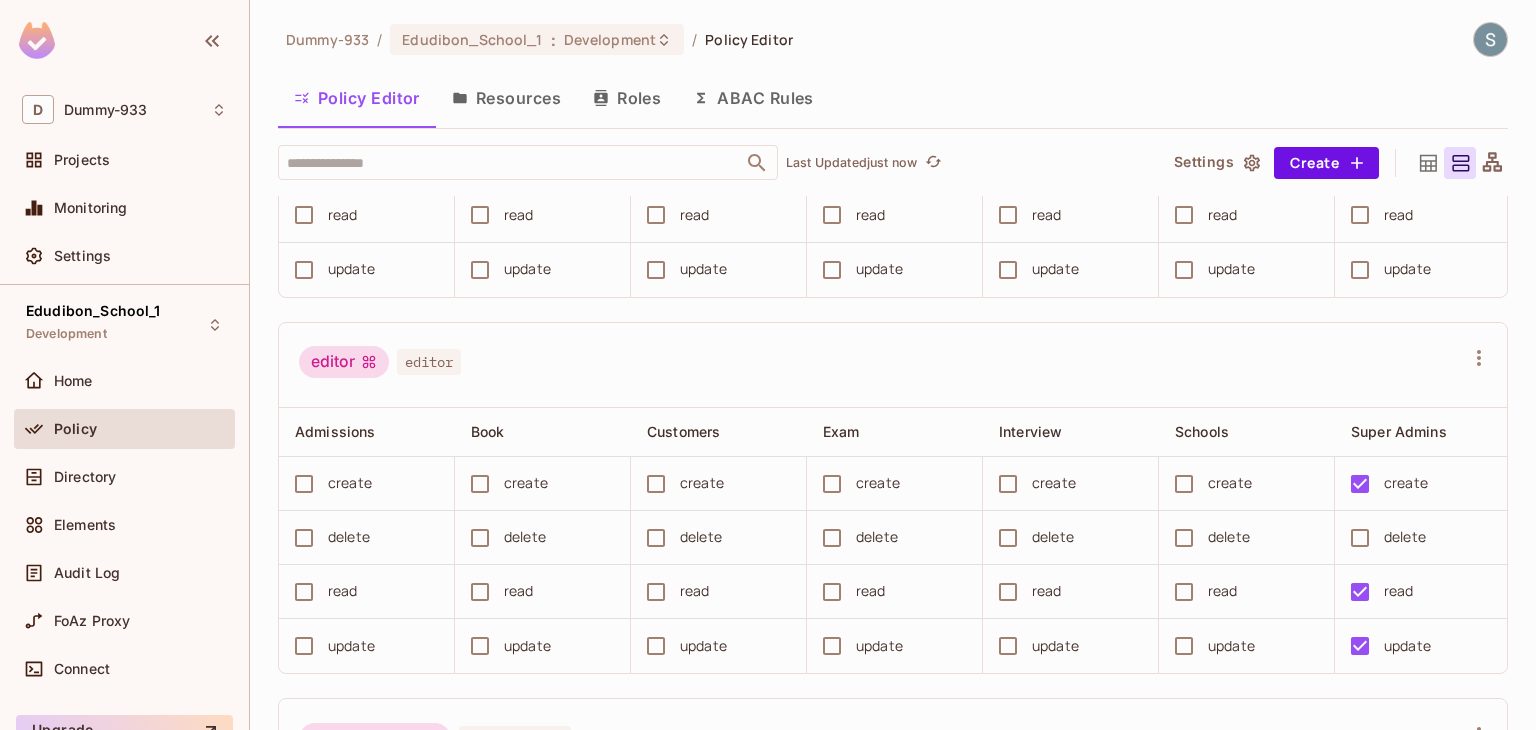 click on "Resources" at bounding box center [506, 98] 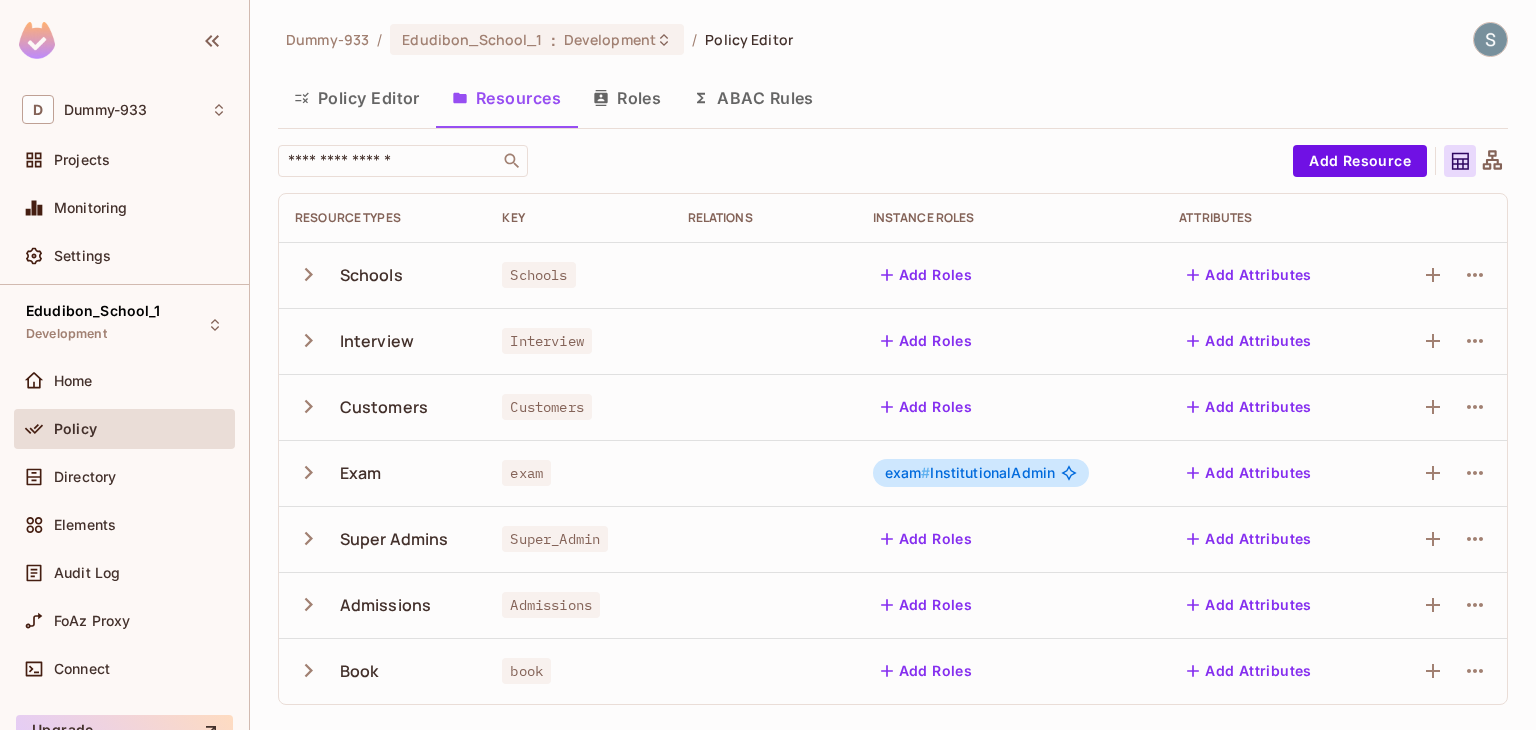 click at bounding box center (1441, 473) 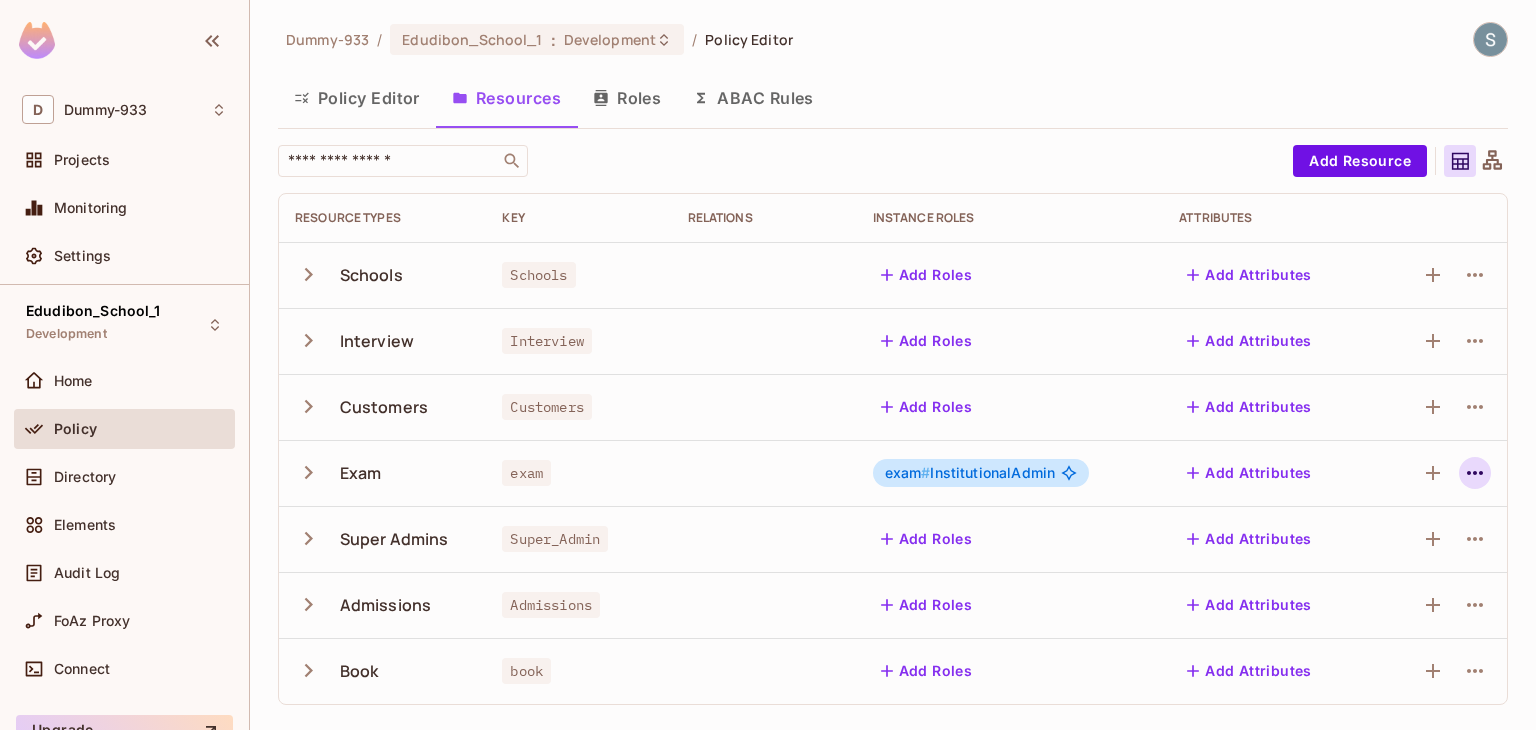 click 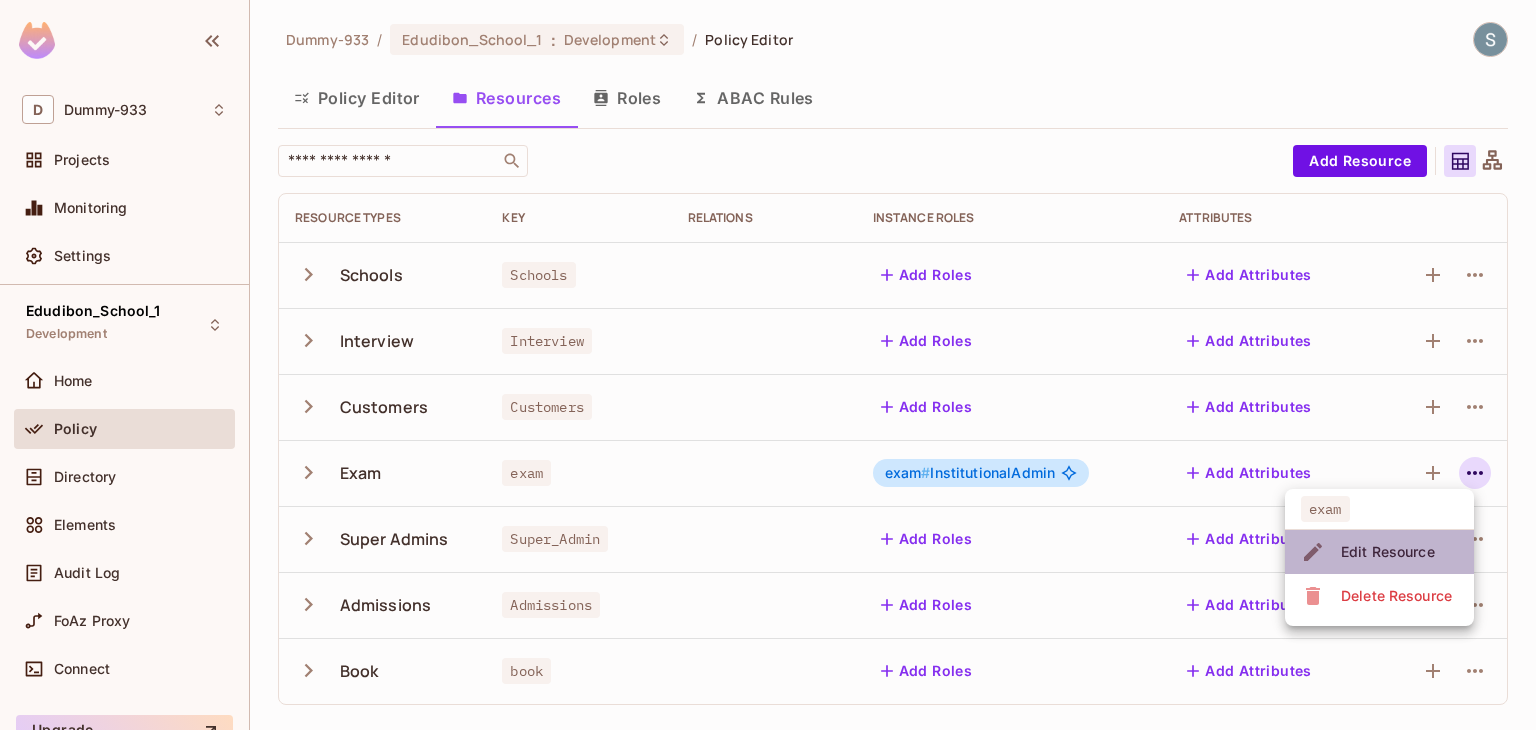 click on "Edit Resource" at bounding box center [1388, 552] 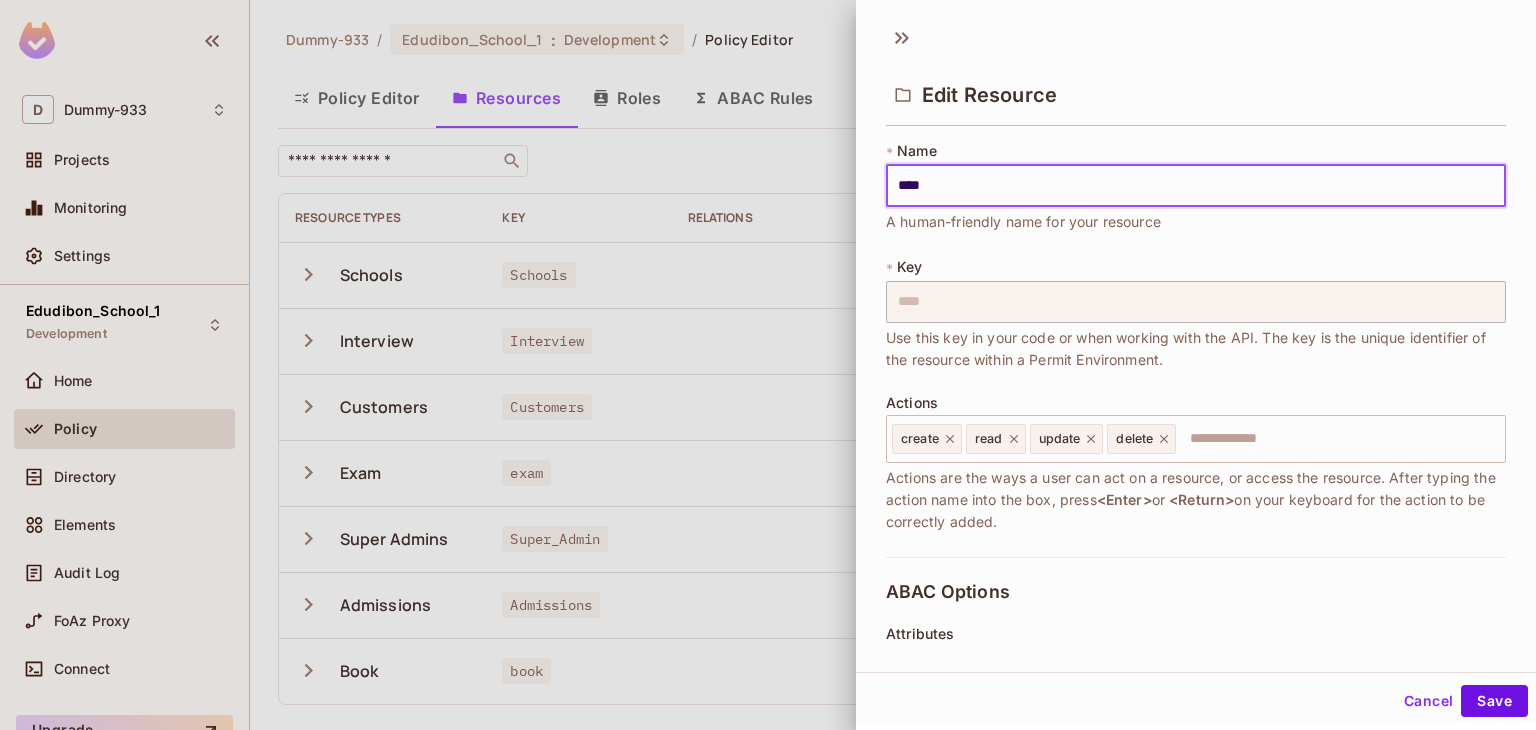scroll, scrollTop: 370, scrollLeft: 0, axis: vertical 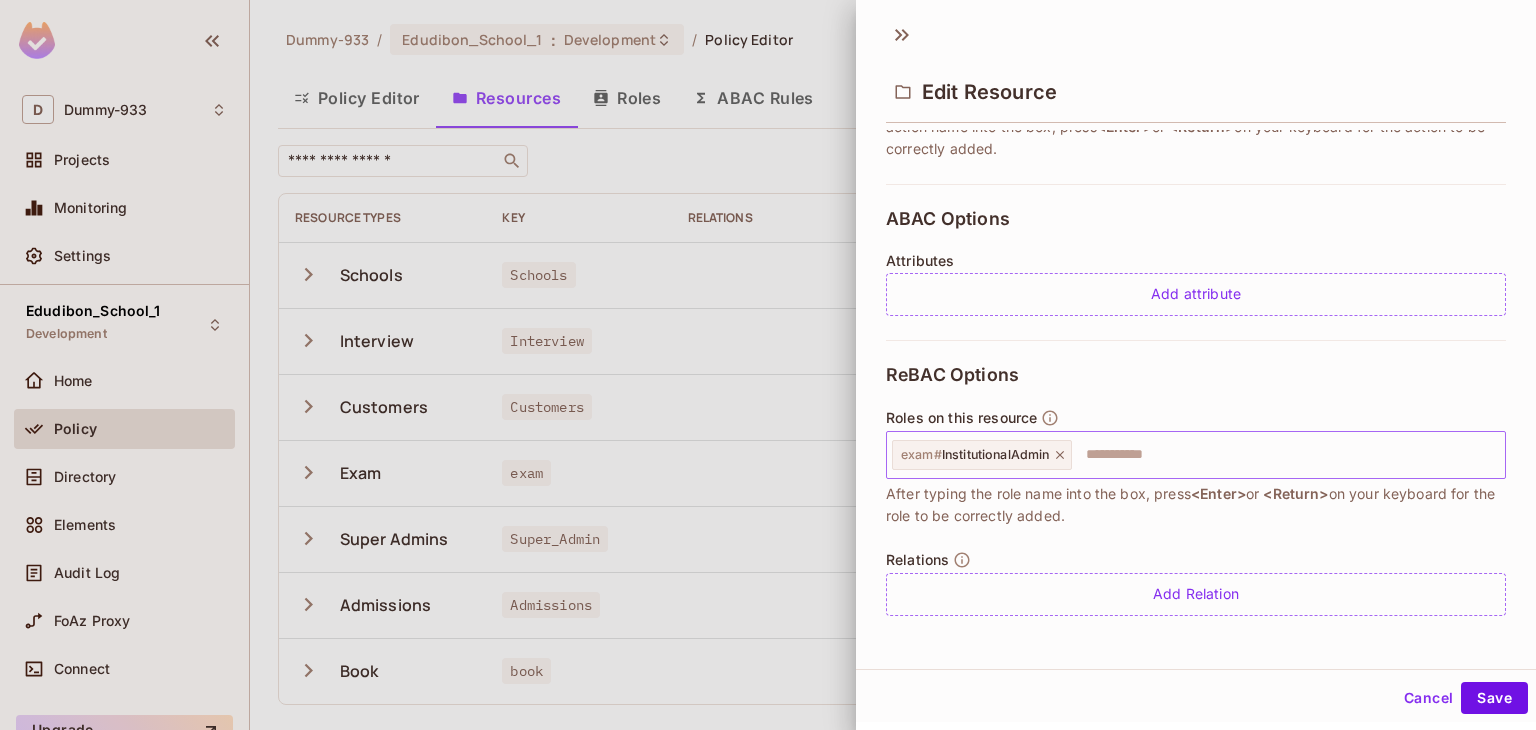 click 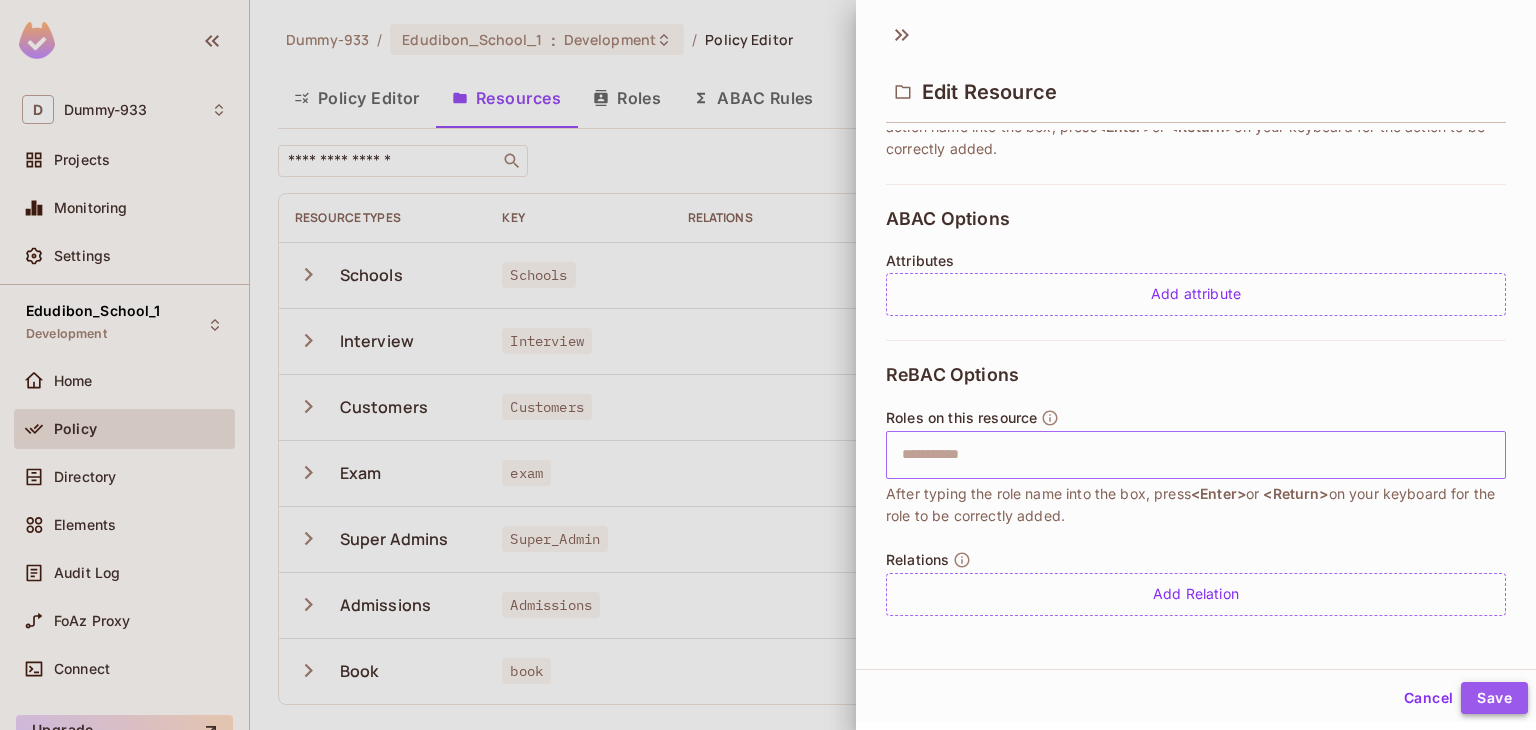 click on "Save" at bounding box center (1494, 698) 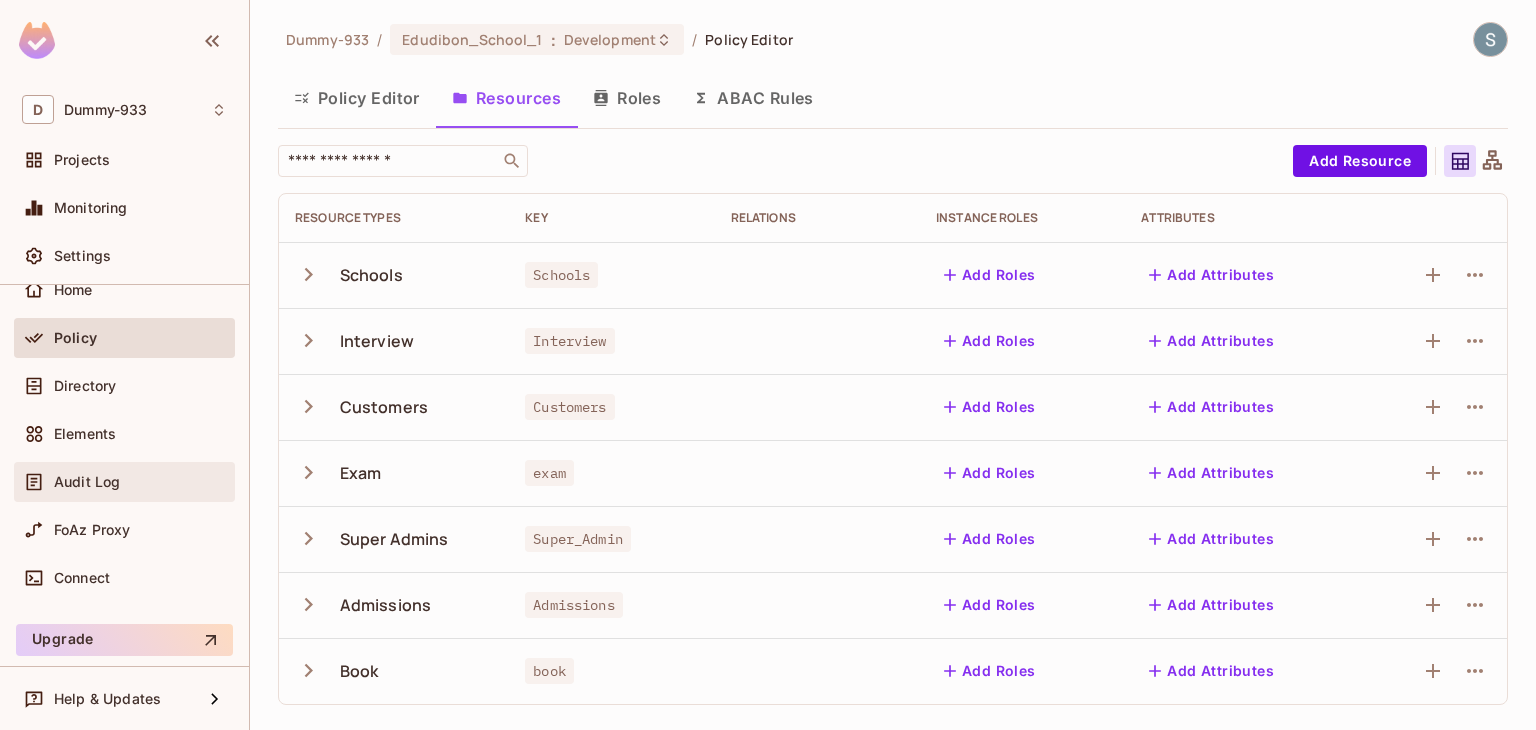 scroll, scrollTop: 0, scrollLeft: 0, axis: both 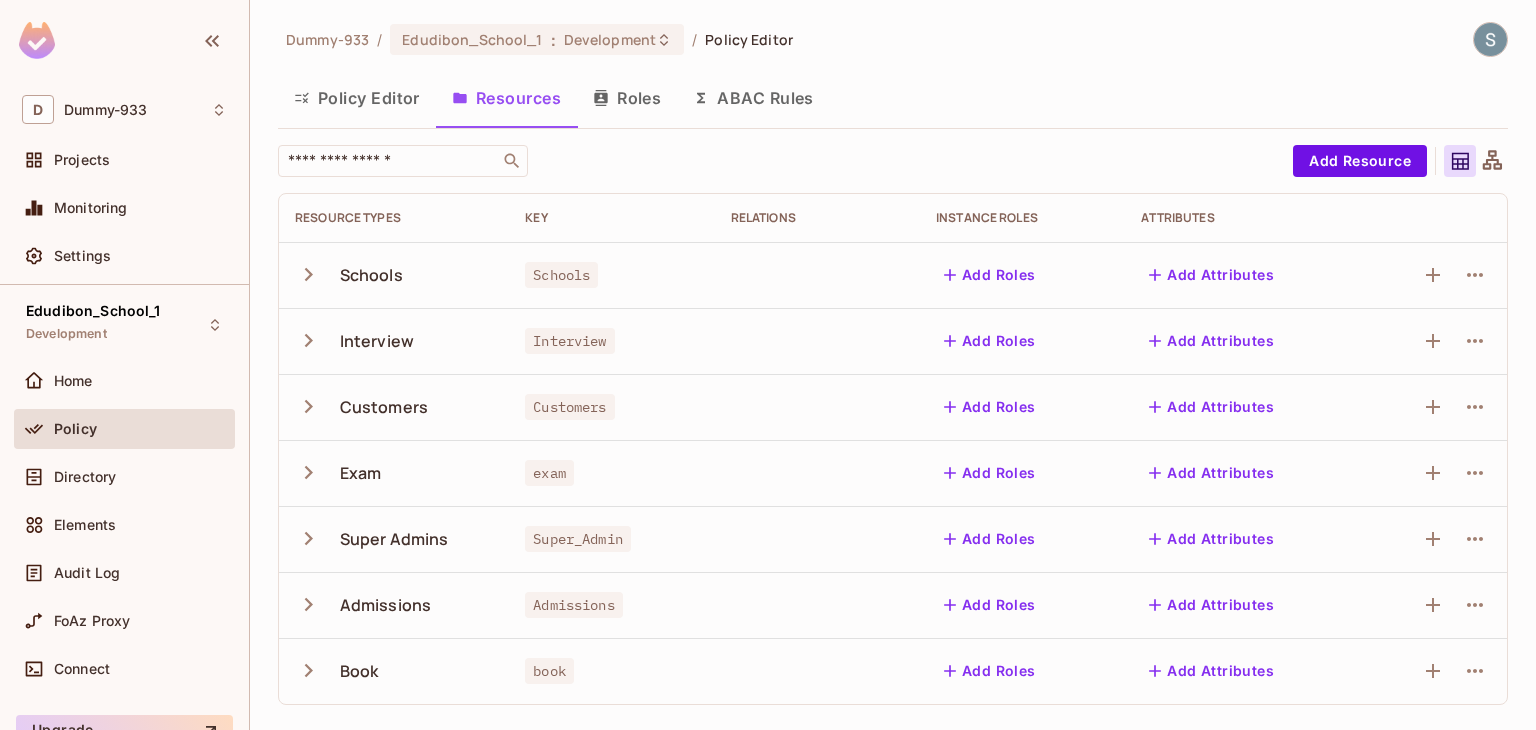 click on "Policy Editor" at bounding box center [357, 98] 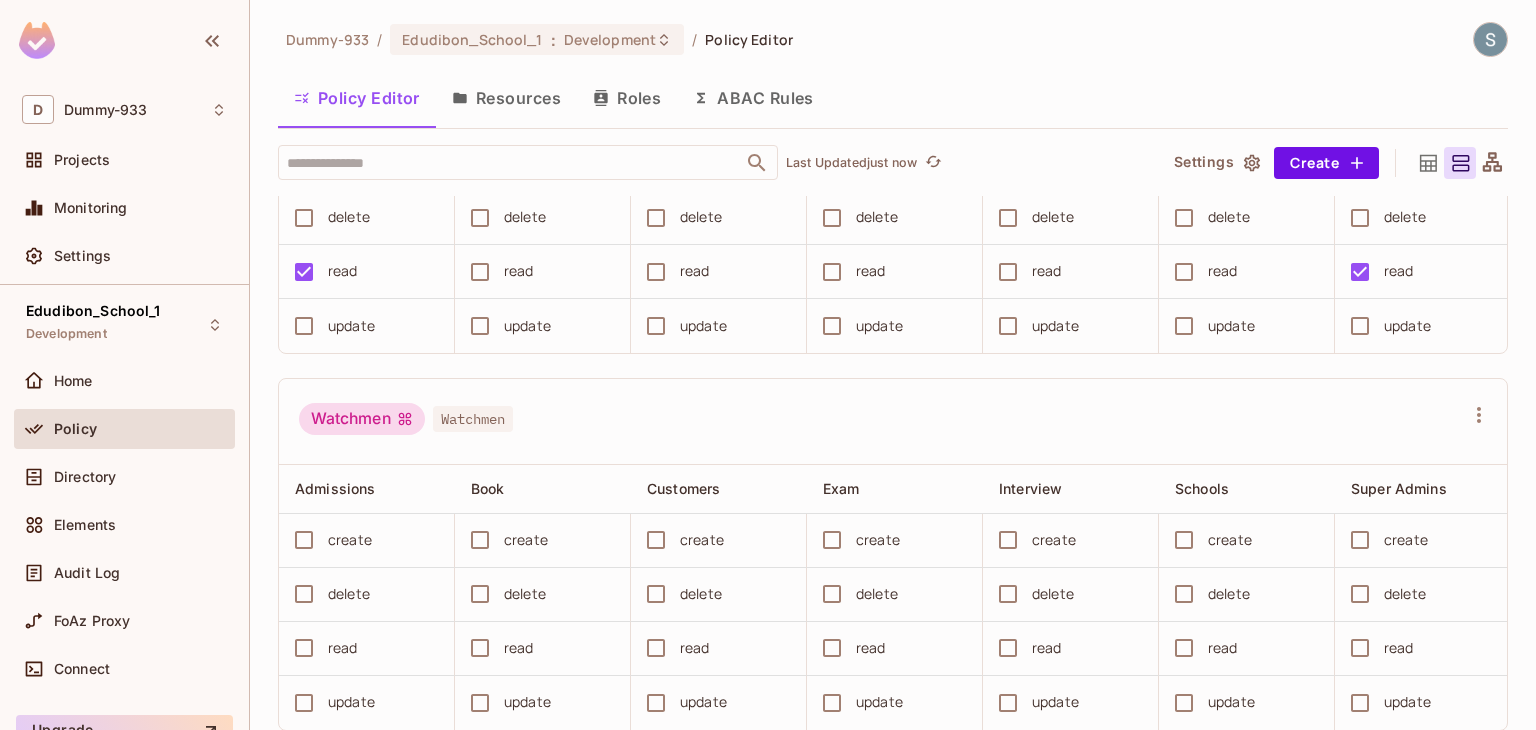 scroll, scrollTop: 5636, scrollLeft: 0, axis: vertical 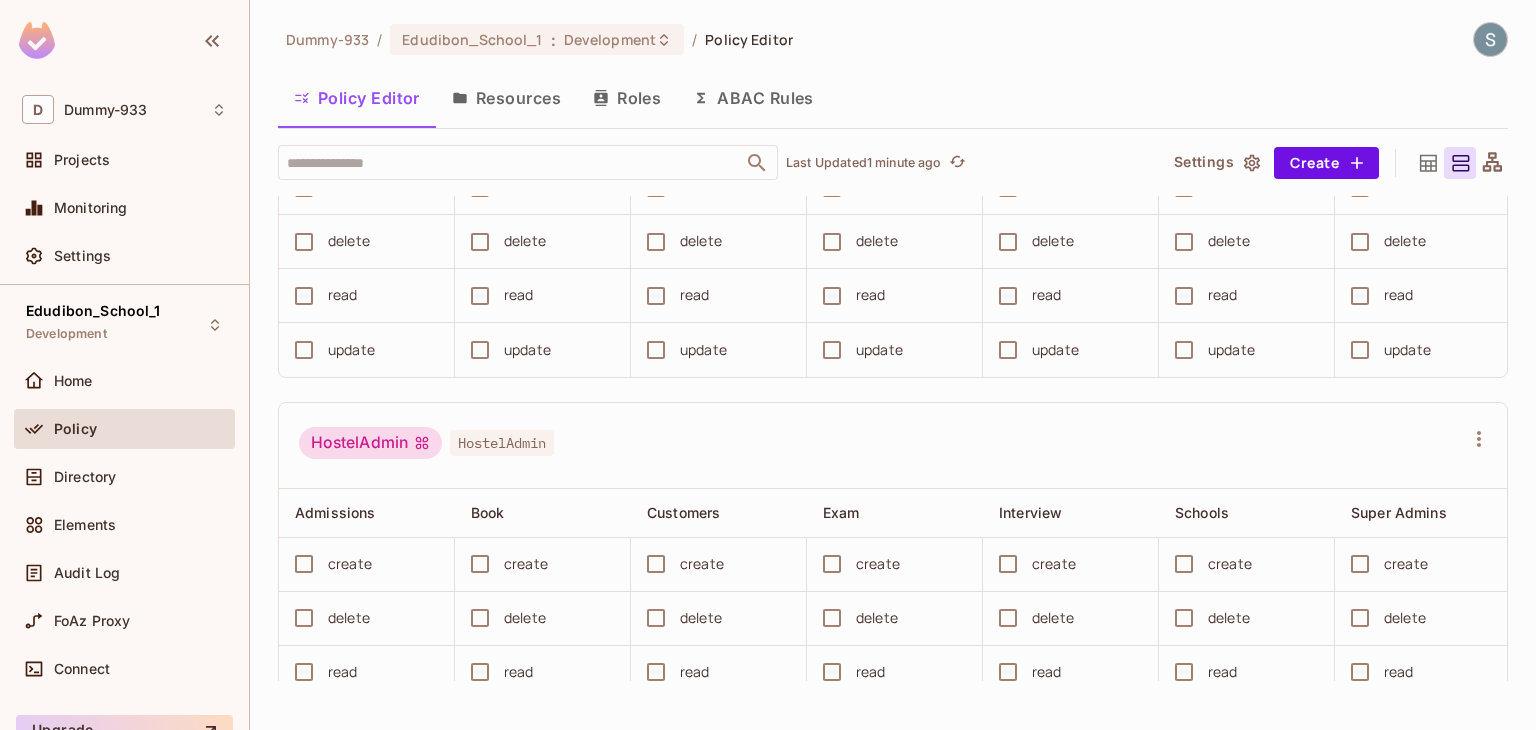 click on "Roles" at bounding box center (627, 98) 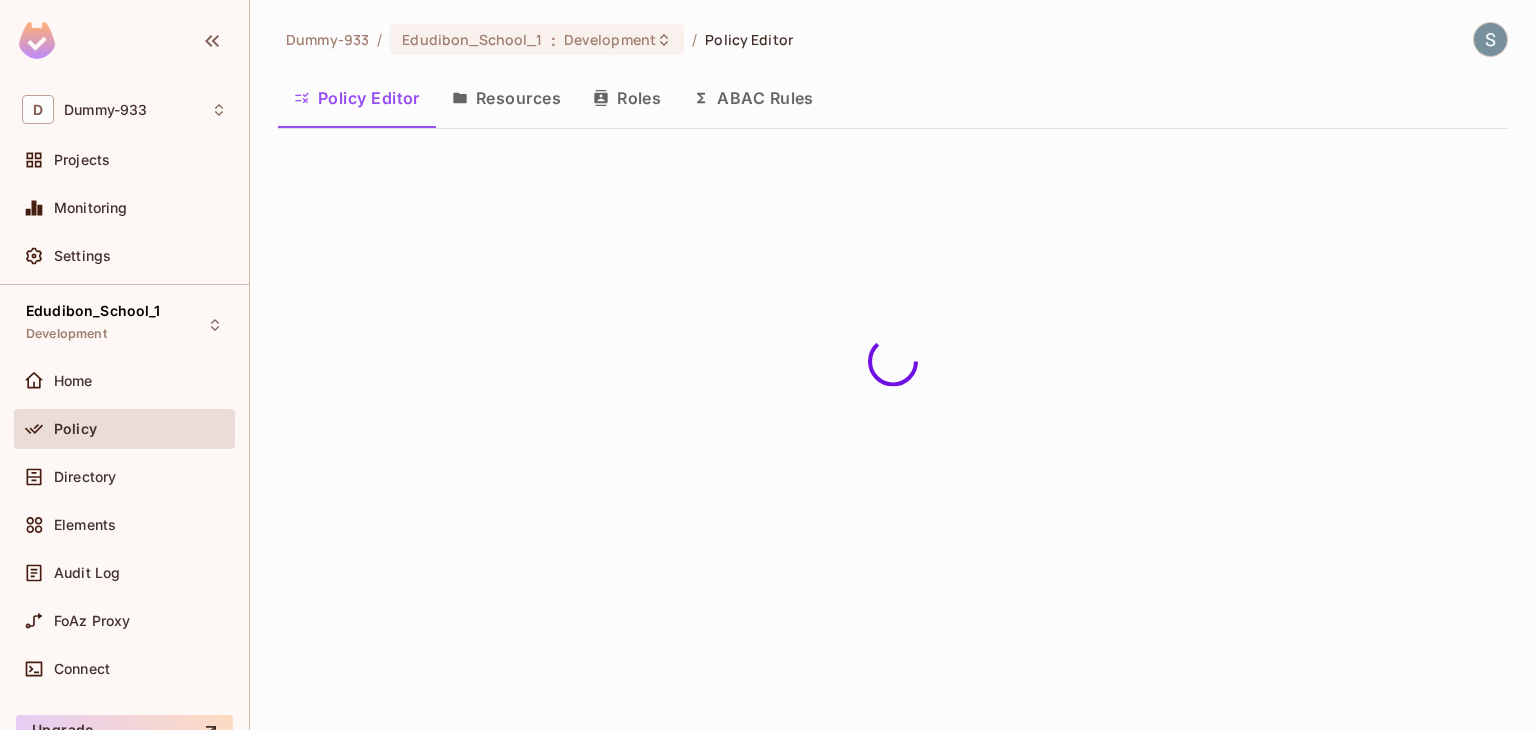 scroll, scrollTop: 0, scrollLeft: 0, axis: both 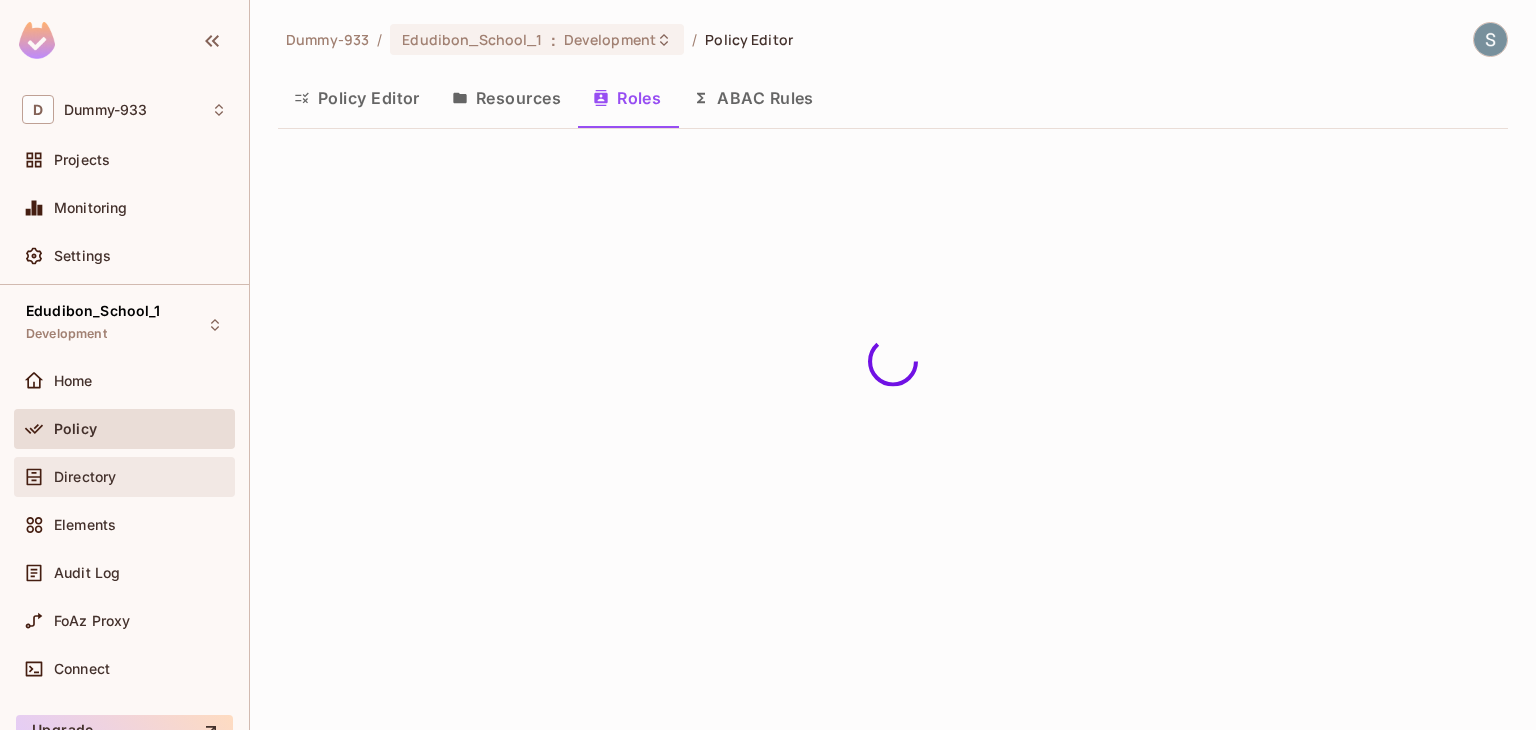 click on "Directory" at bounding box center (124, 477) 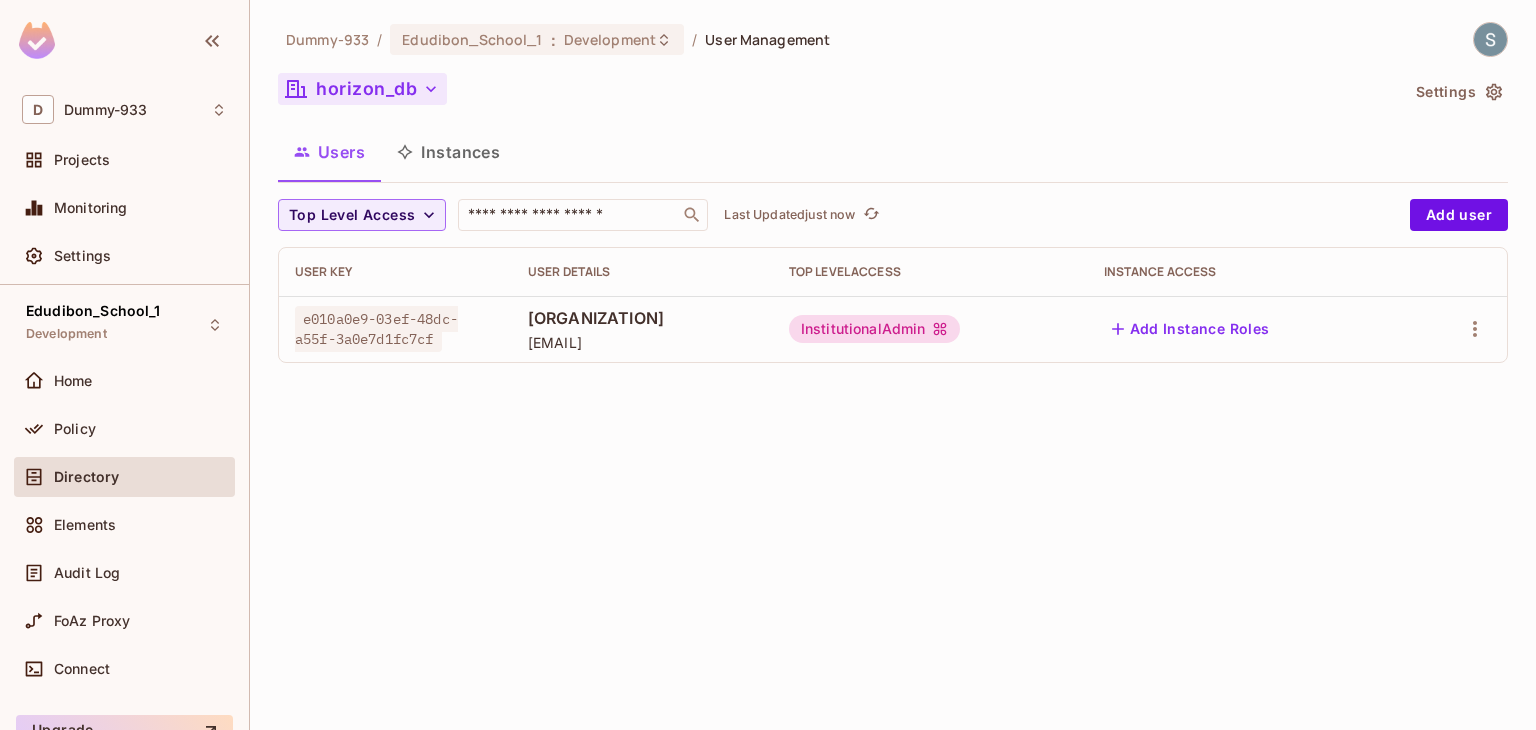 click on "horizon_db" at bounding box center [362, 89] 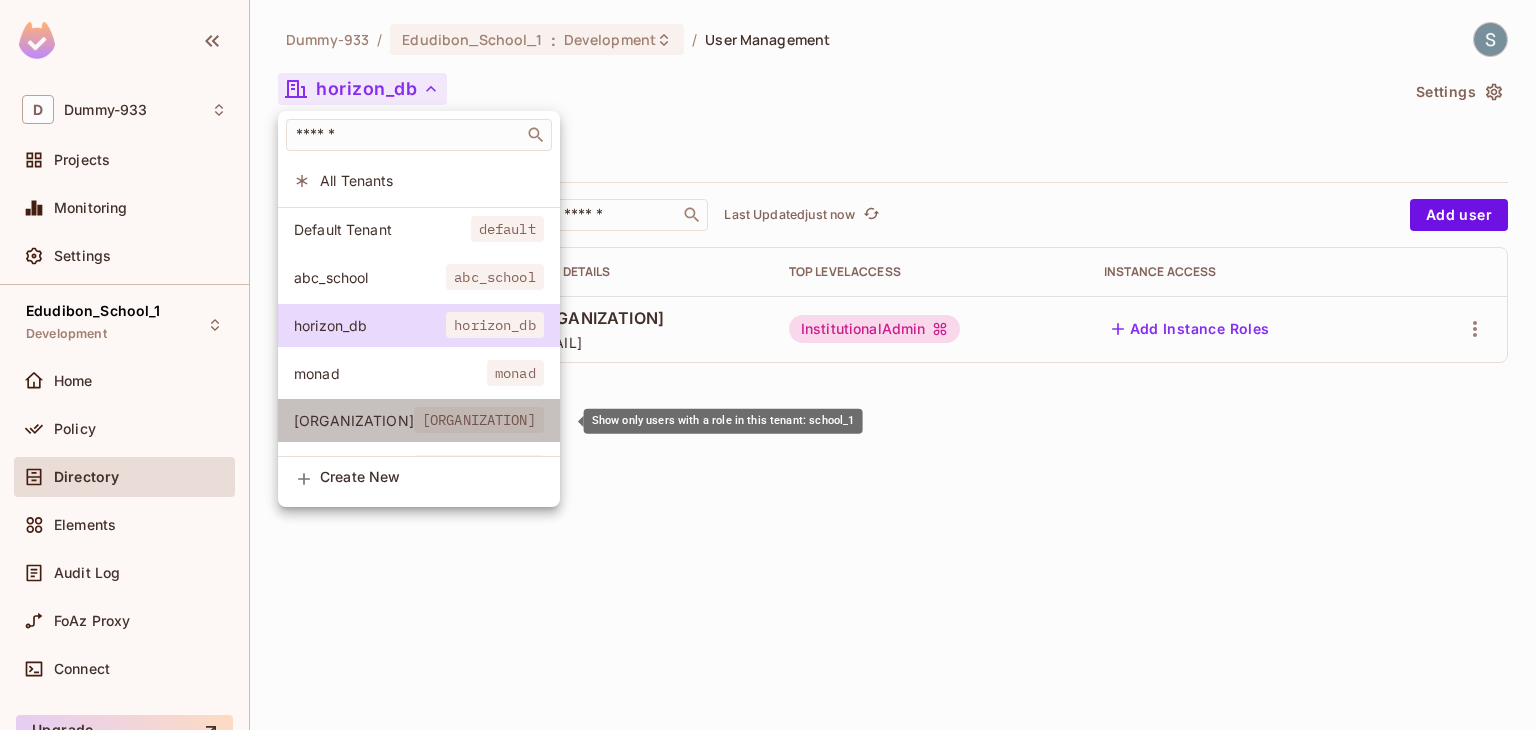 click on "[ORGANIZATION]" at bounding box center (354, 420) 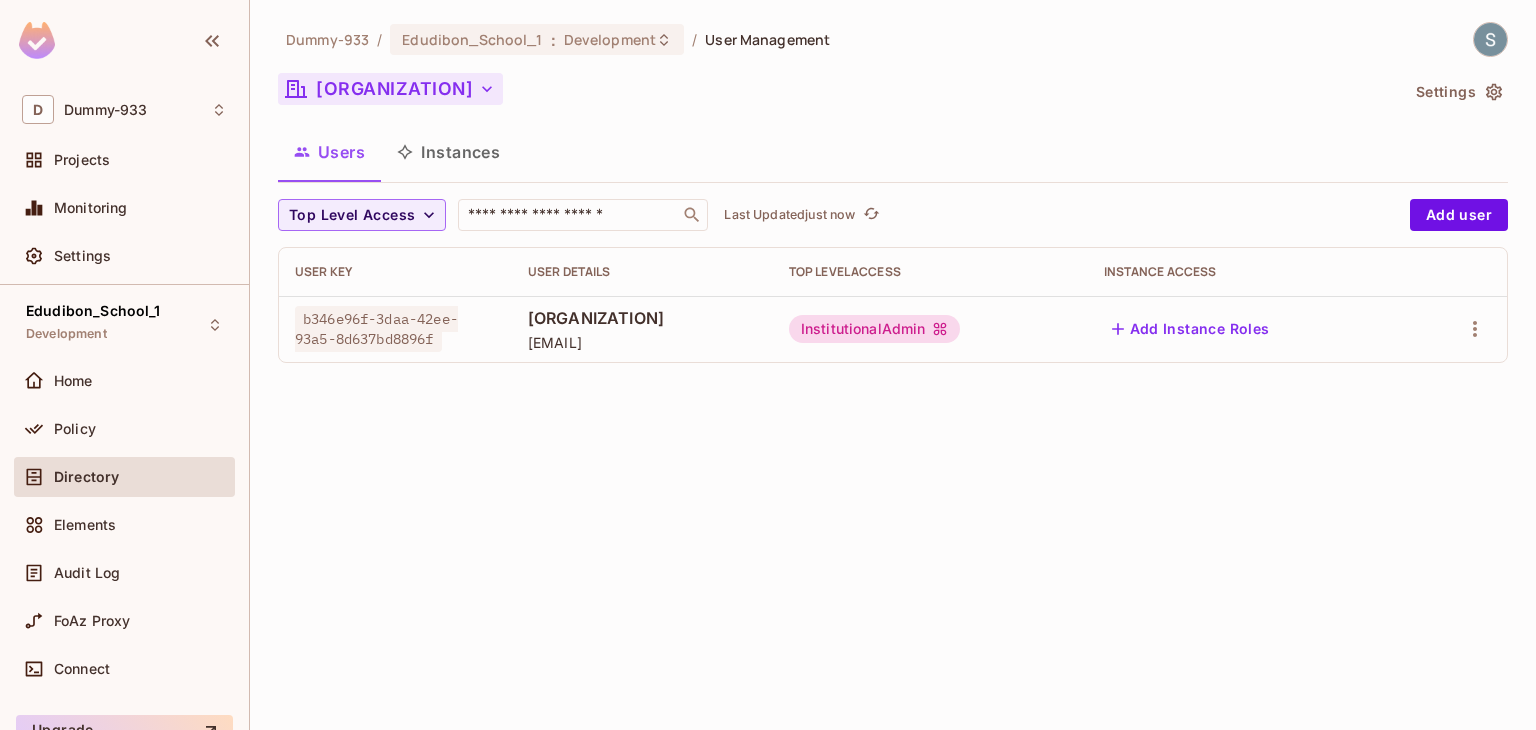 click on "[ORGANIZATION]" at bounding box center [390, 89] 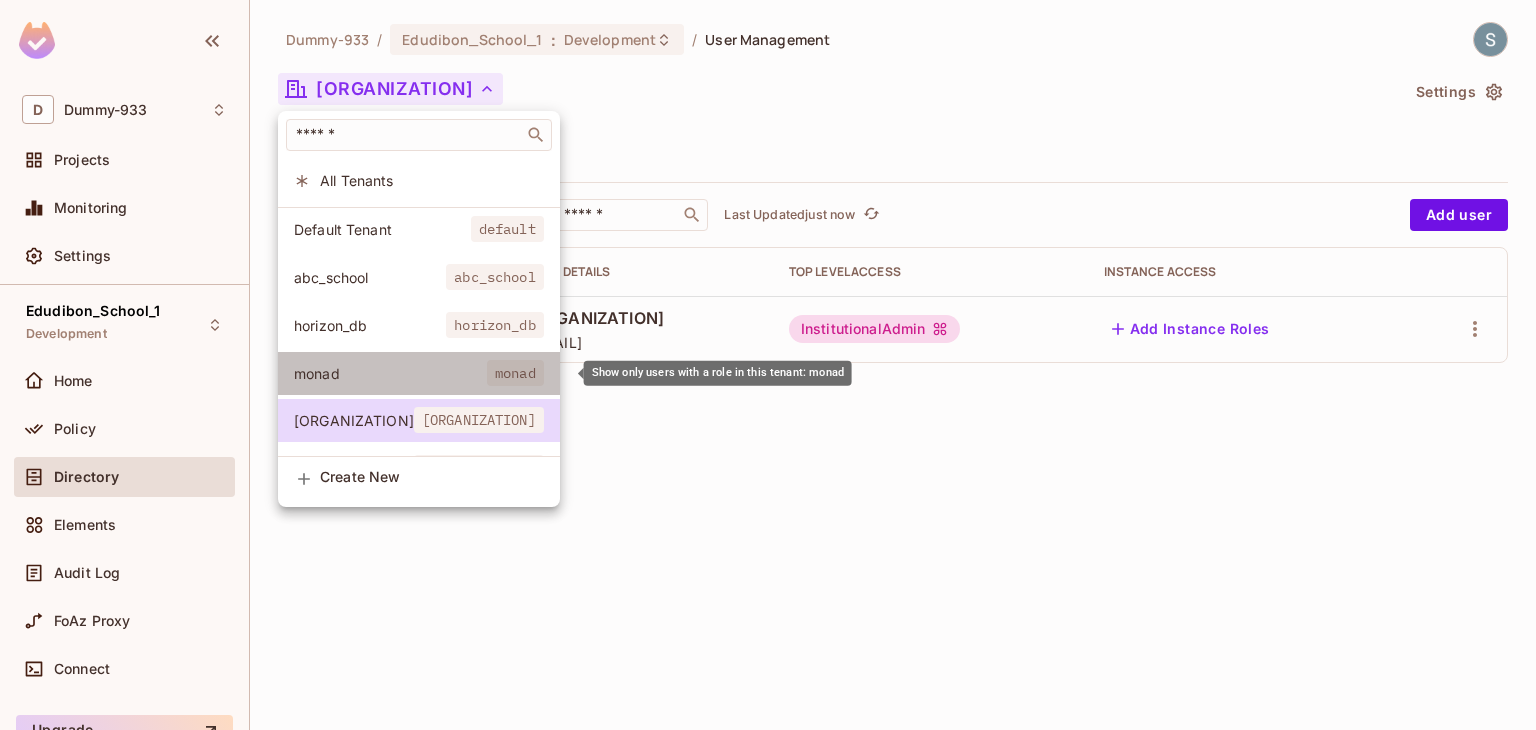 click on "monad" at bounding box center [390, 373] 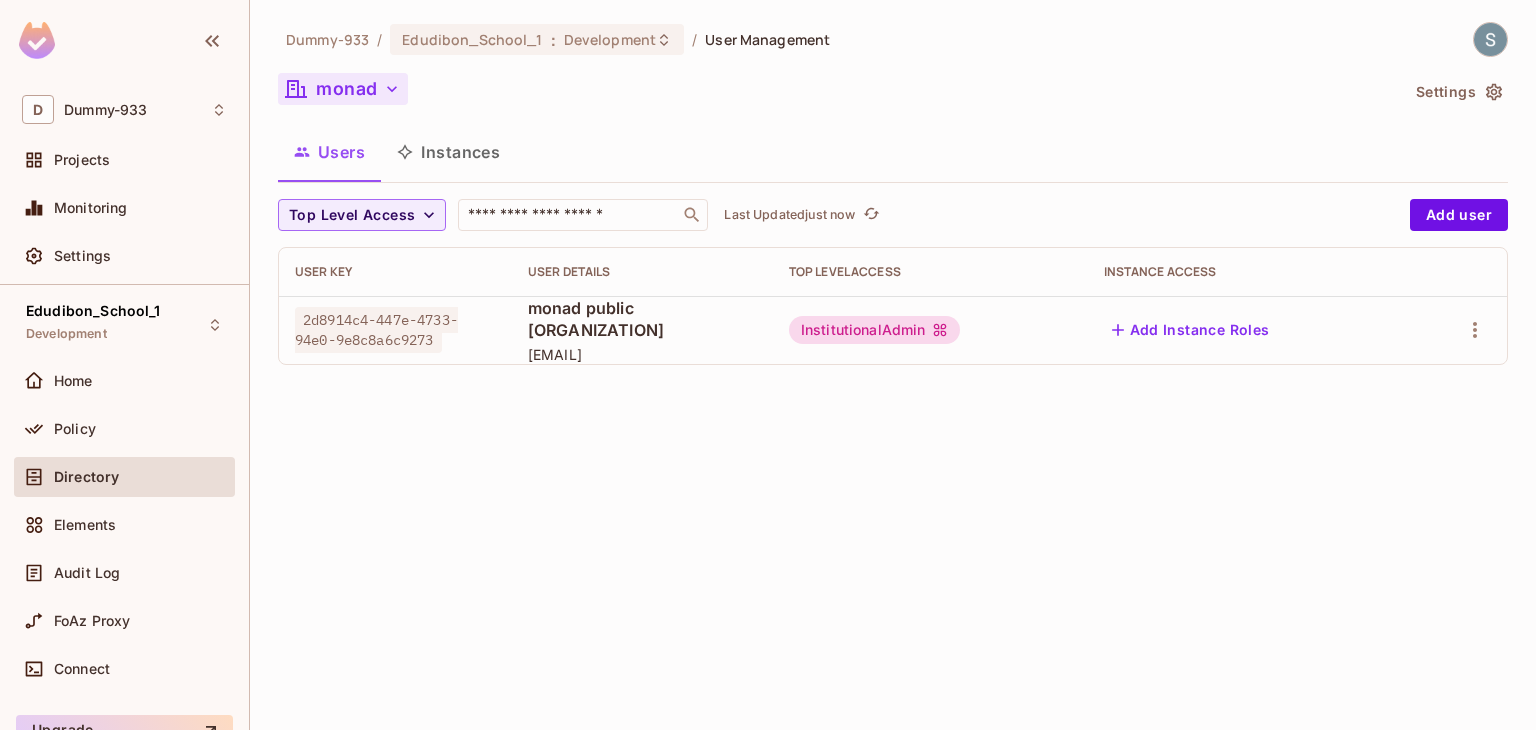click on "monad" at bounding box center (343, 89) 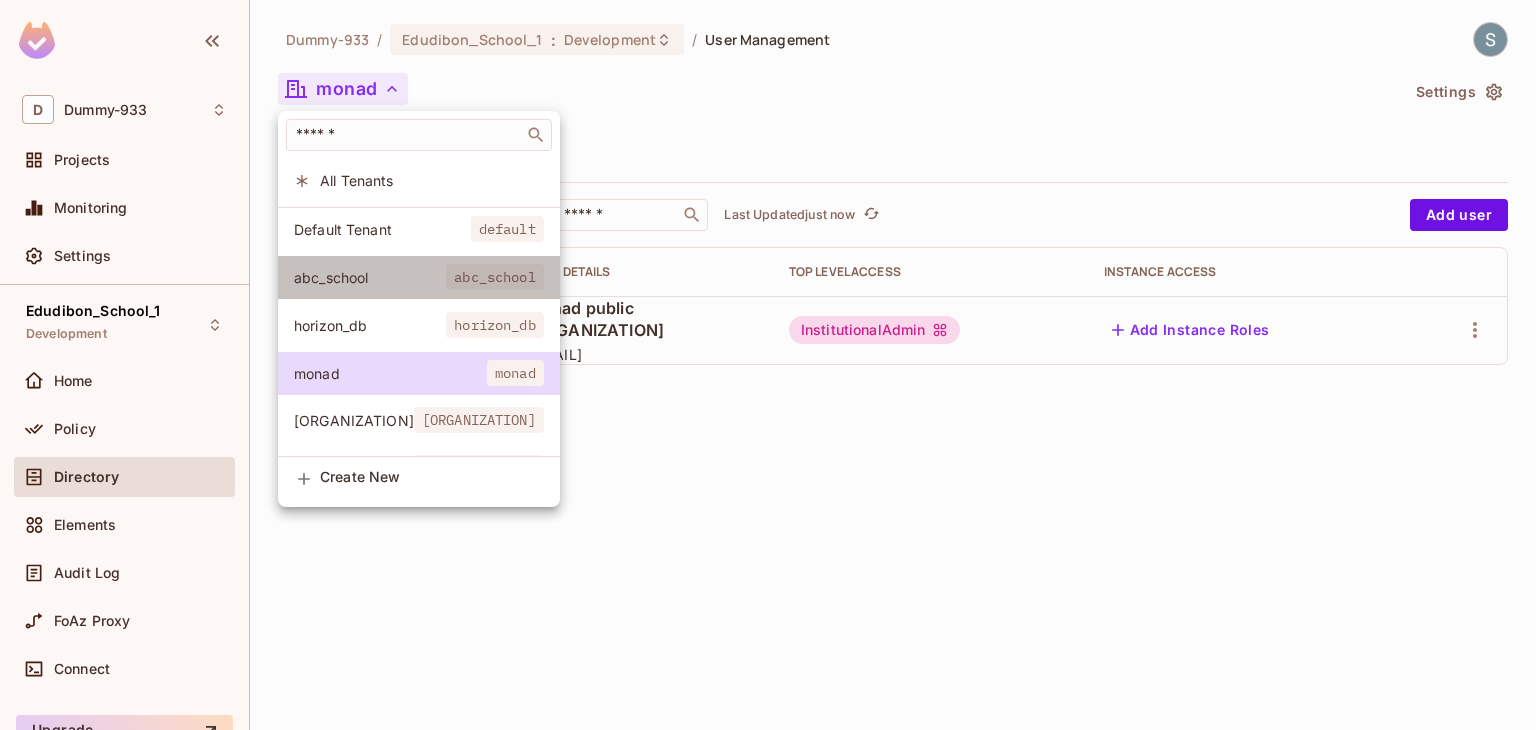 click on "abc_school abc_school" at bounding box center [419, 277] 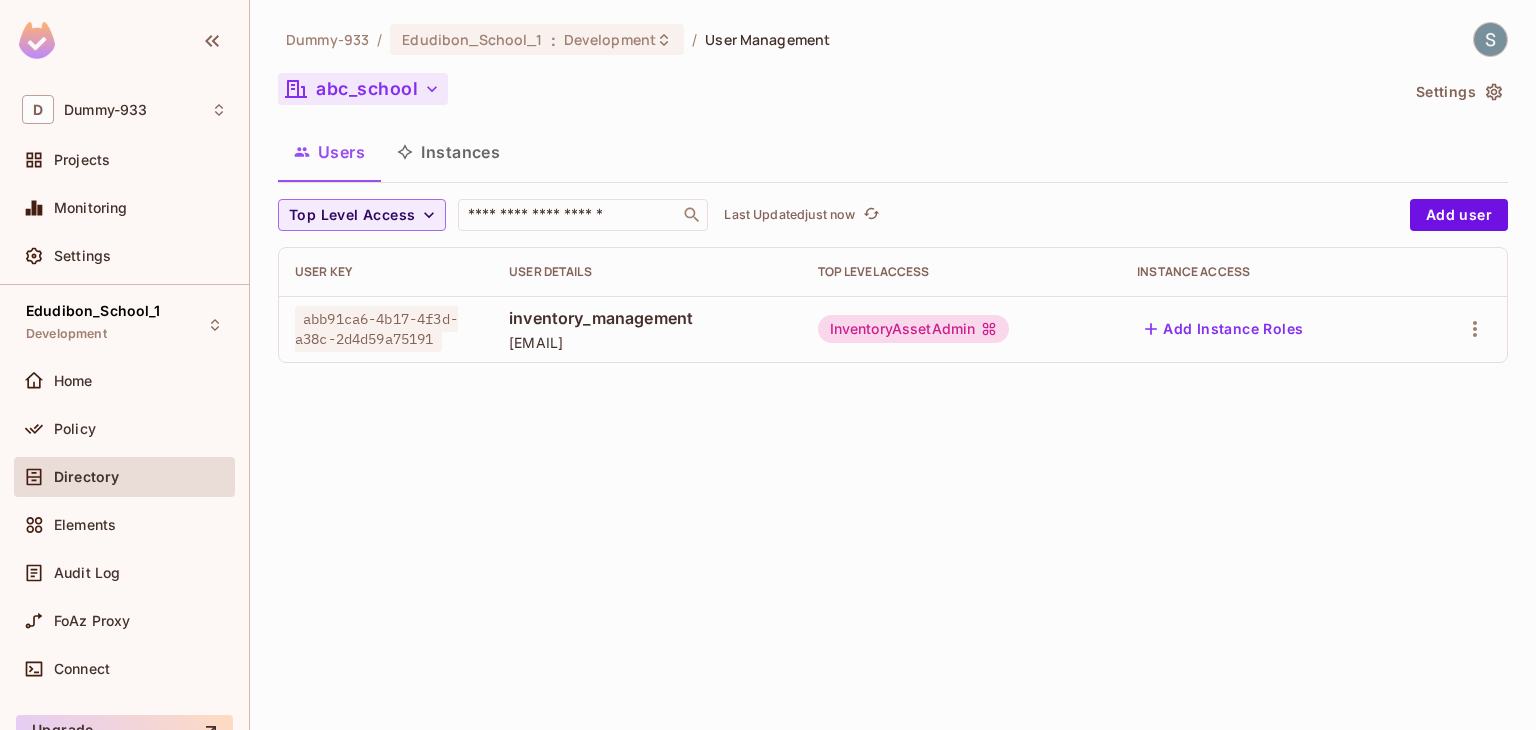 click on "abc_school" at bounding box center [363, 89] 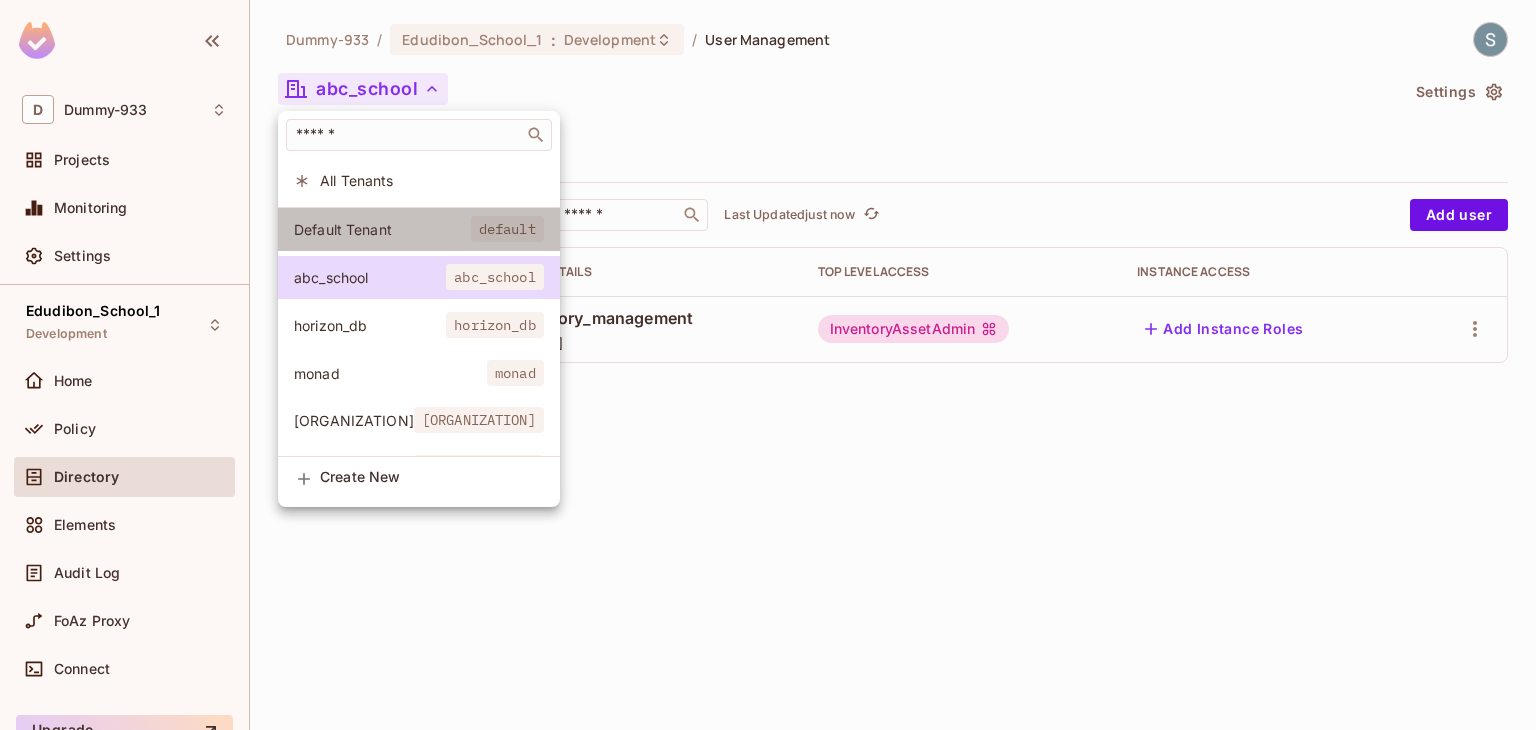 click on "Default Tenant" at bounding box center [382, 229] 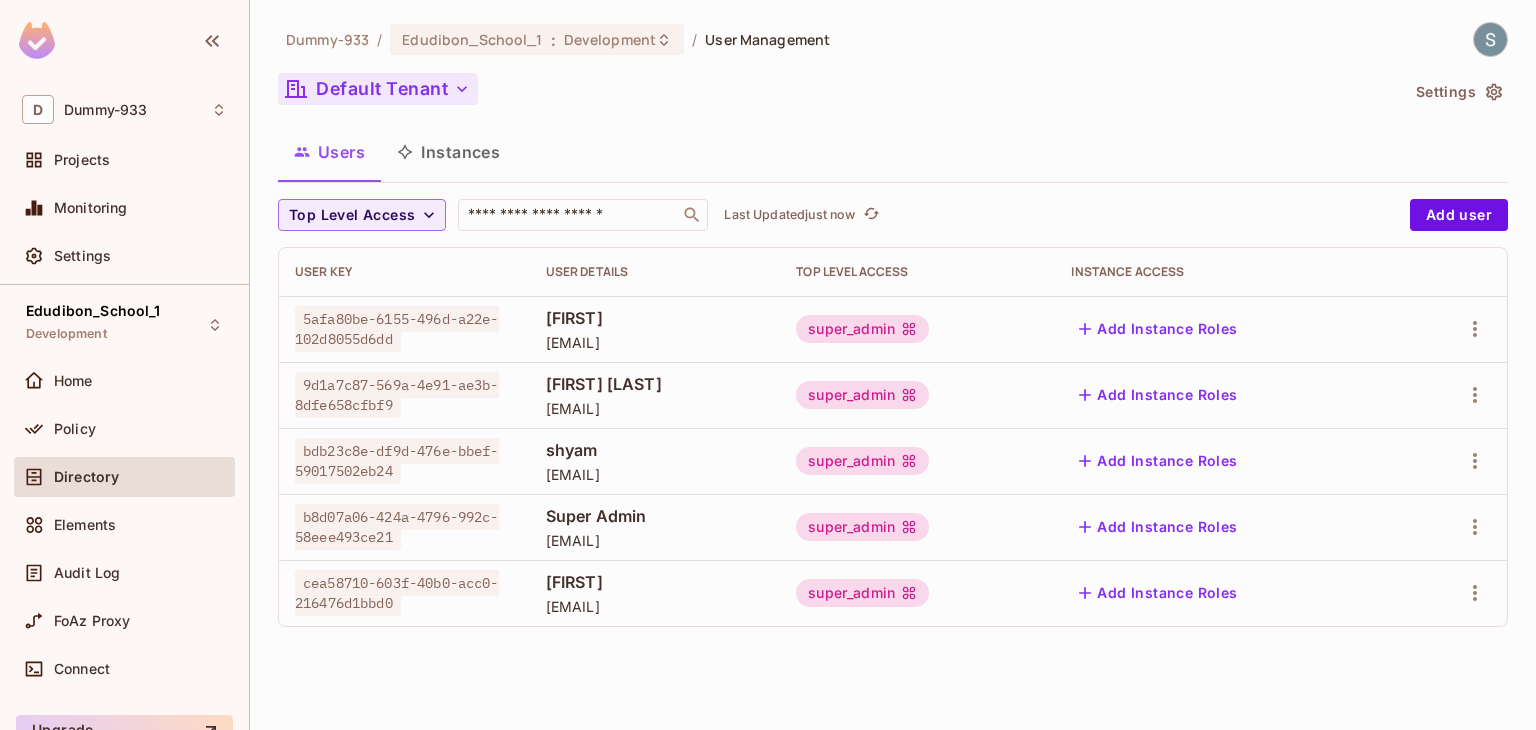 click on "Default Tenant" at bounding box center [378, 89] 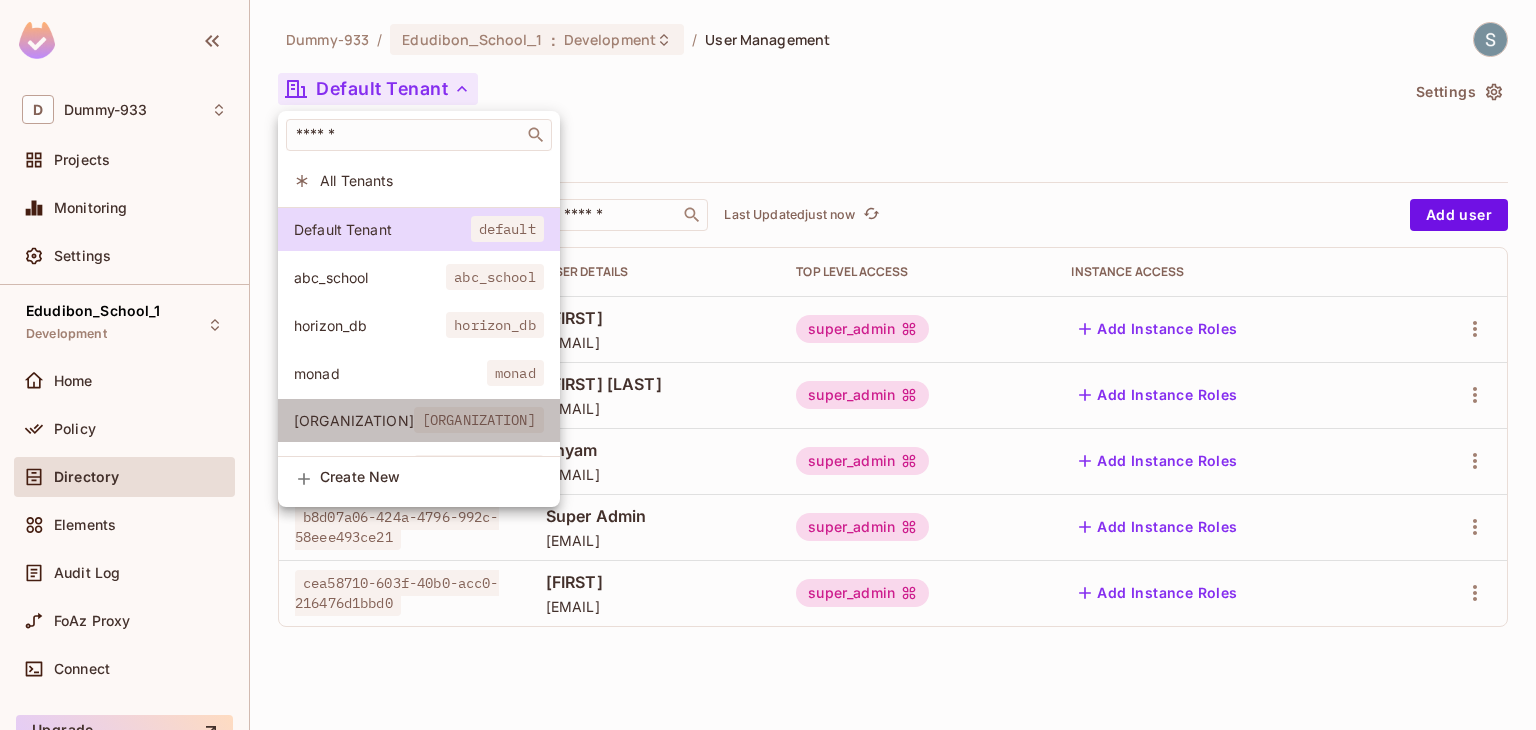 click on "[ORGANIZATION] [ORGANIZATION]" at bounding box center [419, 420] 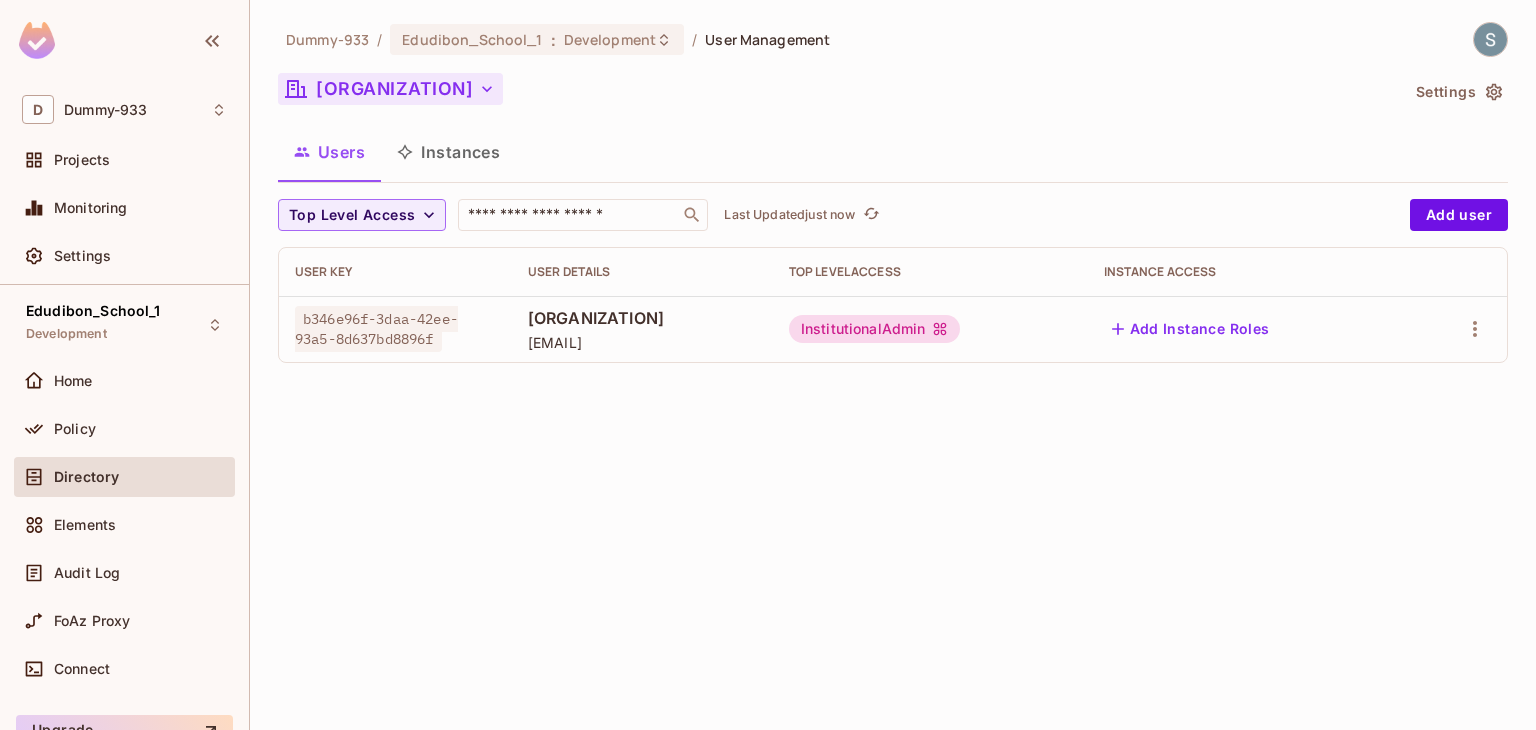 click on "[ORGANIZATION]" at bounding box center [390, 89] 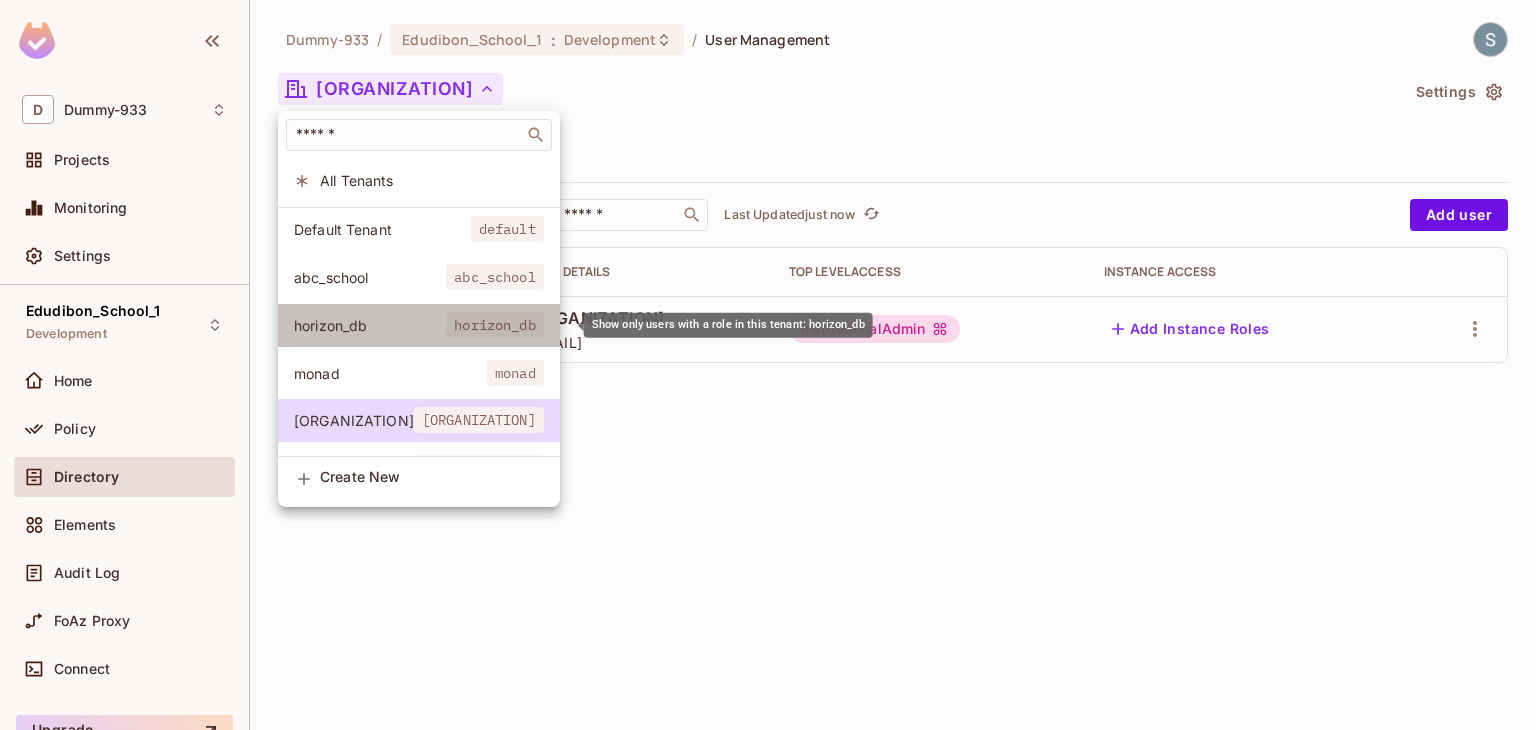 click on "horizon_db" at bounding box center [370, 325] 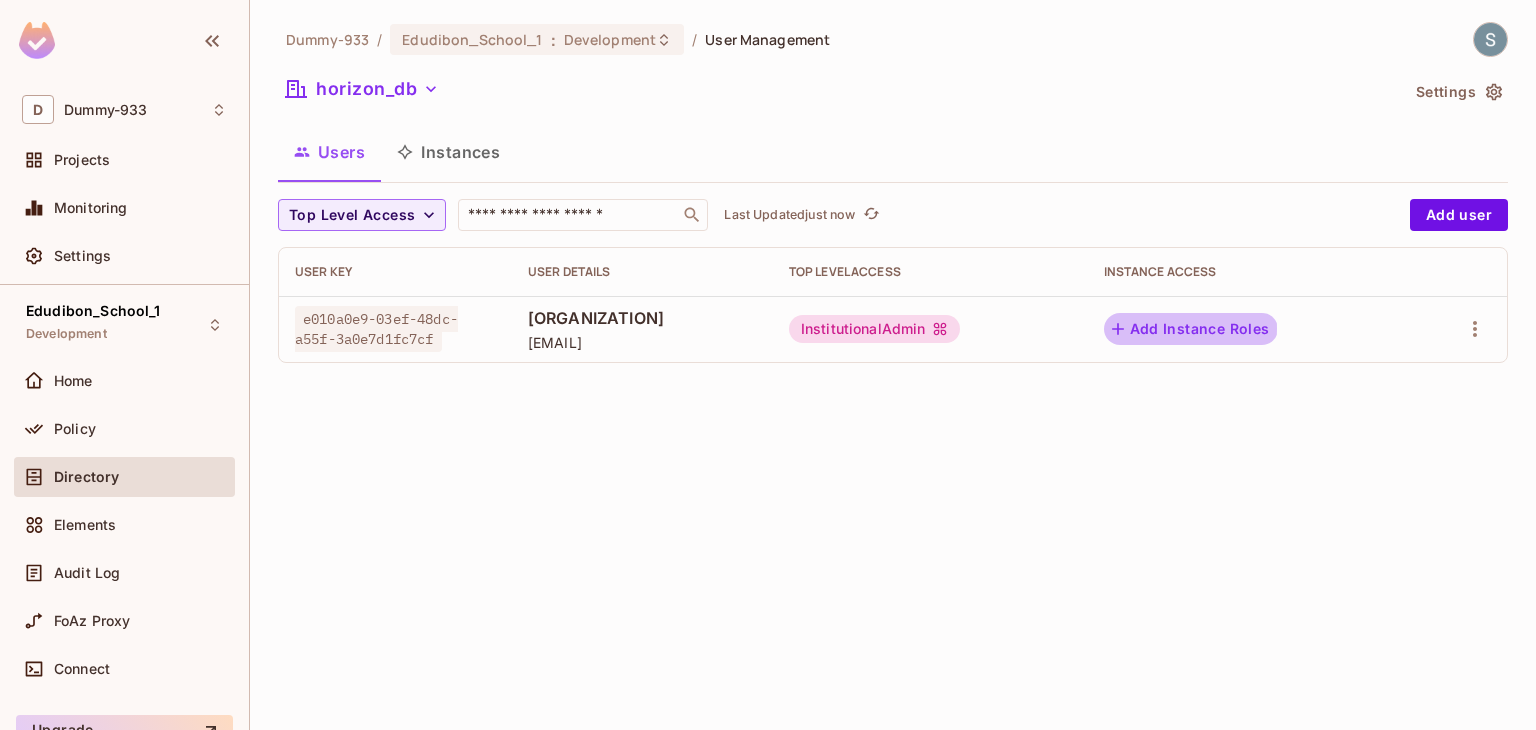 click on "Add Instance Roles" at bounding box center [1191, 329] 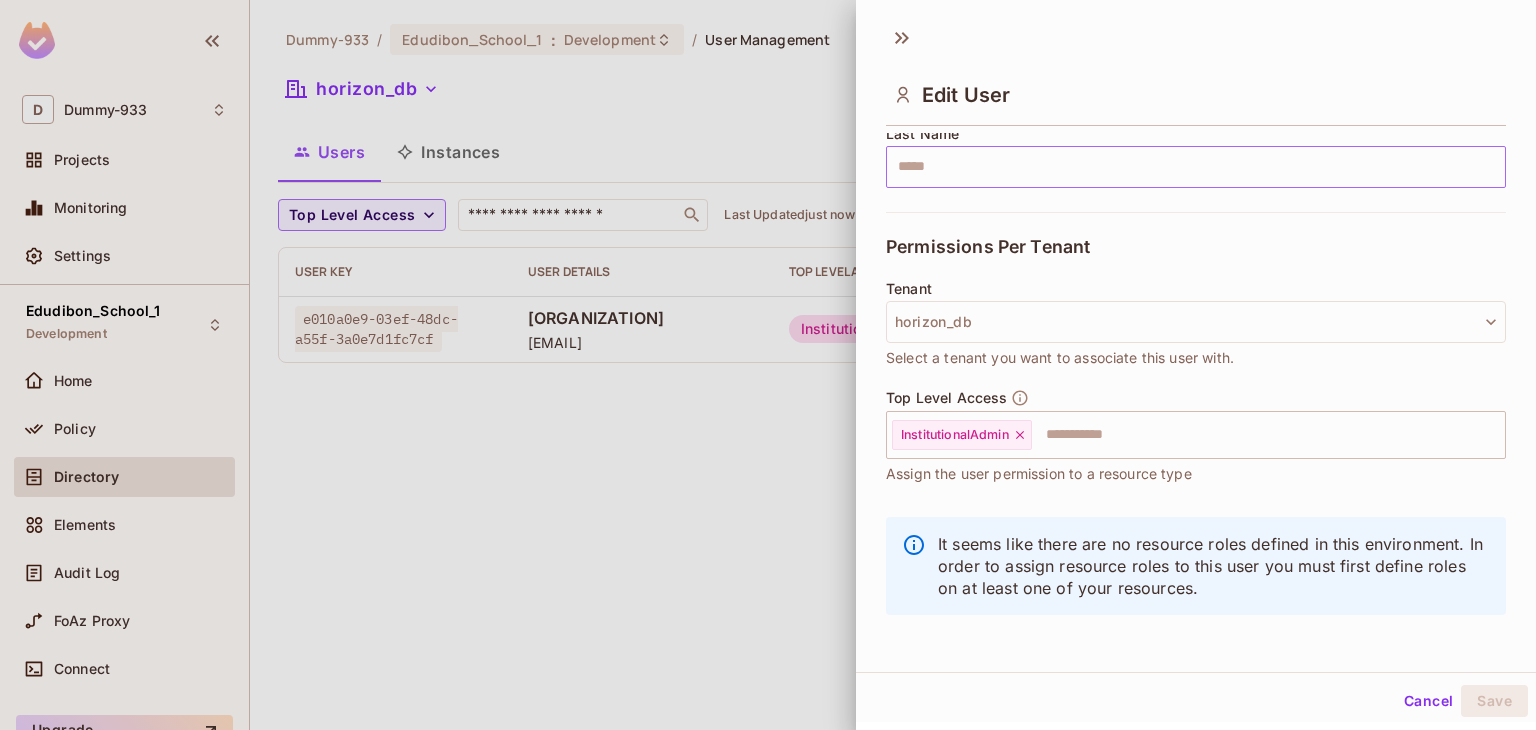 scroll, scrollTop: 351, scrollLeft: 0, axis: vertical 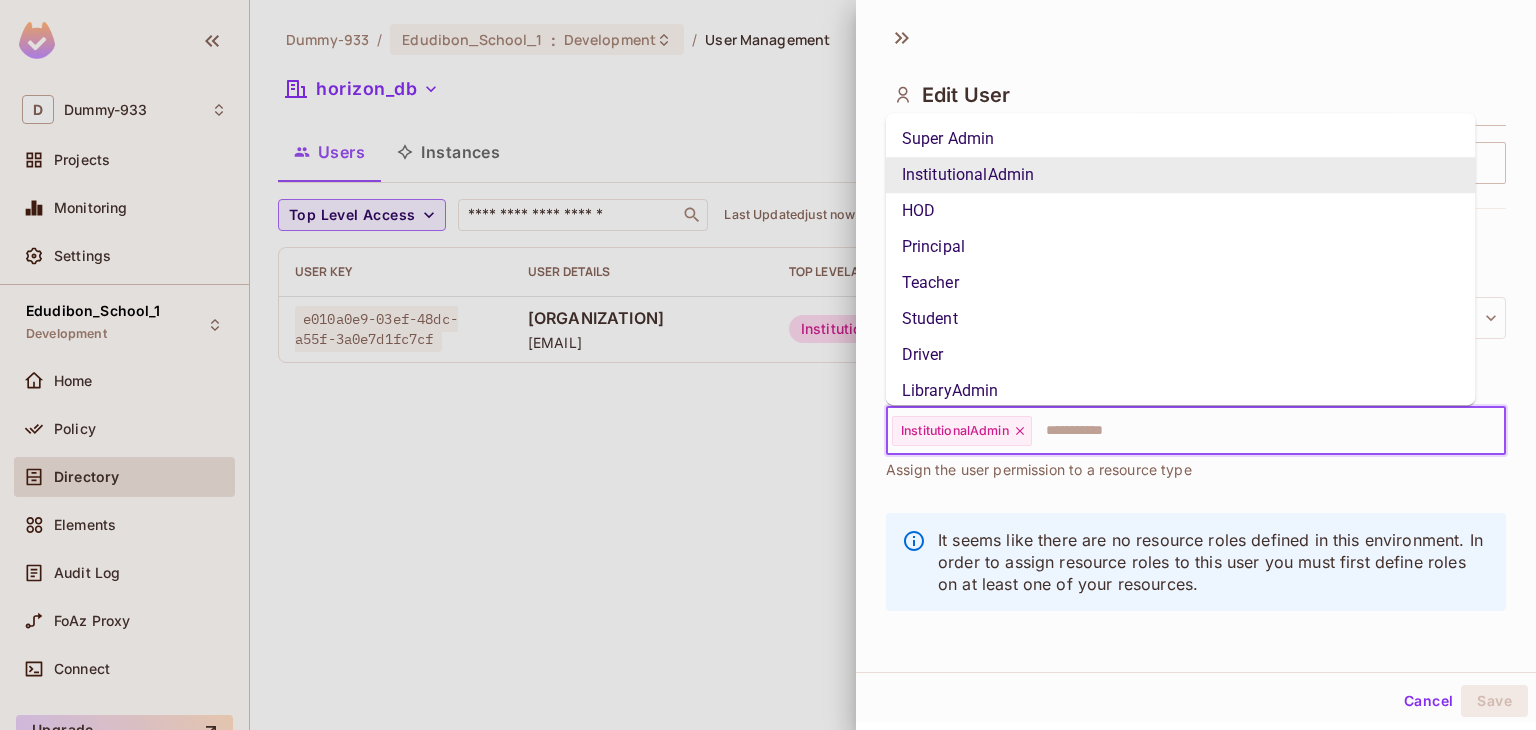 click at bounding box center (1250, 431) 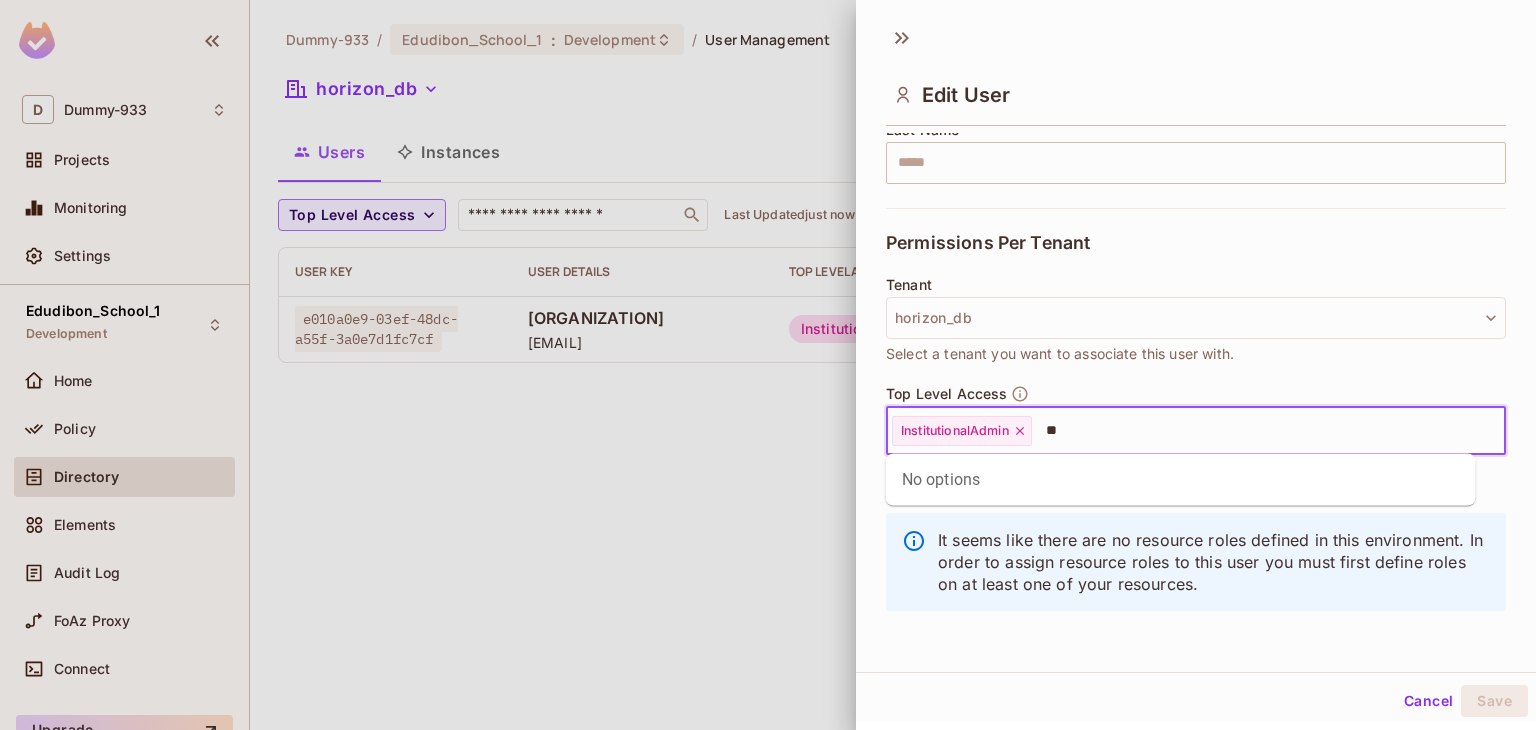 type on "*" 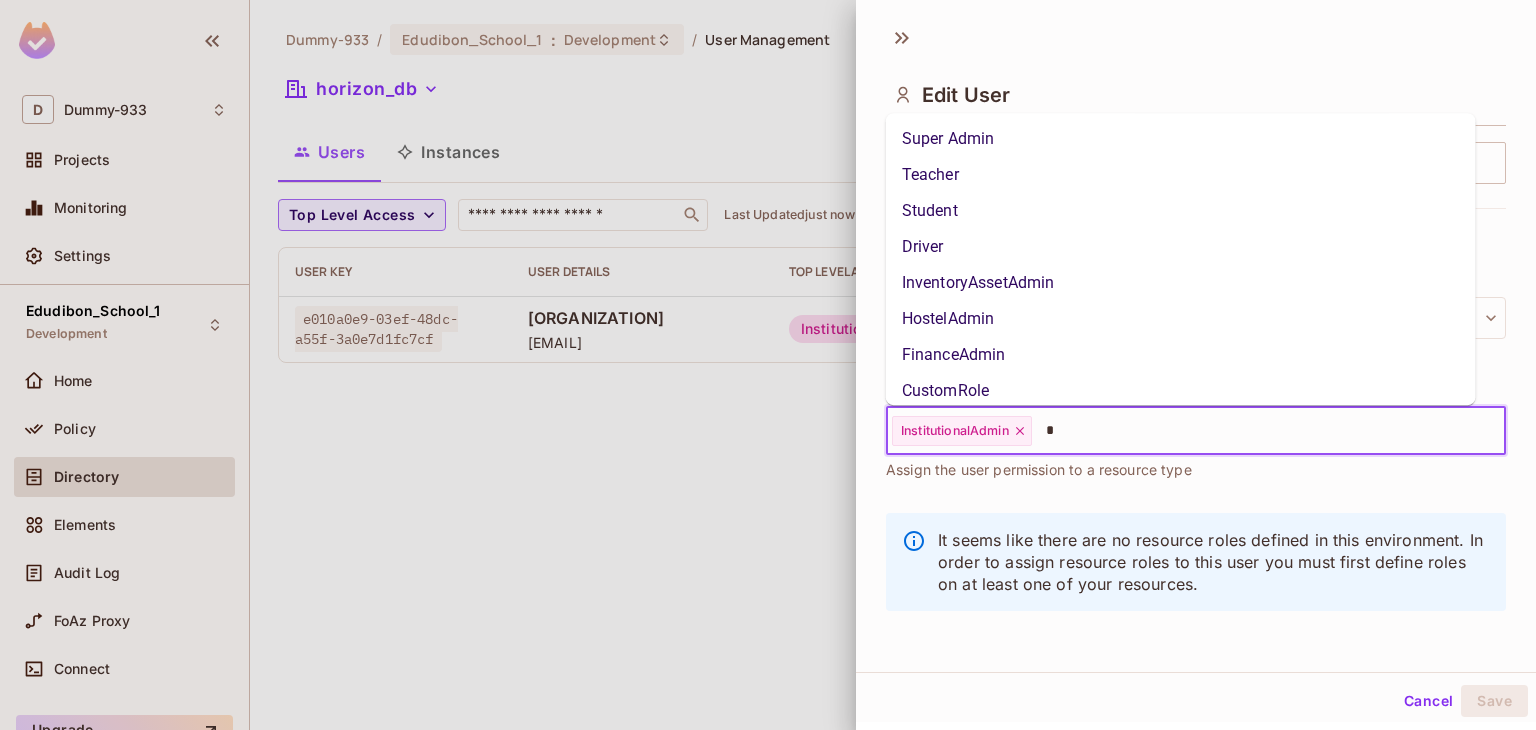 type 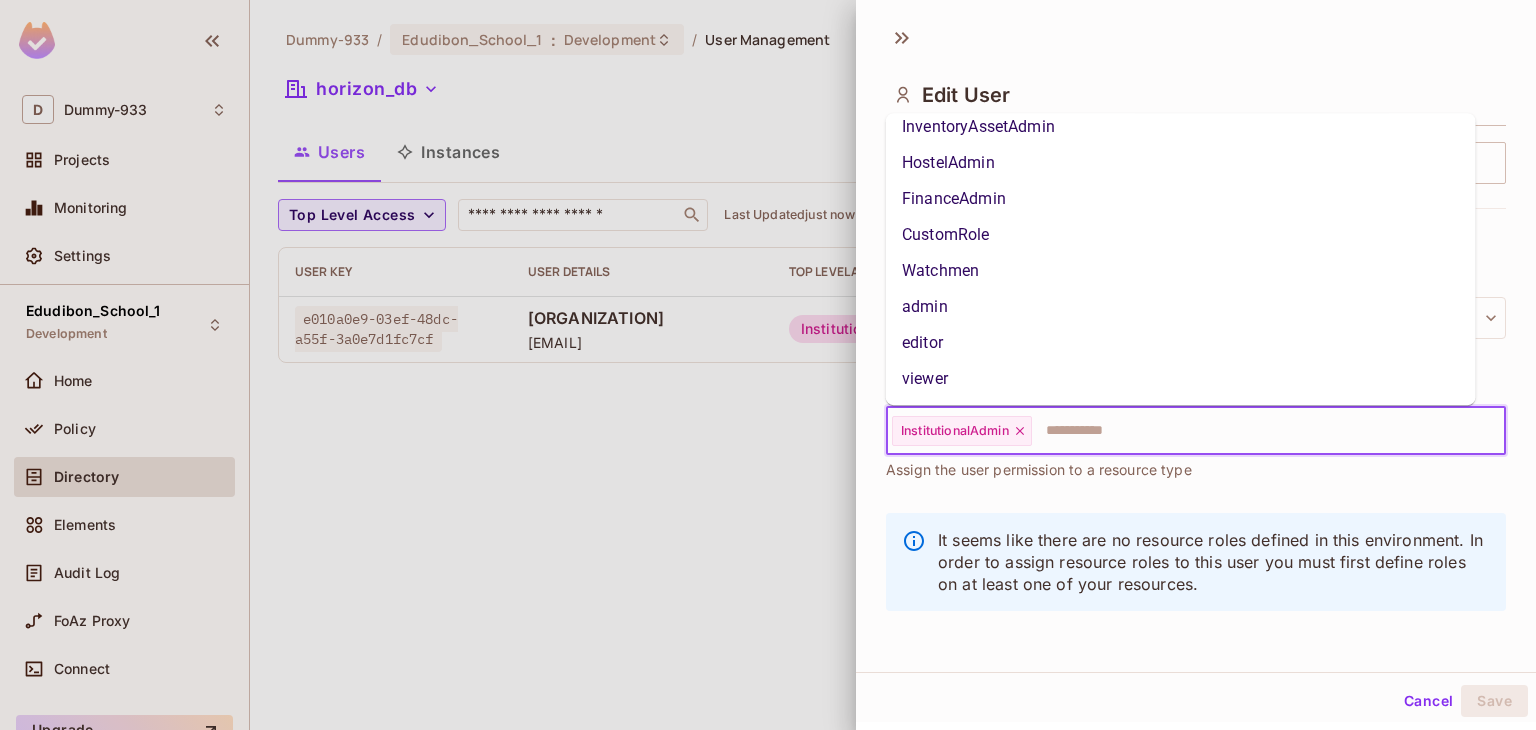 scroll, scrollTop: 0, scrollLeft: 0, axis: both 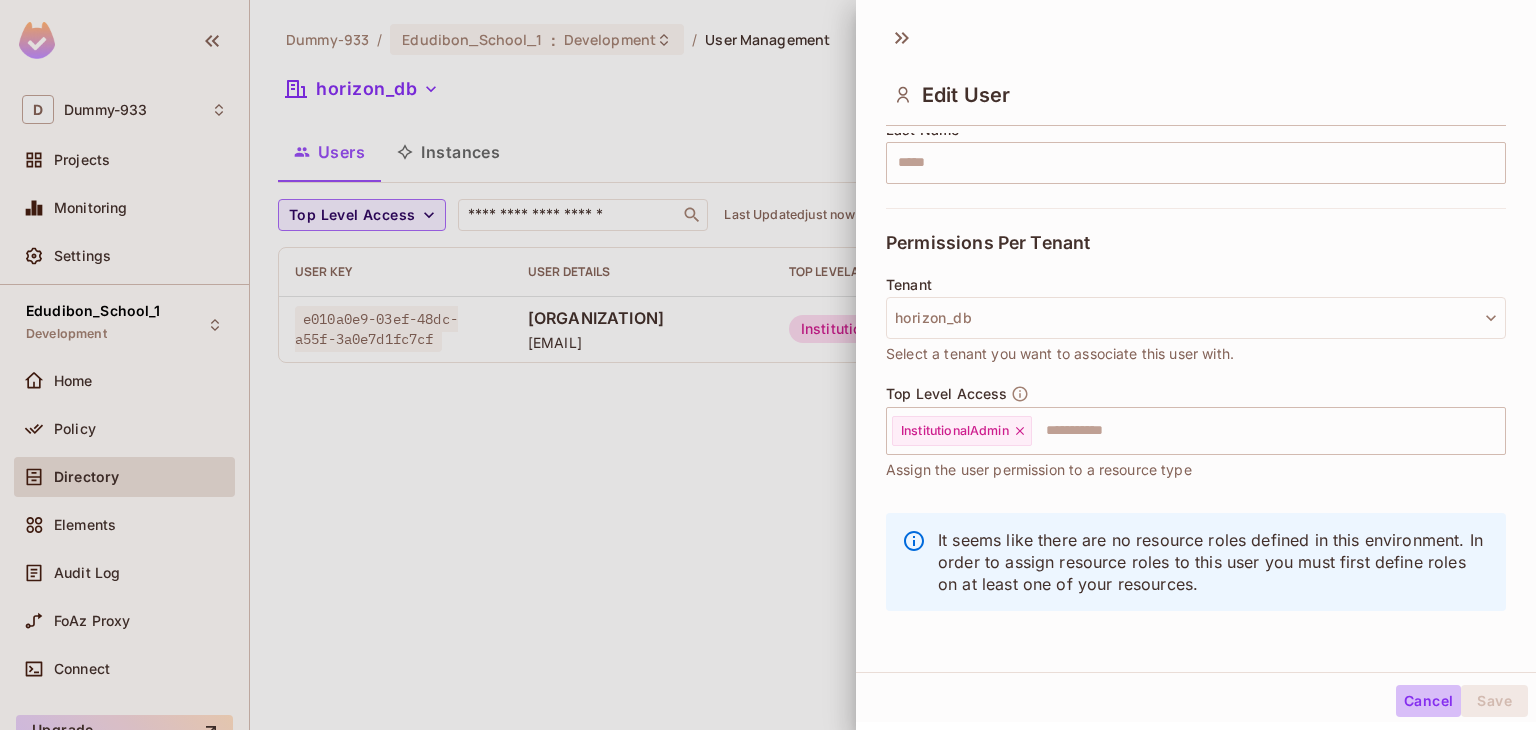click on "Cancel" at bounding box center [1428, 701] 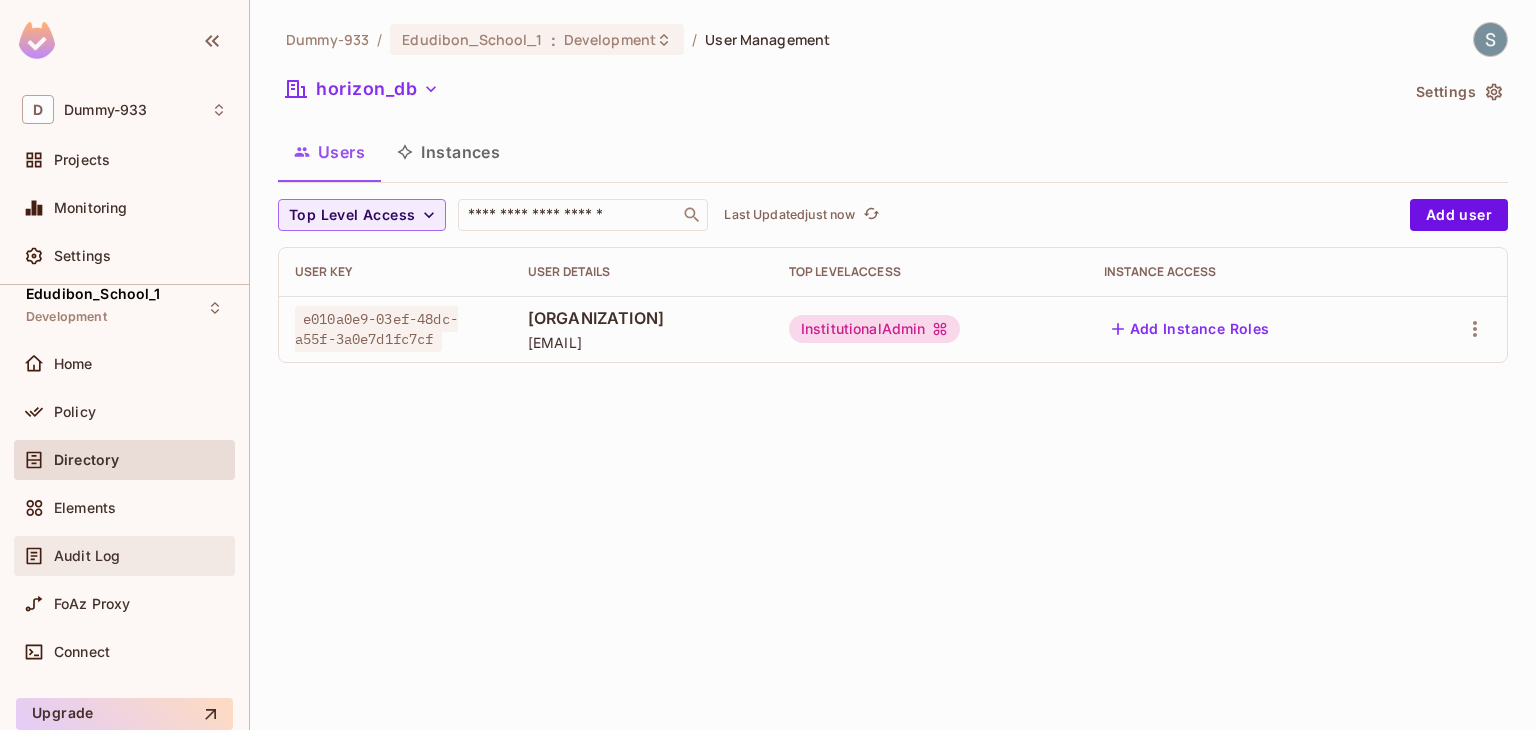 scroll, scrollTop: 0, scrollLeft: 0, axis: both 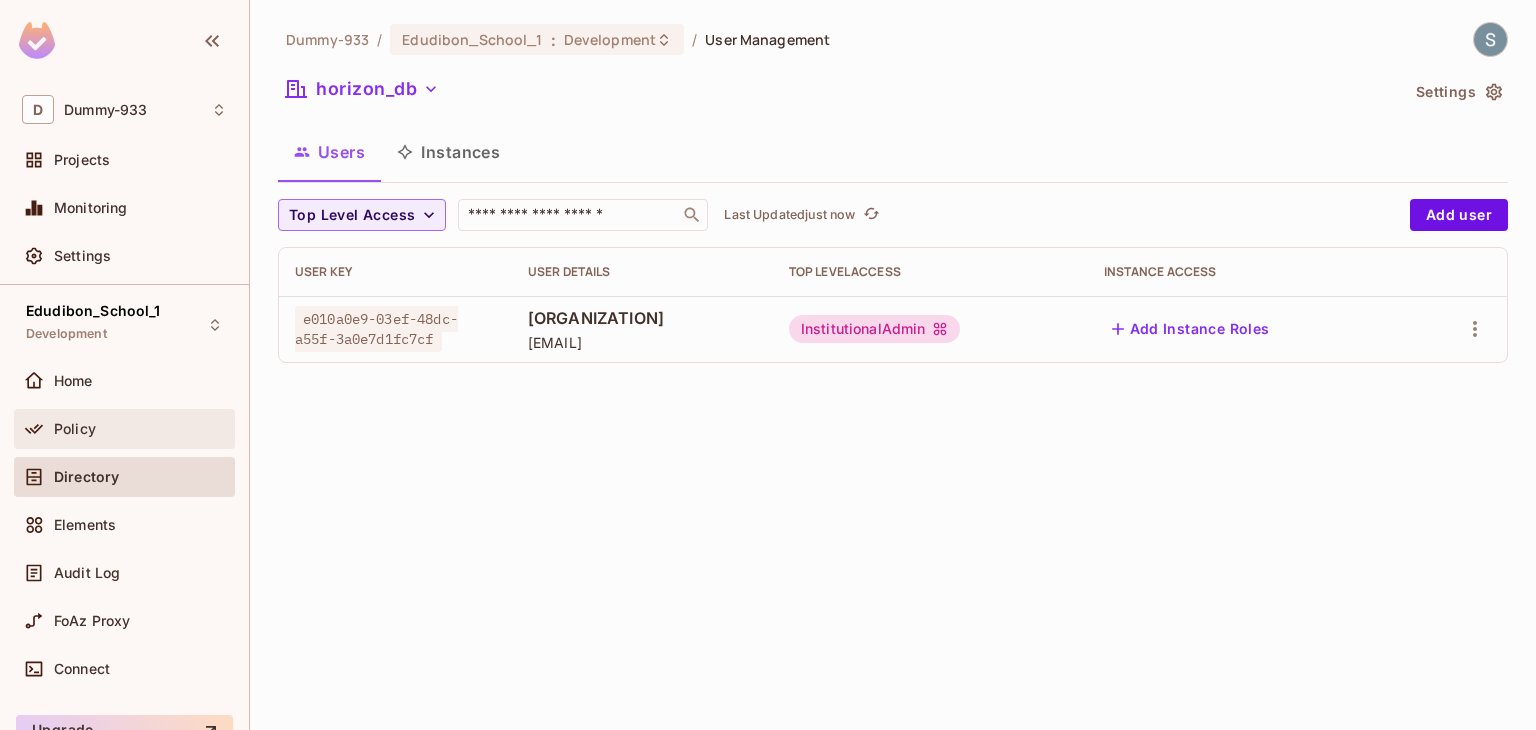 click on "Policy" at bounding box center [124, 429] 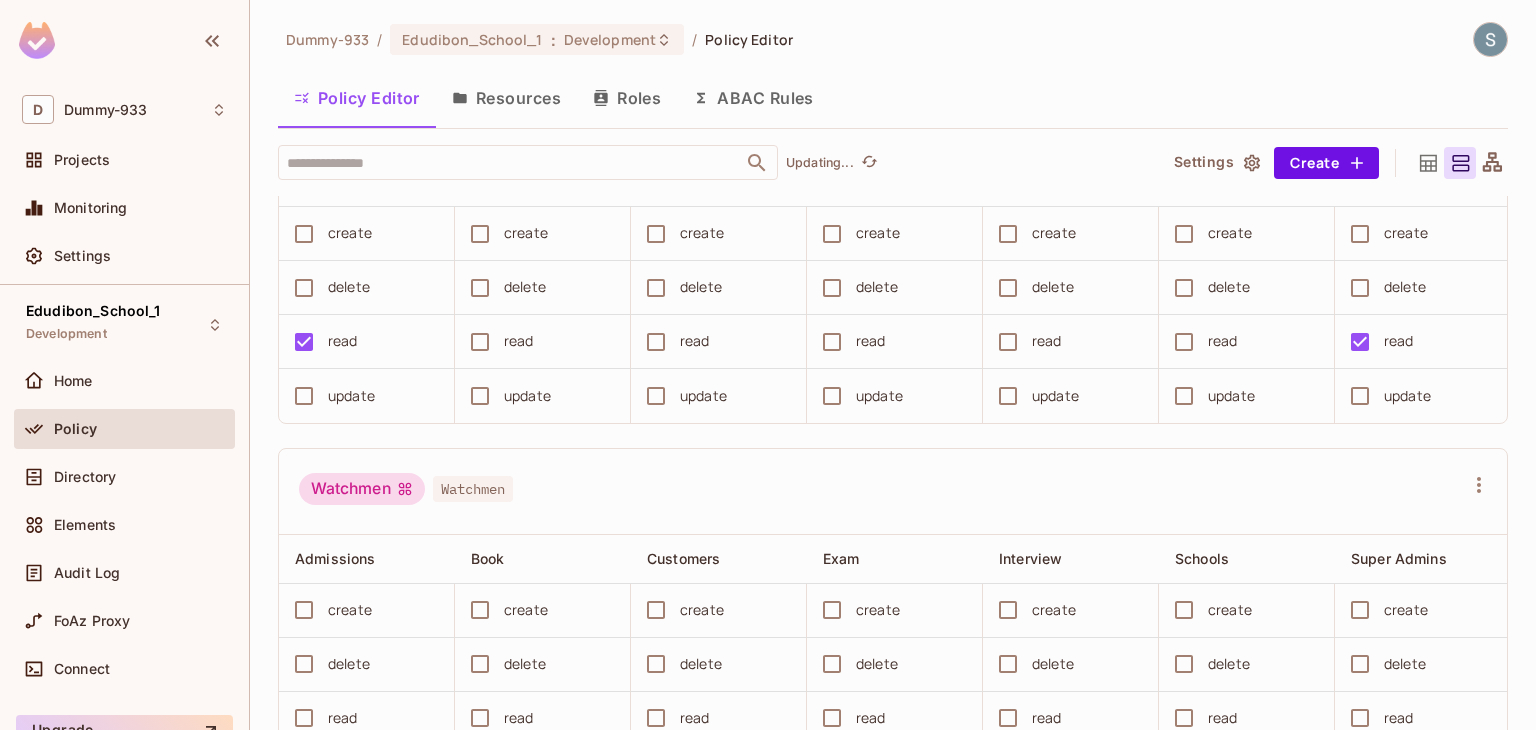 scroll, scrollTop: 5636, scrollLeft: 0, axis: vertical 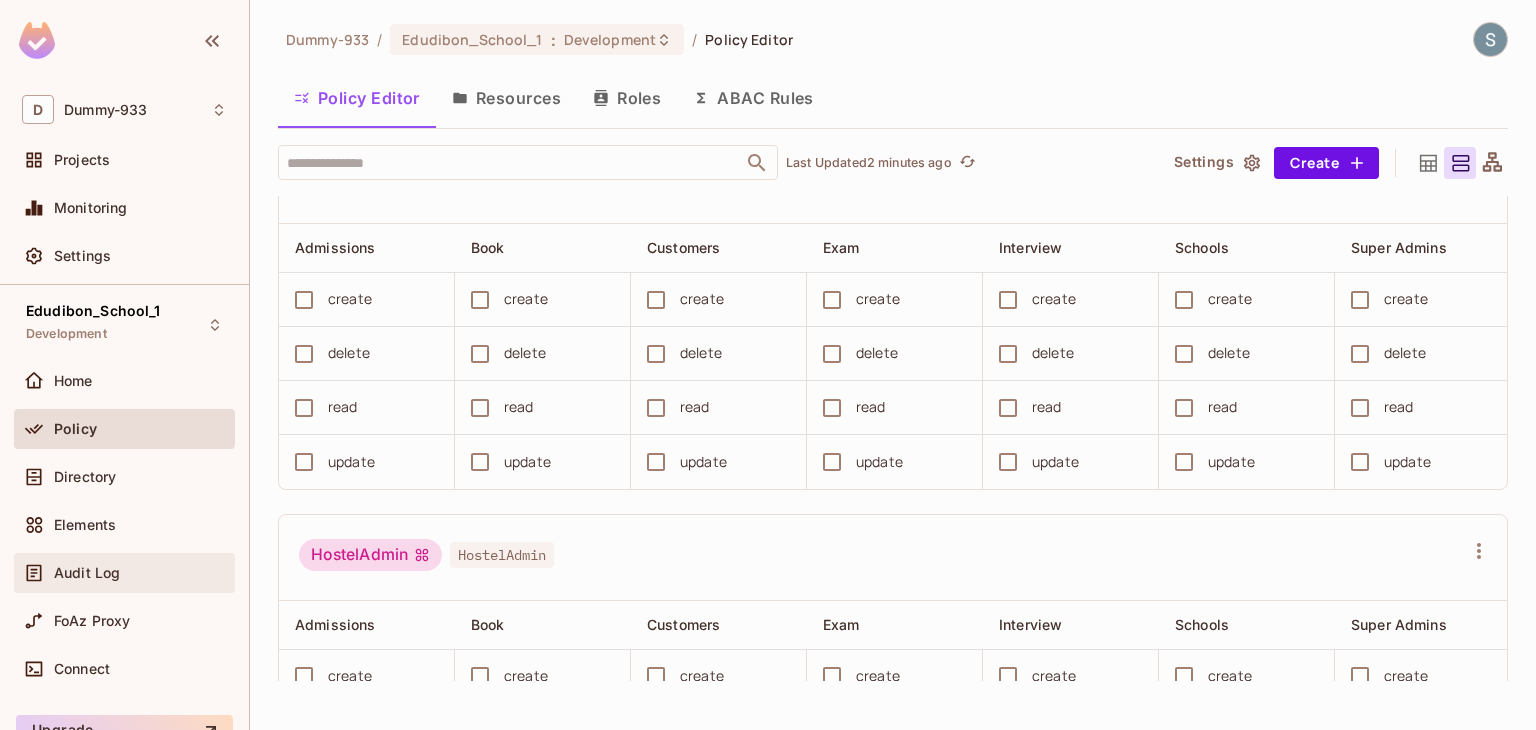 click on "Audit Log" at bounding box center [124, 573] 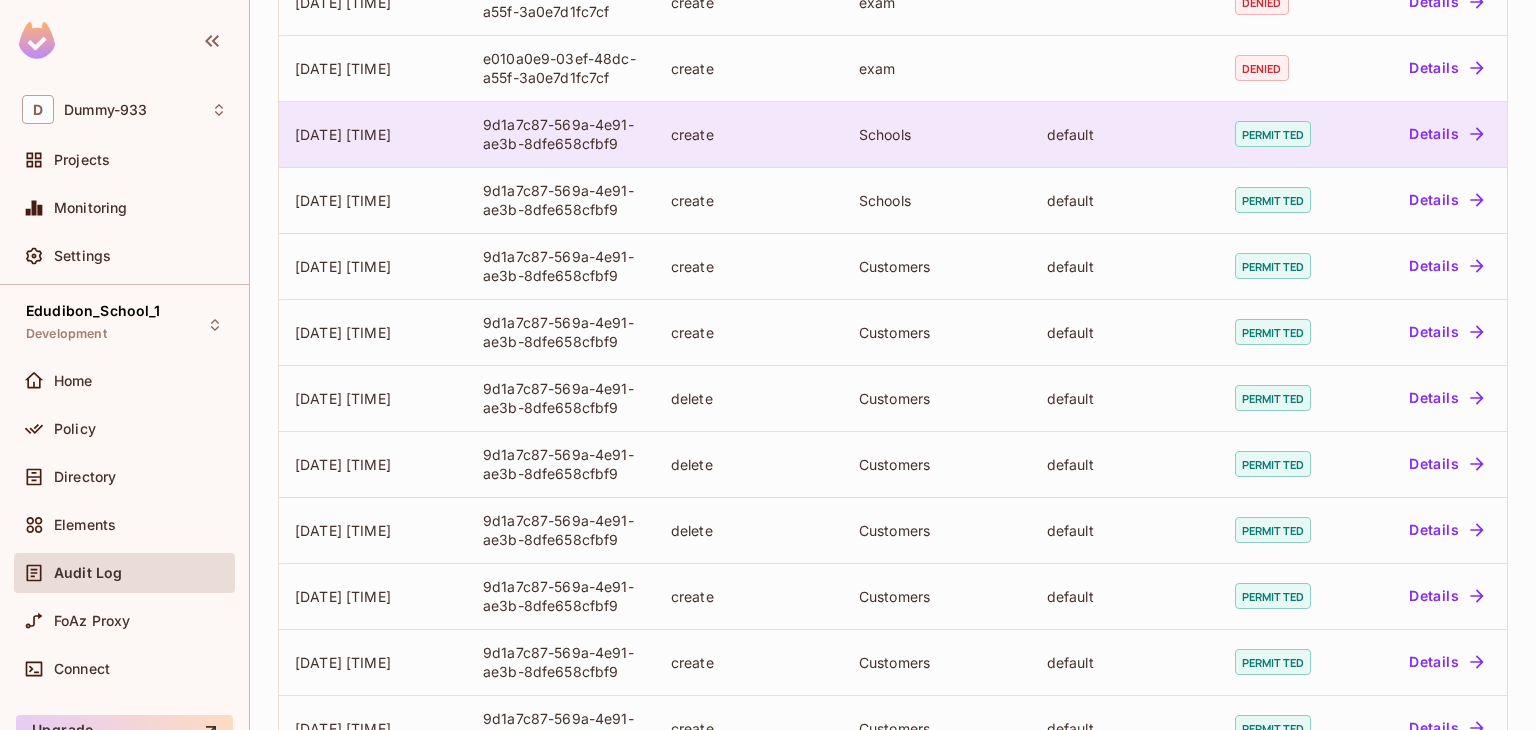 scroll, scrollTop: 0, scrollLeft: 0, axis: both 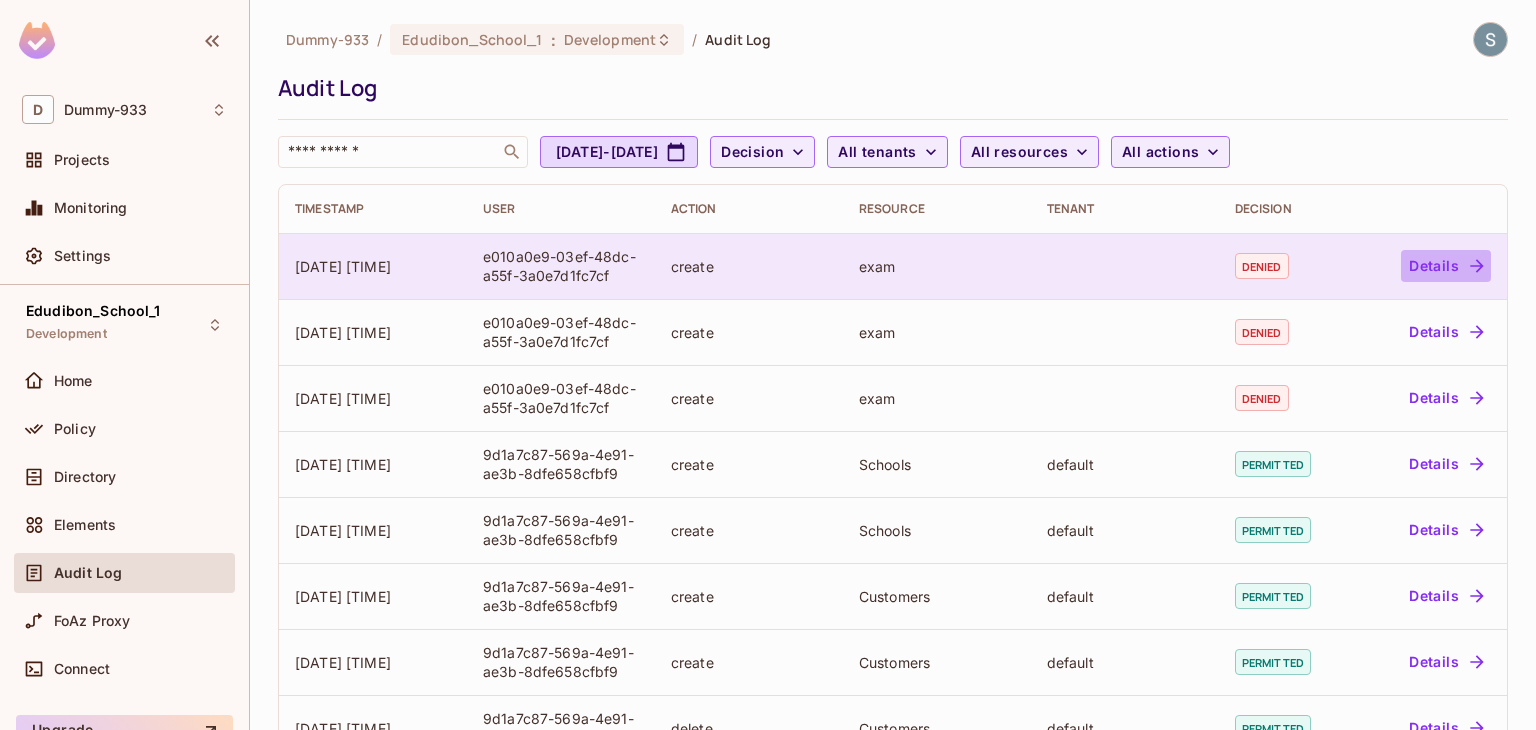 click on "Details" at bounding box center [1446, 266] 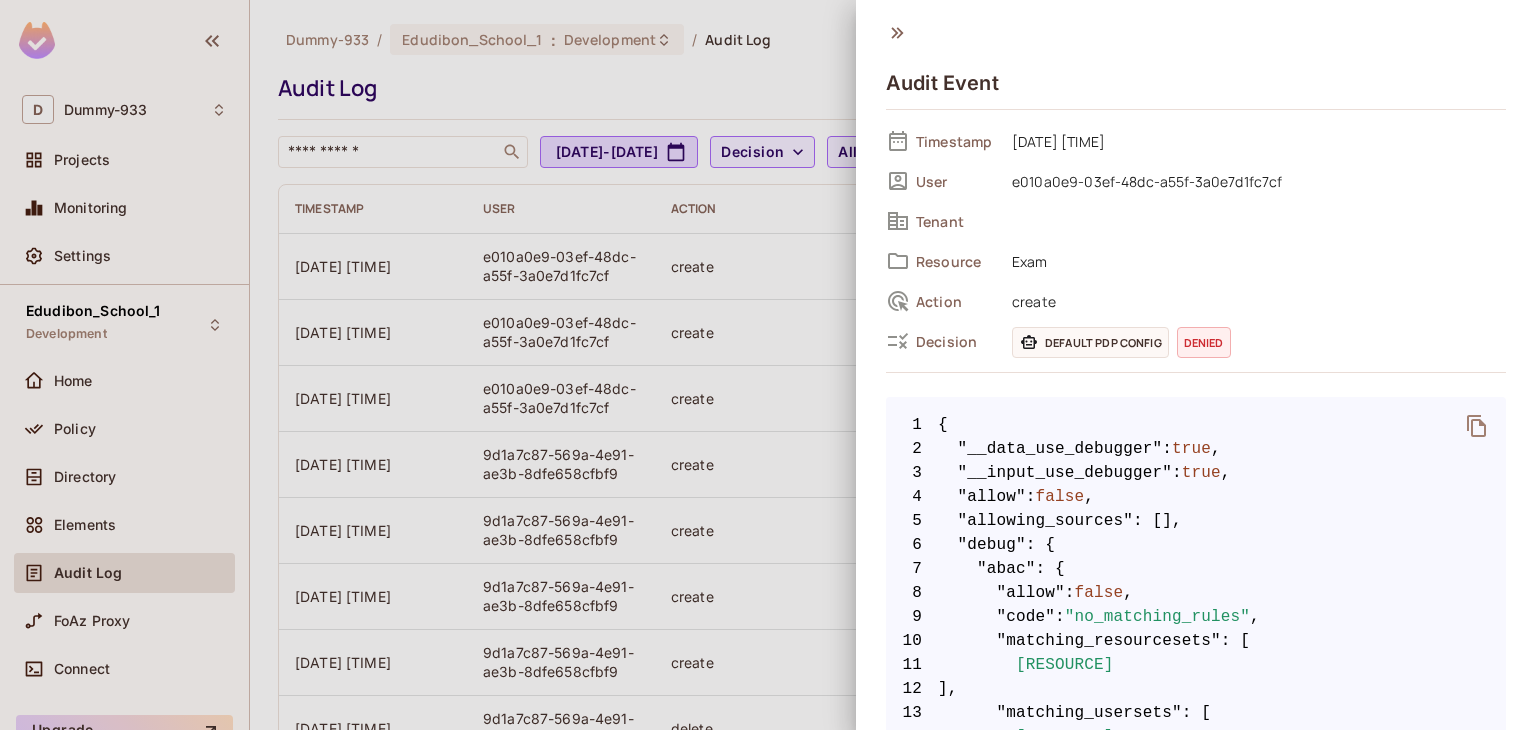 click 